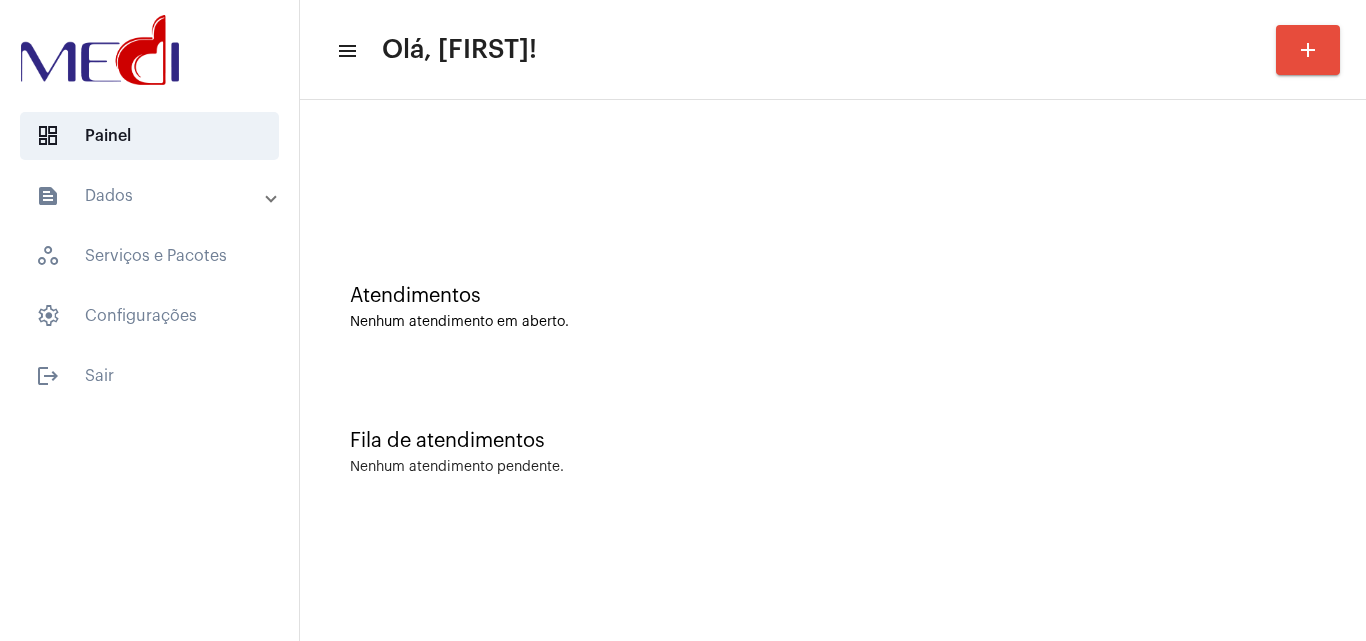 scroll, scrollTop: 0, scrollLeft: 0, axis: both 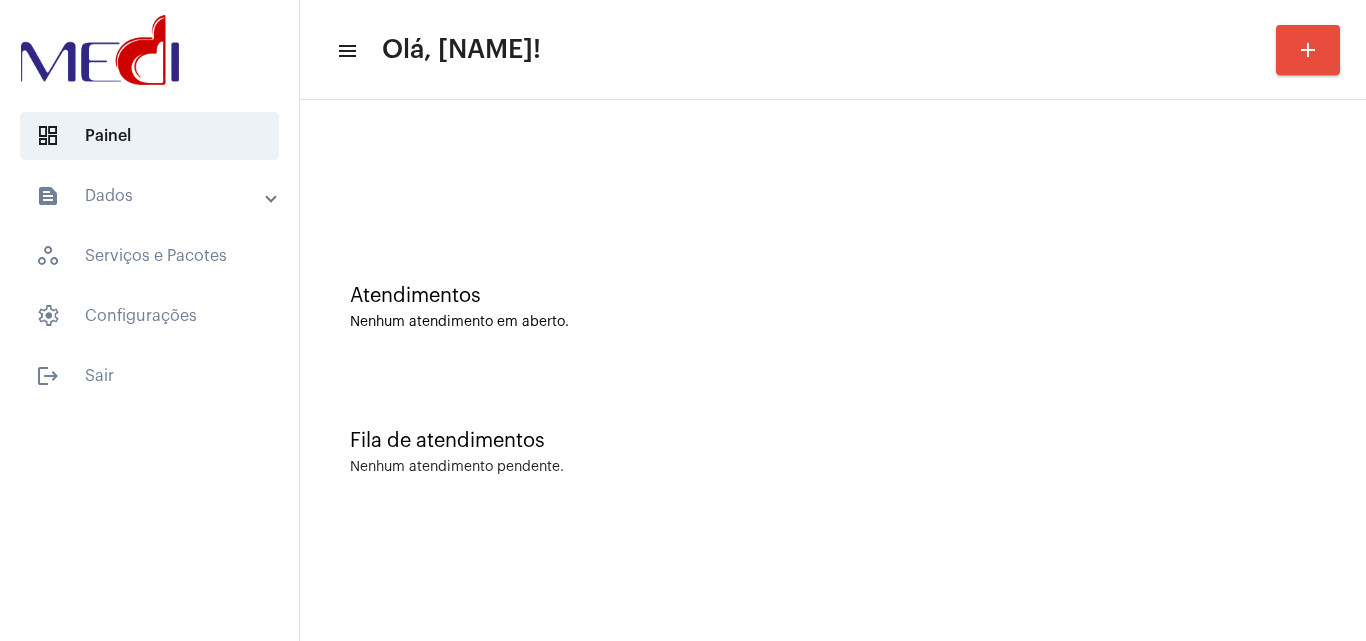 click on "Atendimentos Nenhum atendimento em aberto." 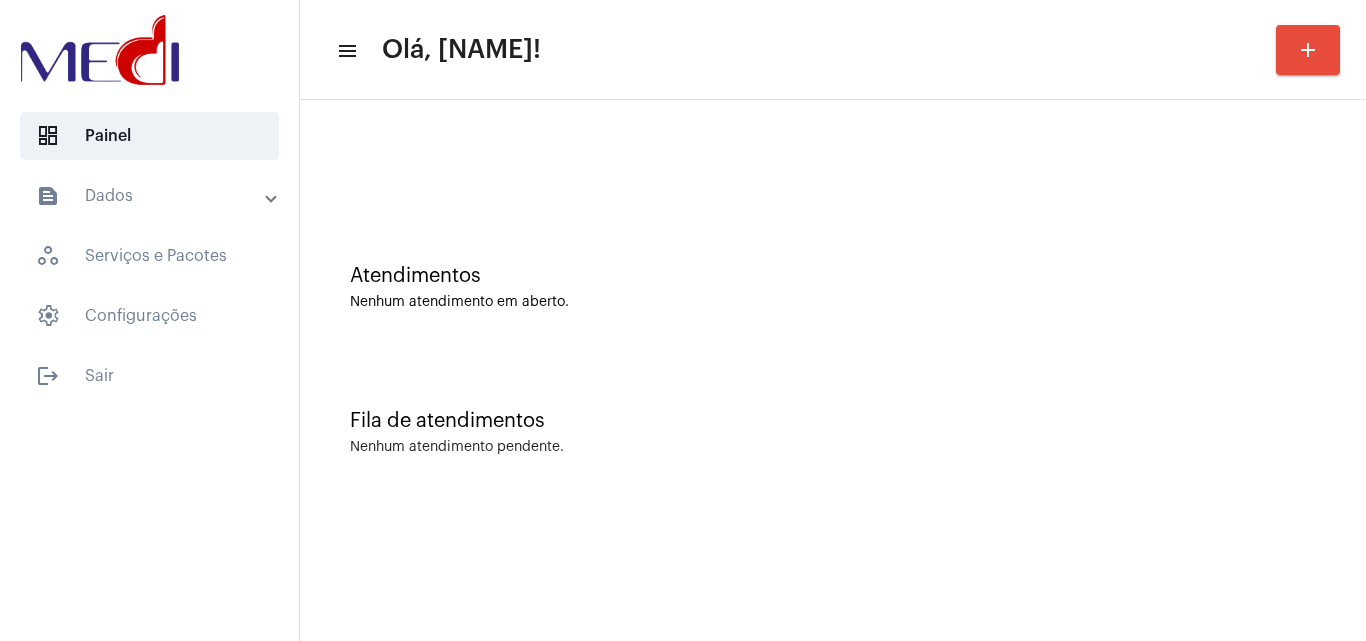 scroll, scrollTop: 0, scrollLeft: 0, axis: both 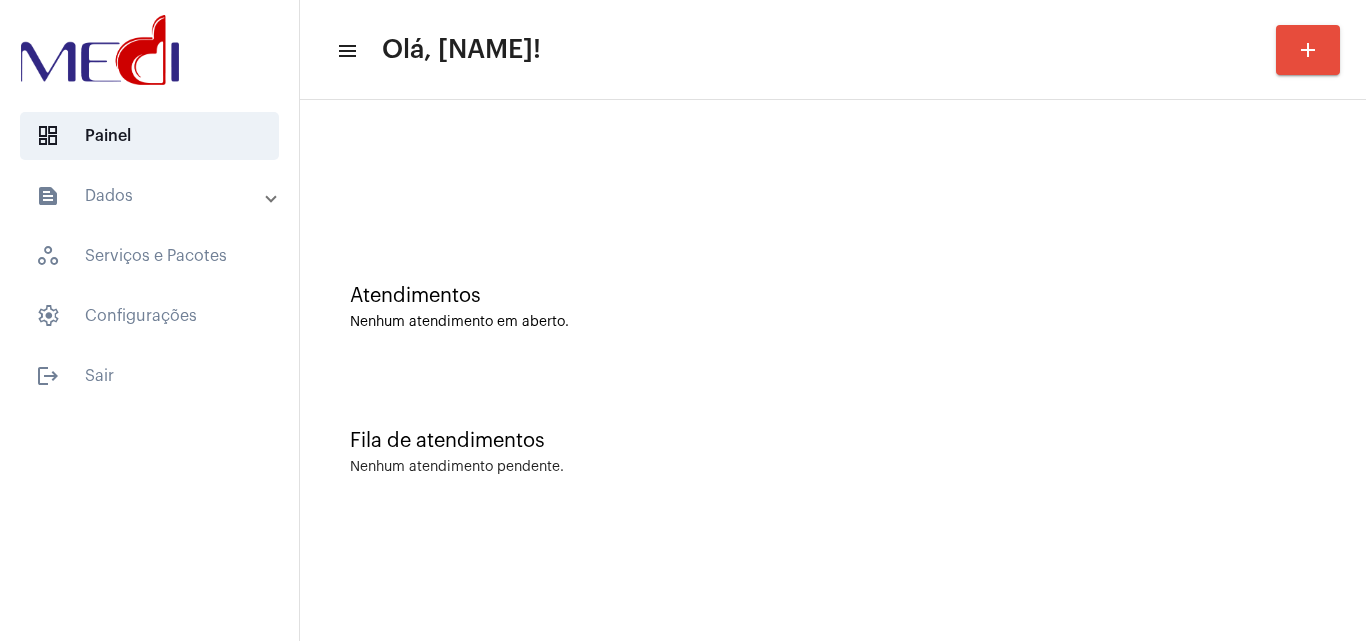 click on "Fila de atendimentos Nenhum atendimento pendente." 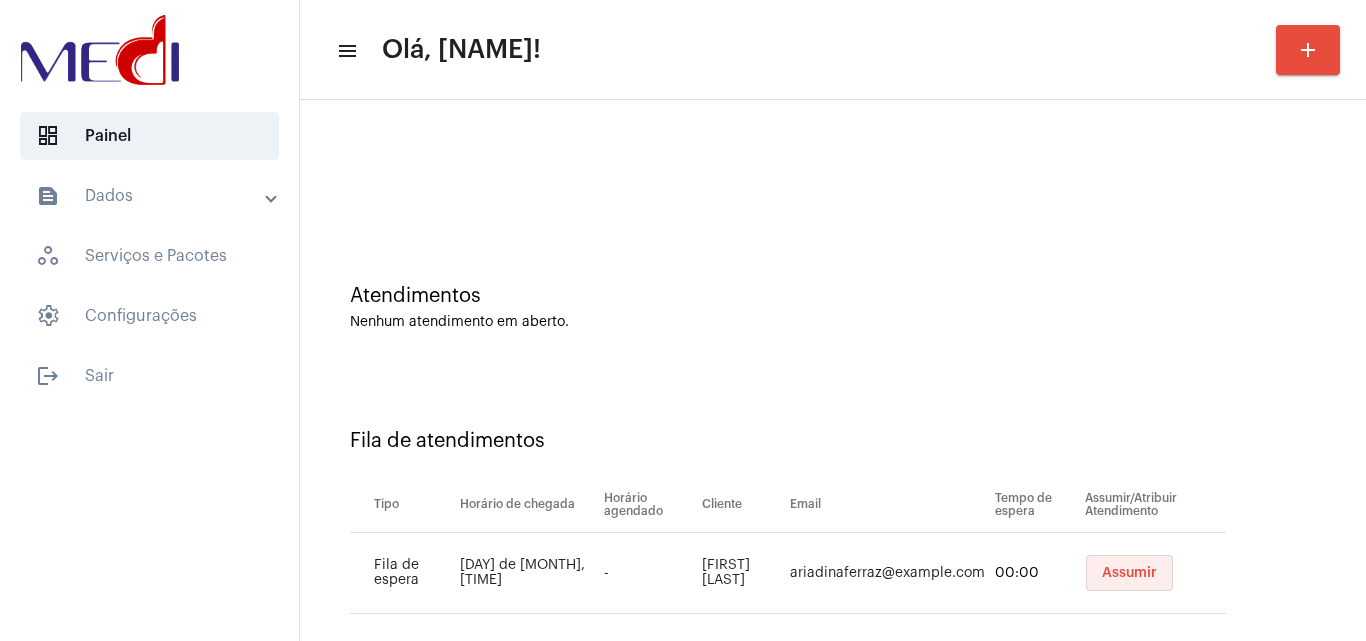 click on "Assumir" at bounding box center (1129, 573) 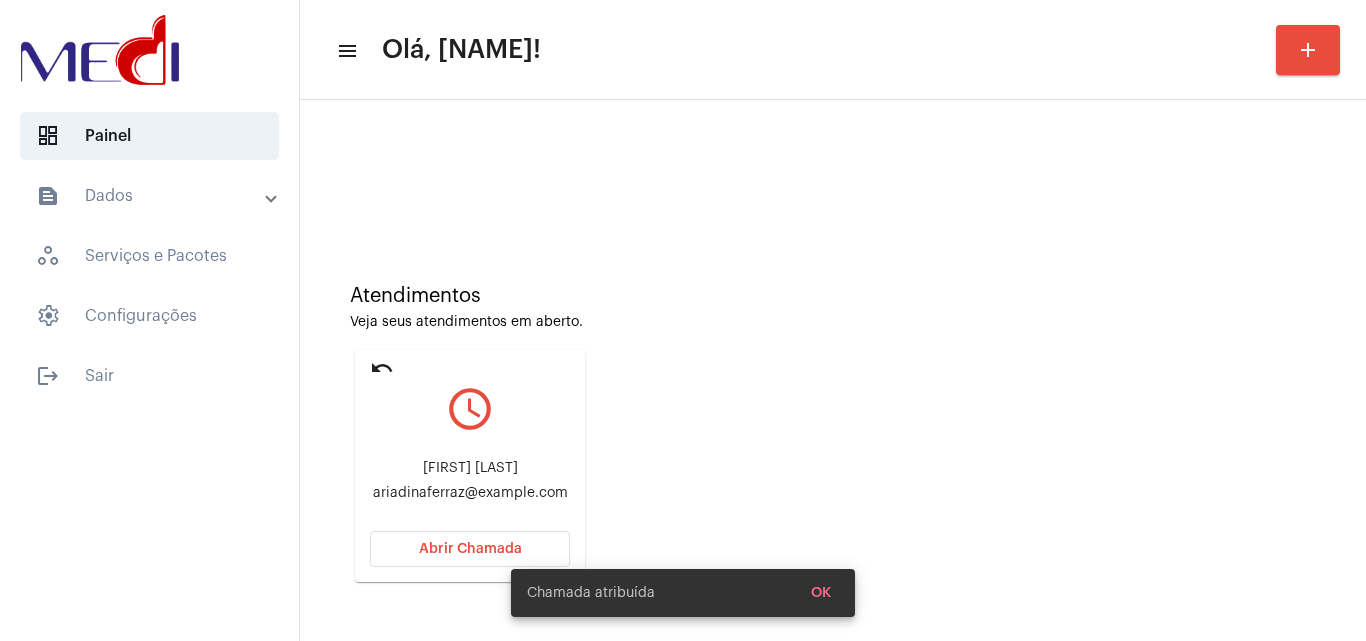click on "Ariadina Ferraz ariadinaferraz@hotmail.com" 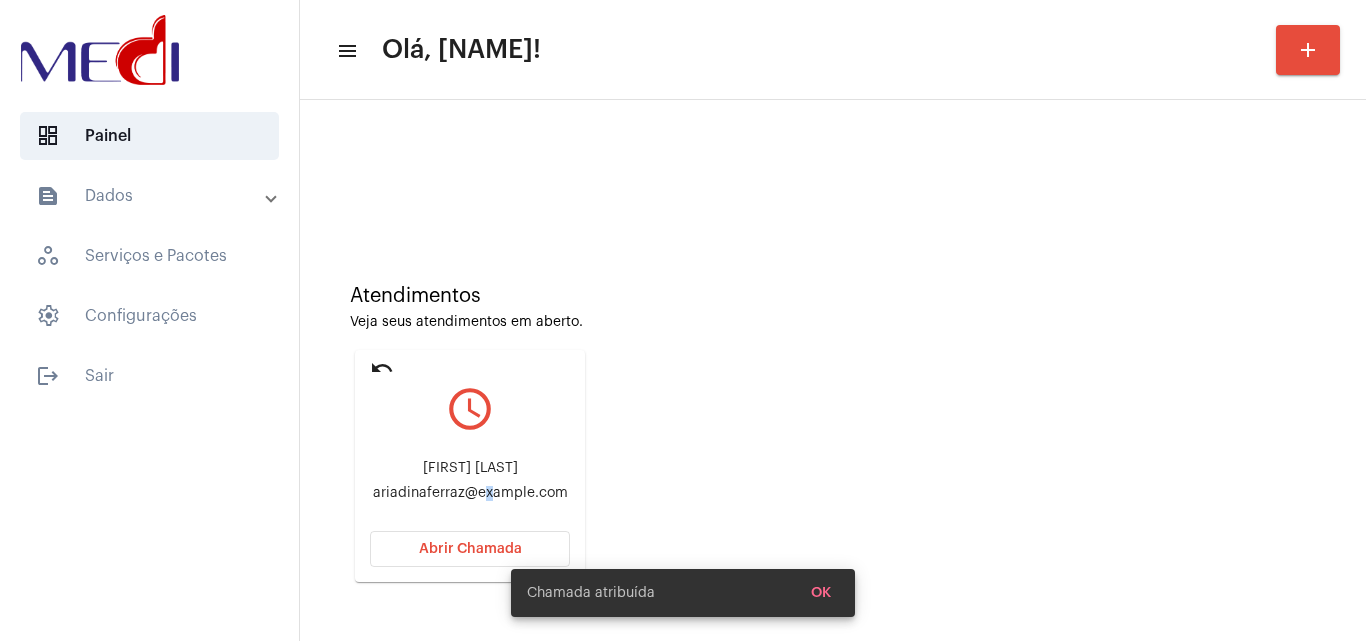 click on "Ariadina Ferraz ariadinaferraz@hotmail.com" 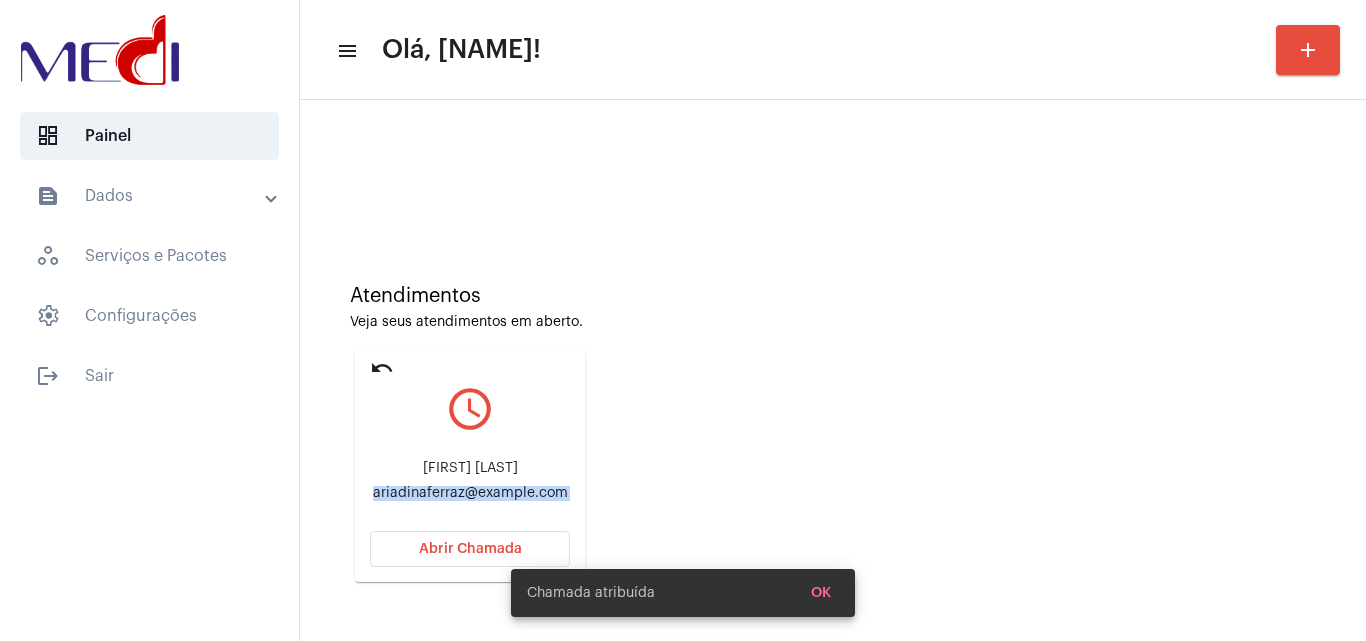 click on "Ariadina Ferraz ariadinaferraz@hotmail.com" 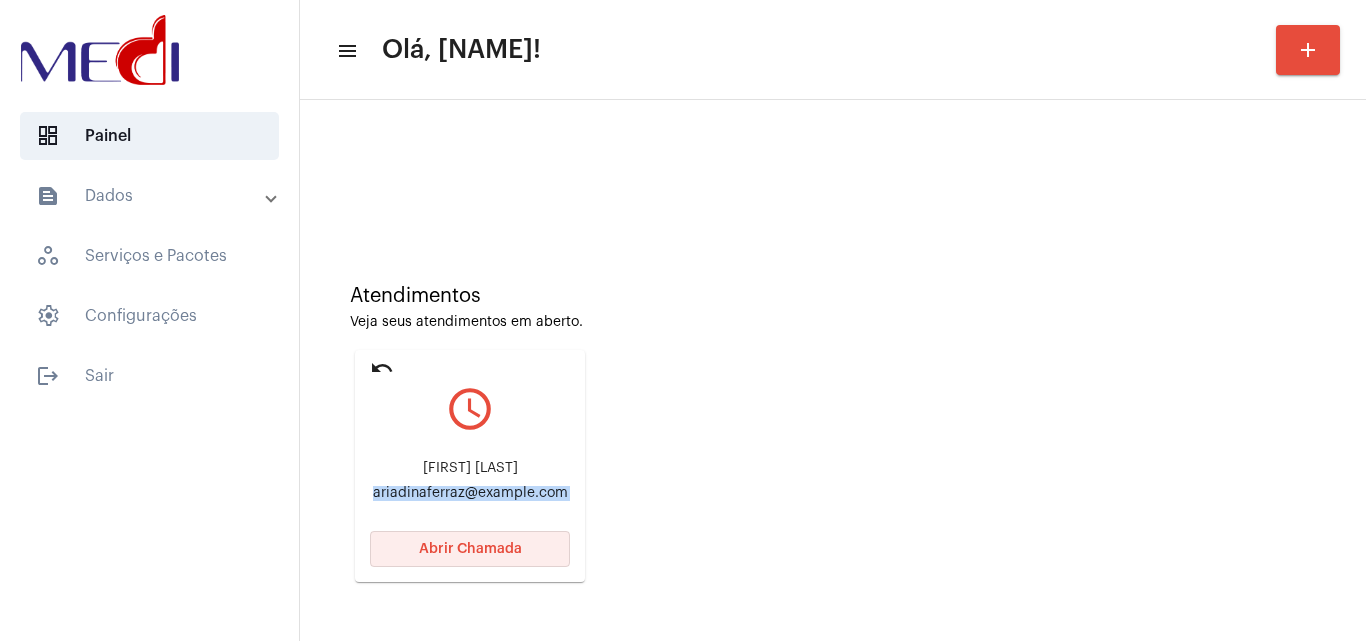 click on "Abrir Chamada" 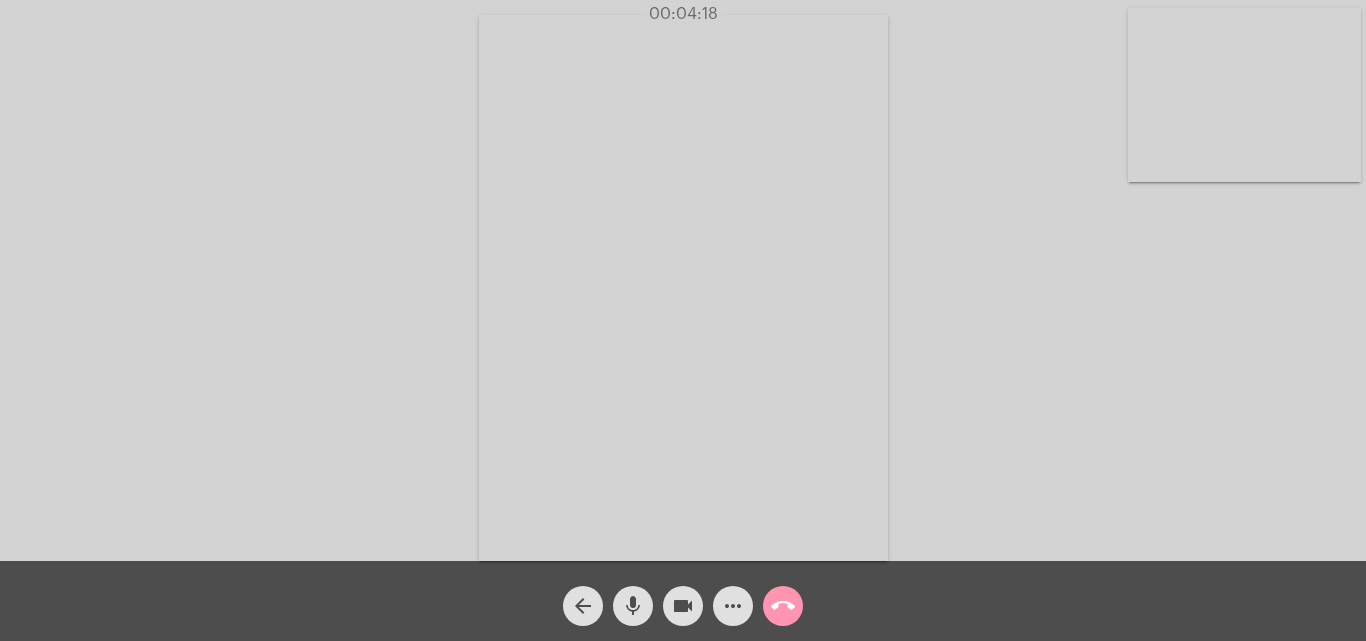 click on "Acessando Câmera e Microfone..." 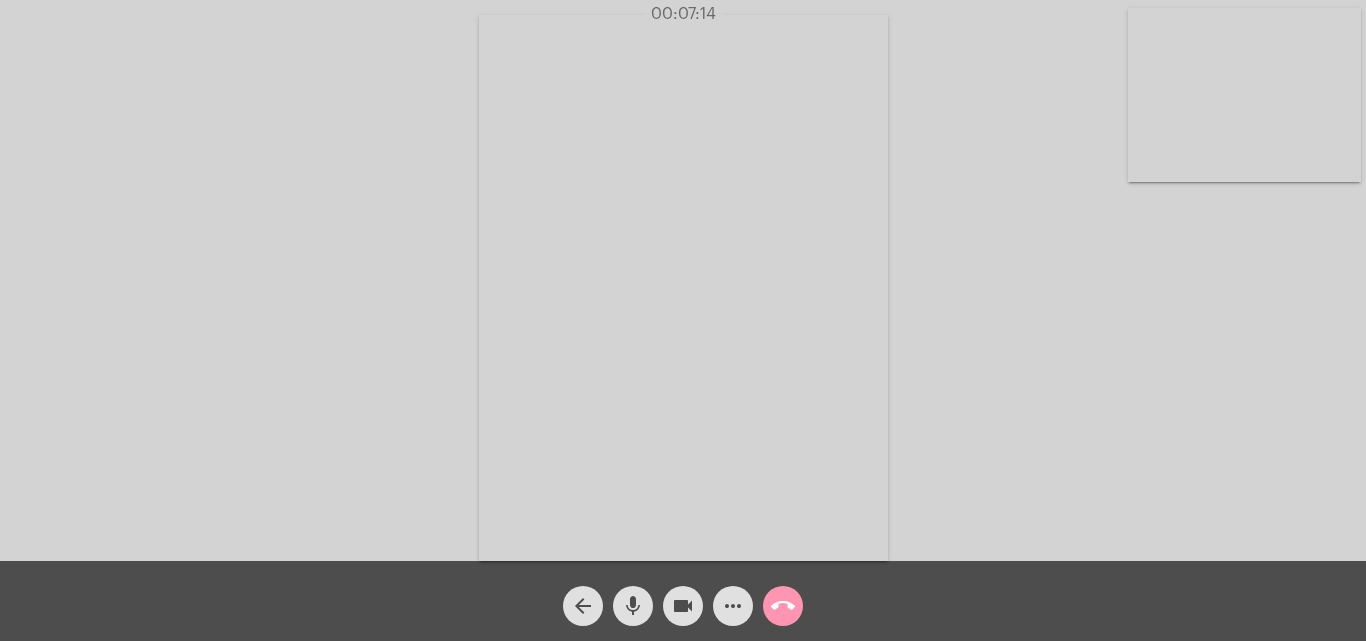 click on "call_end" 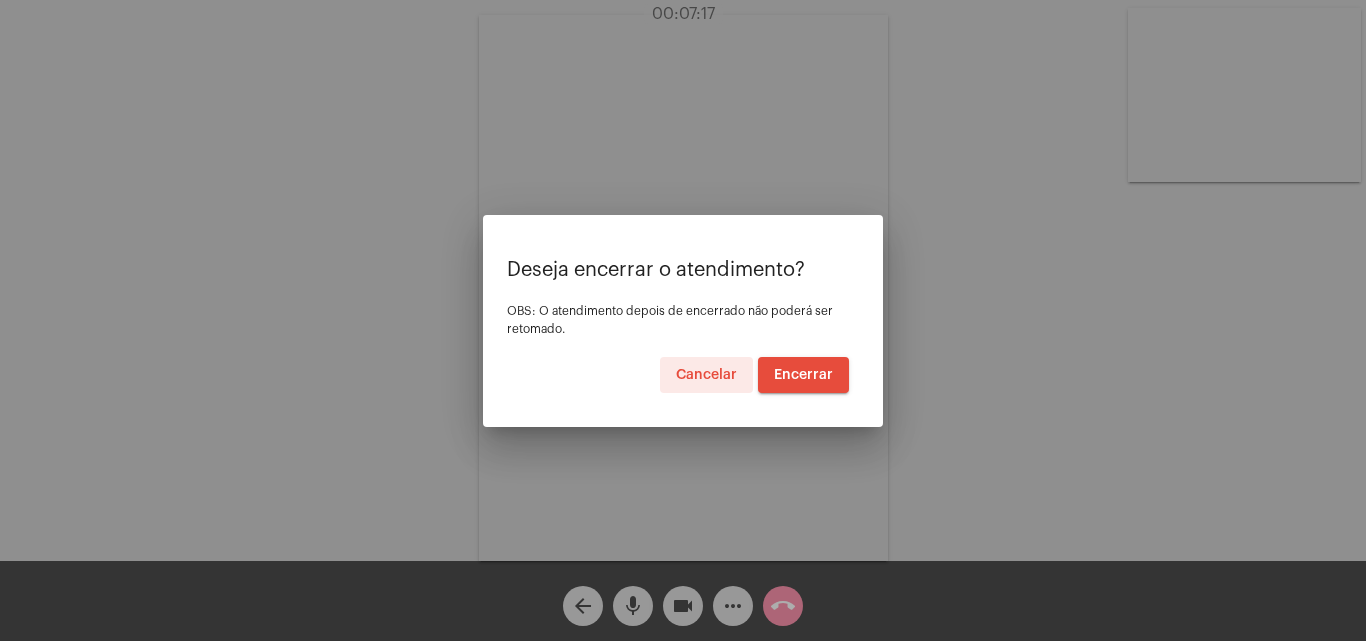 click on "Encerrar" at bounding box center (803, 375) 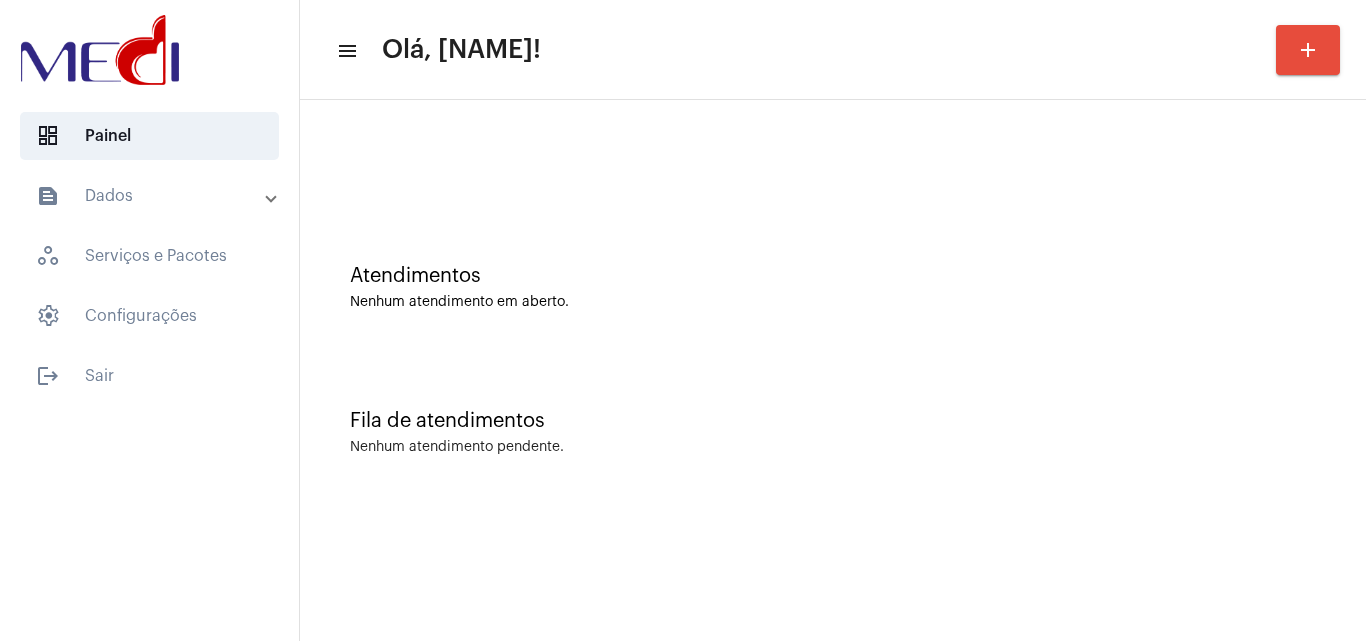 scroll, scrollTop: 0, scrollLeft: 0, axis: both 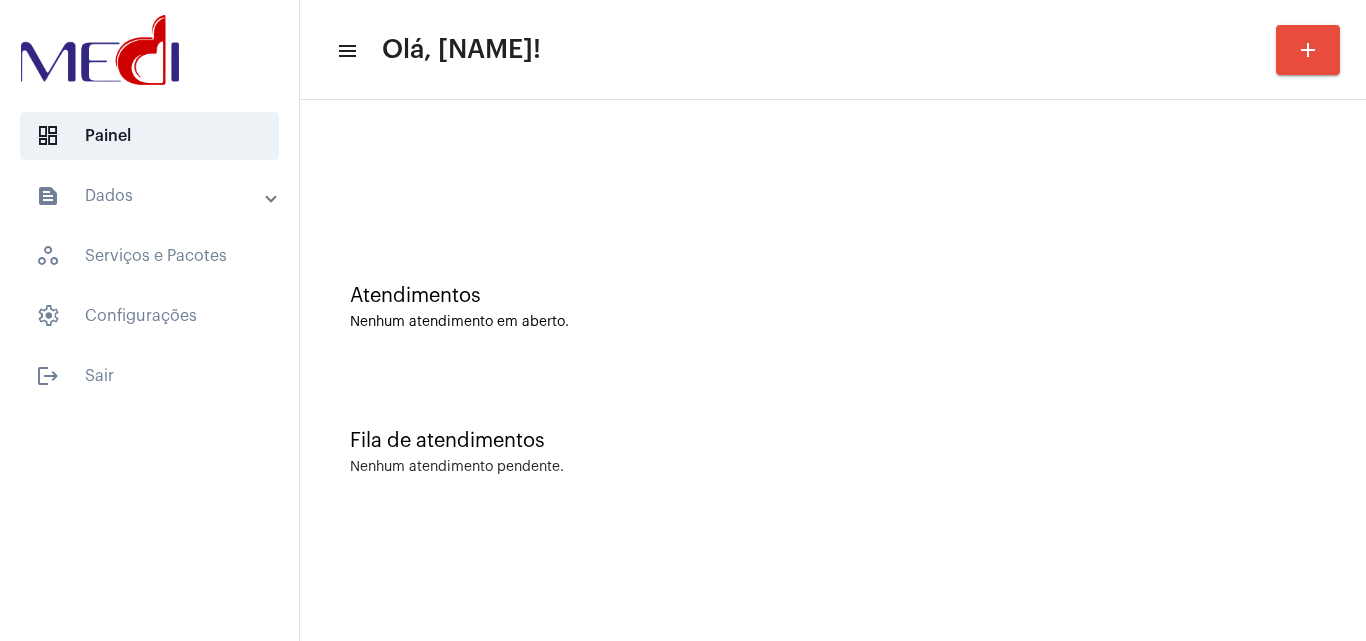 click on "menu Olá, [NAME]! add Atendimentos Nenhum atendimento em aberto. Fila de atendimentos Nenhum atendimento pendente." 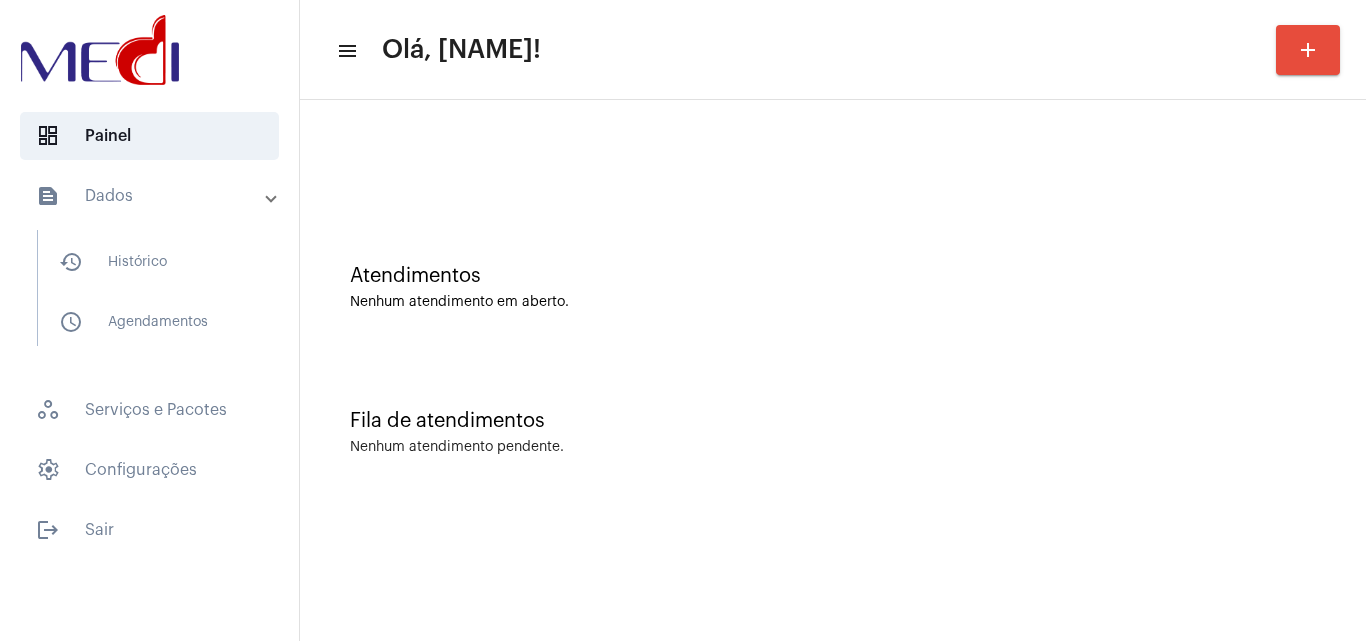 scroll, scrollTop: 0, scrollLeft: 0, axis: both 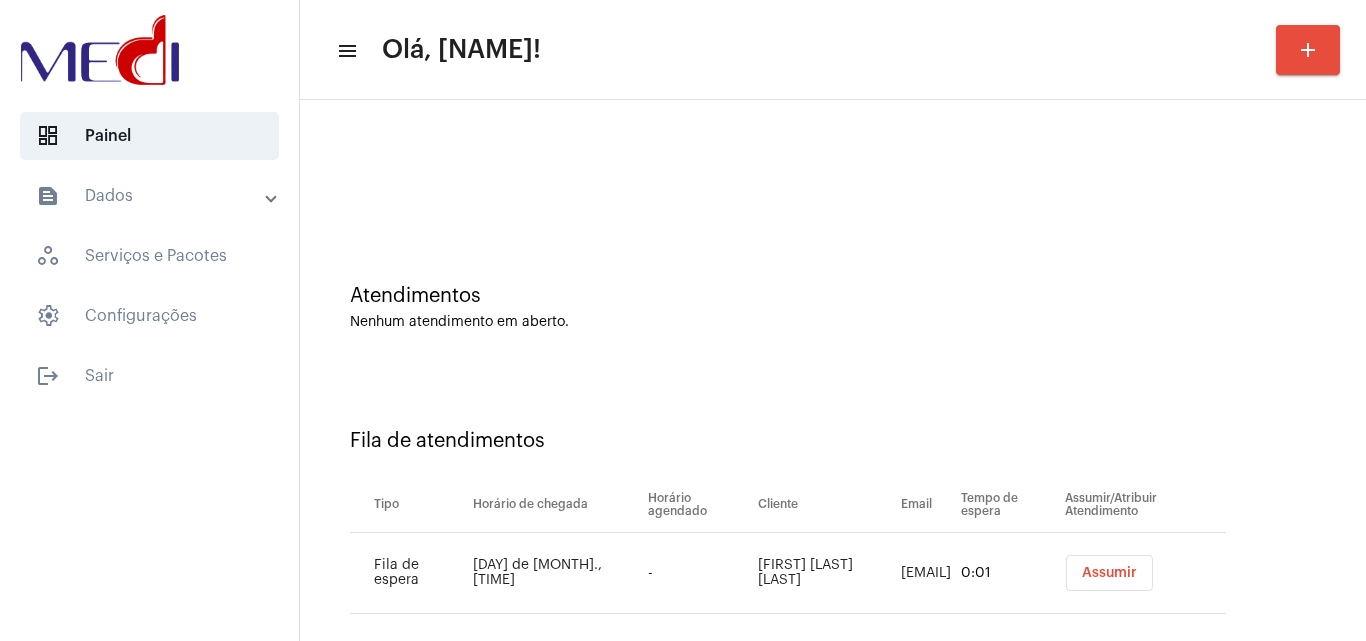 click on "Assumir" at bounding box center (1109, 573) 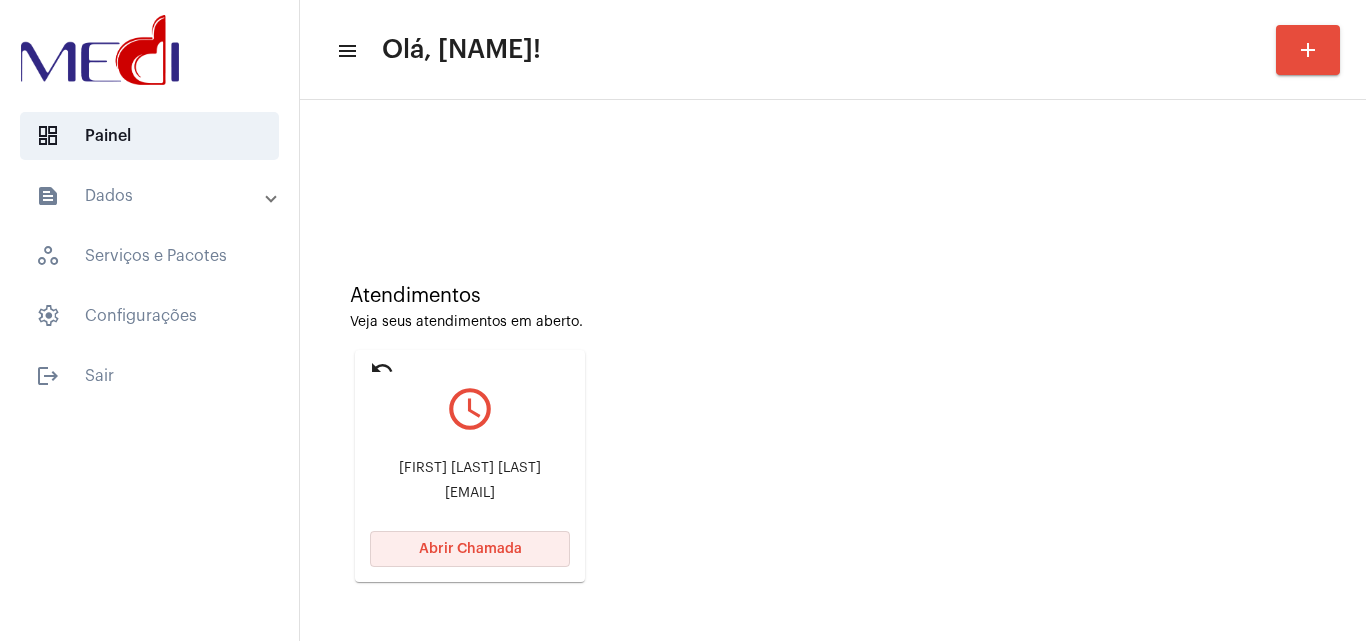 click on "Abrir Chamada" 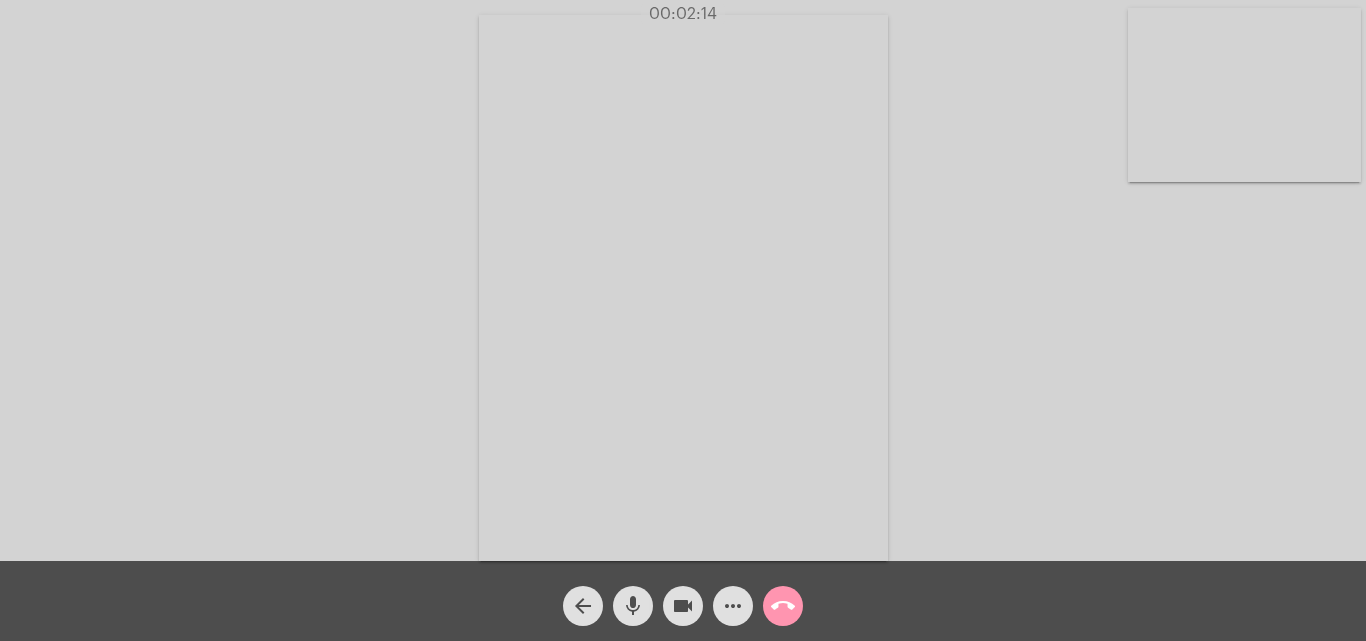click on "call_end" 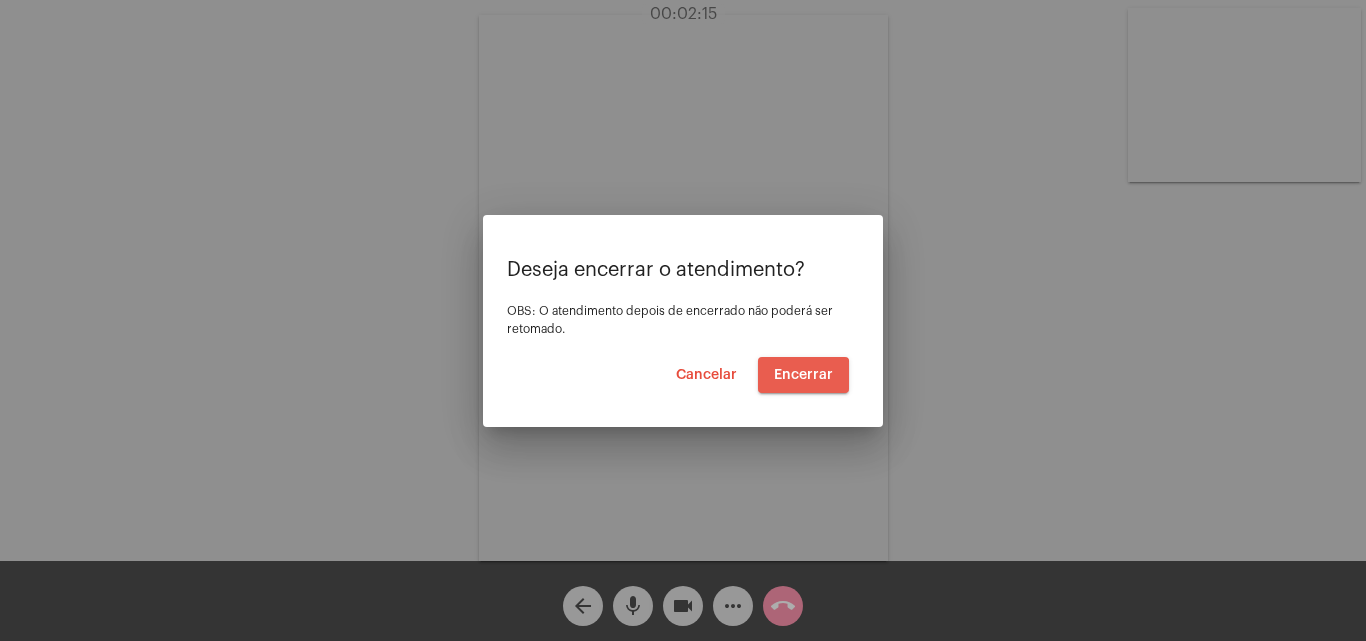 click on "Encerrar" at bounding box center [803, 375] 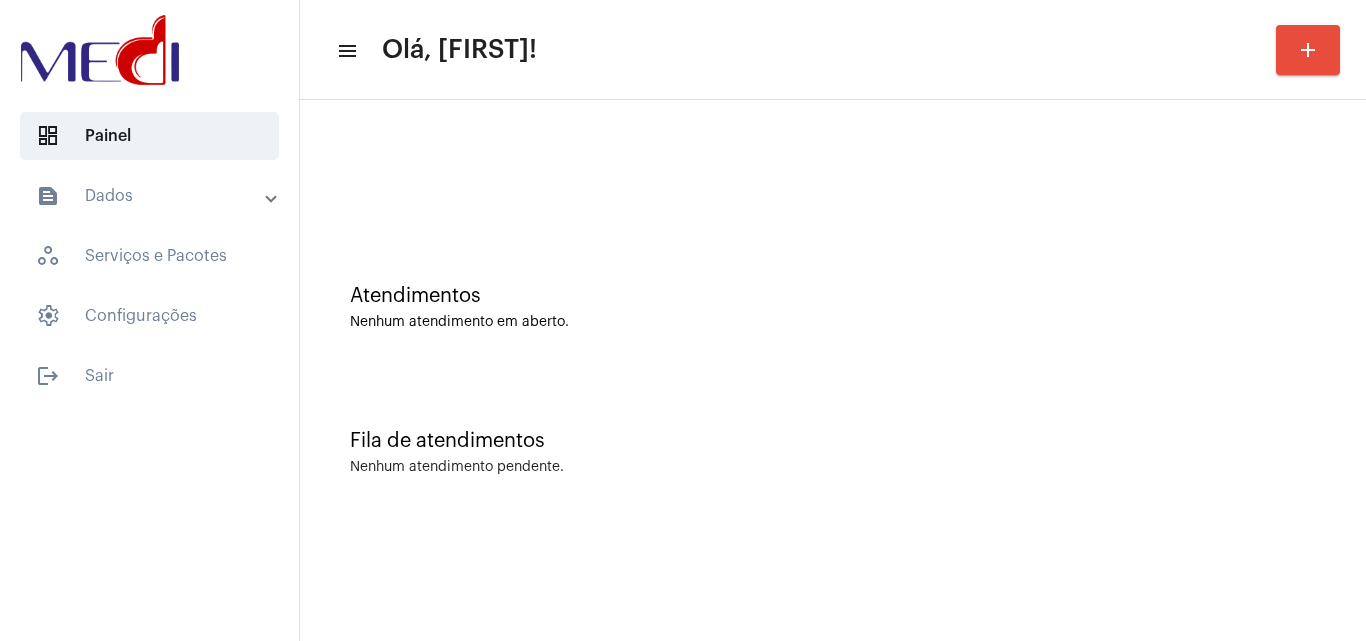 scroll, scrollTop: 0, scrollLeft: 0, axis: both 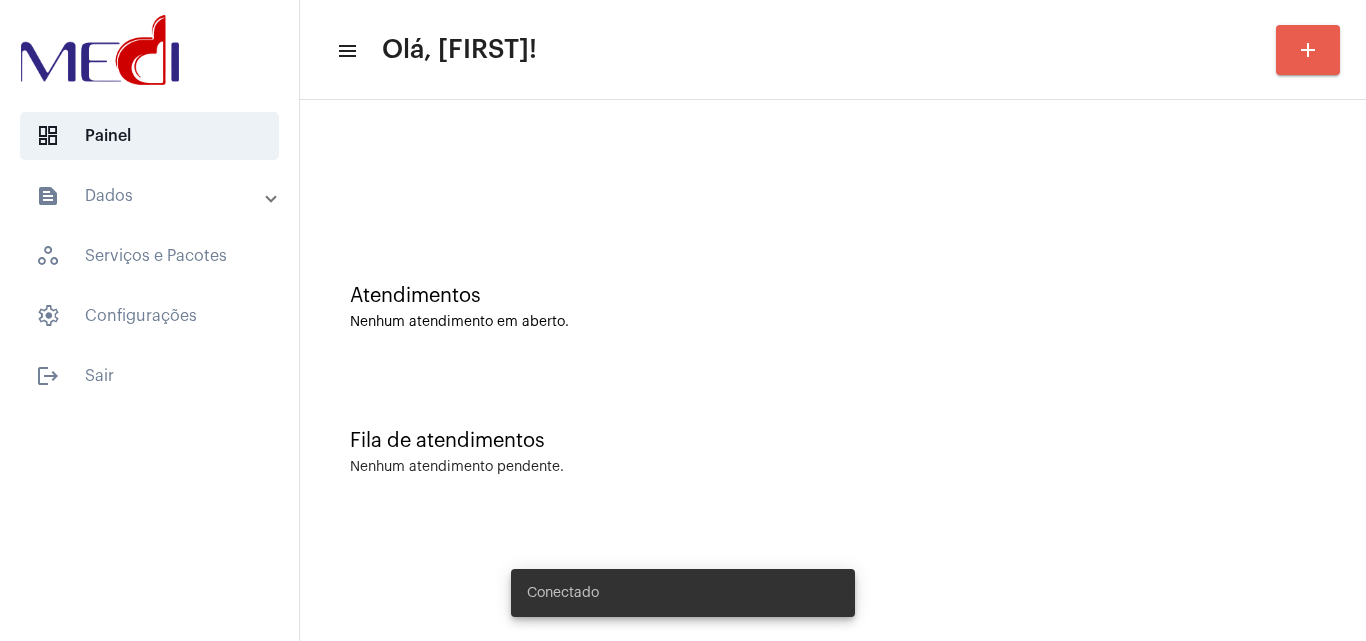 click on "add" 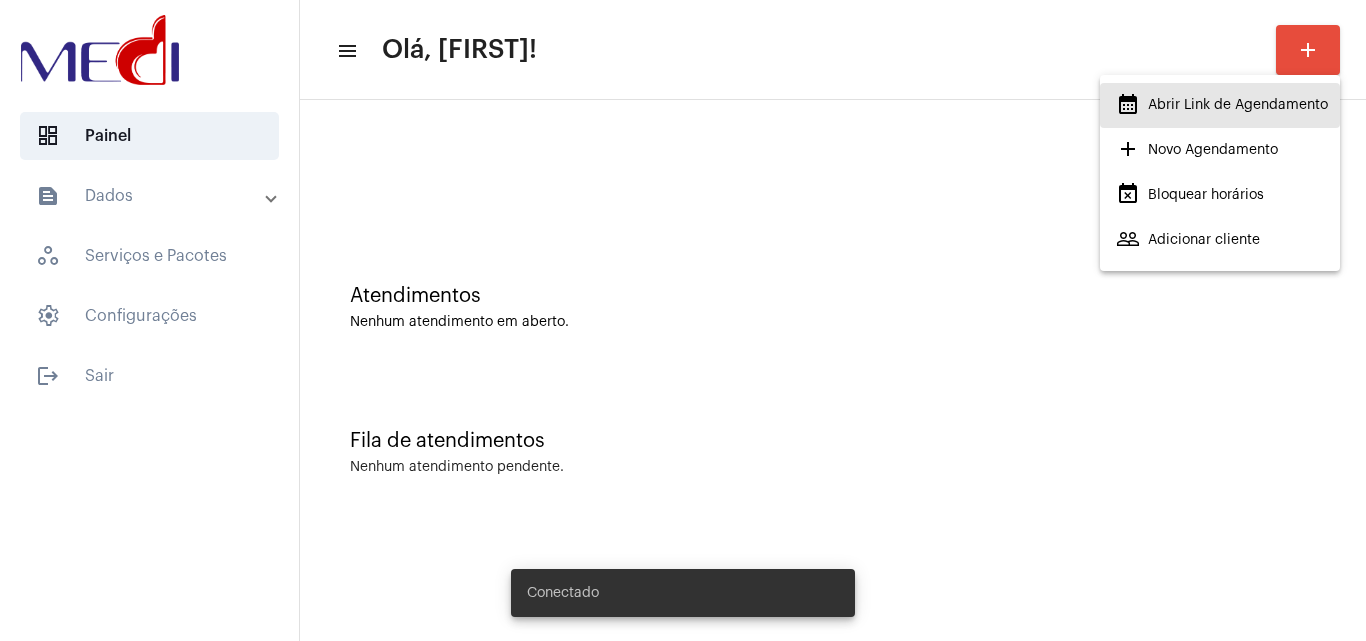 click on "calendar_month_outlined Abrir Link de Agendamento" at bounding box center [1222, 105] 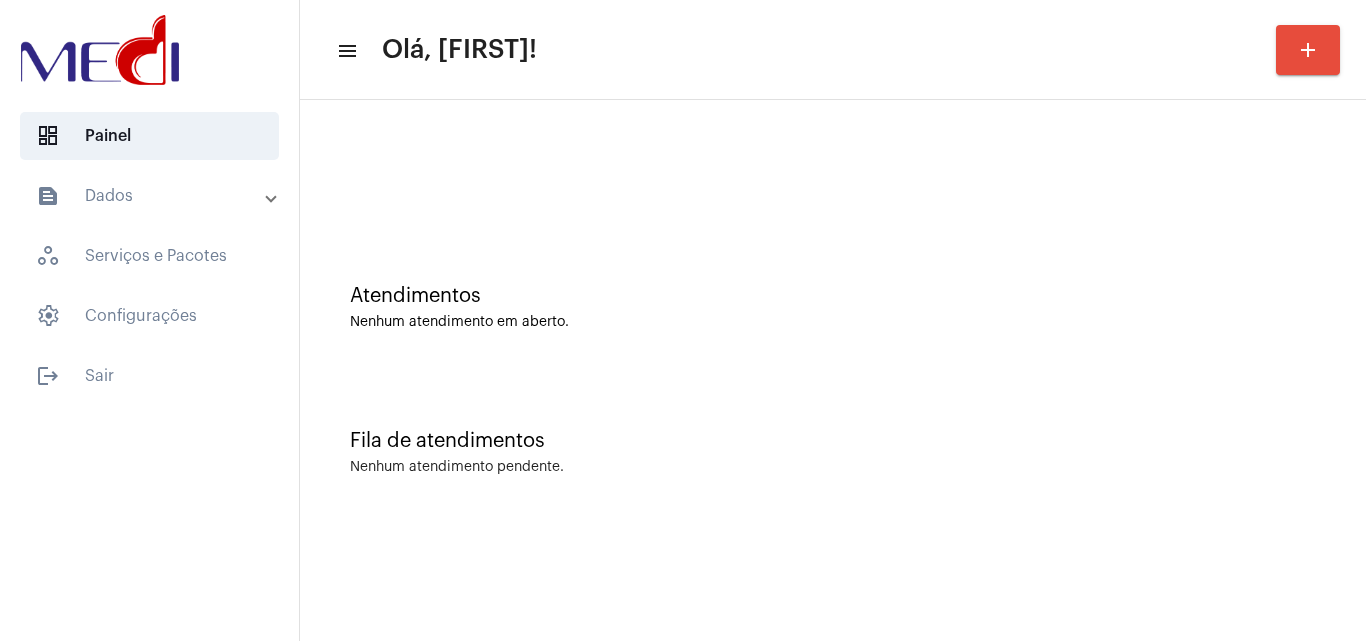 type 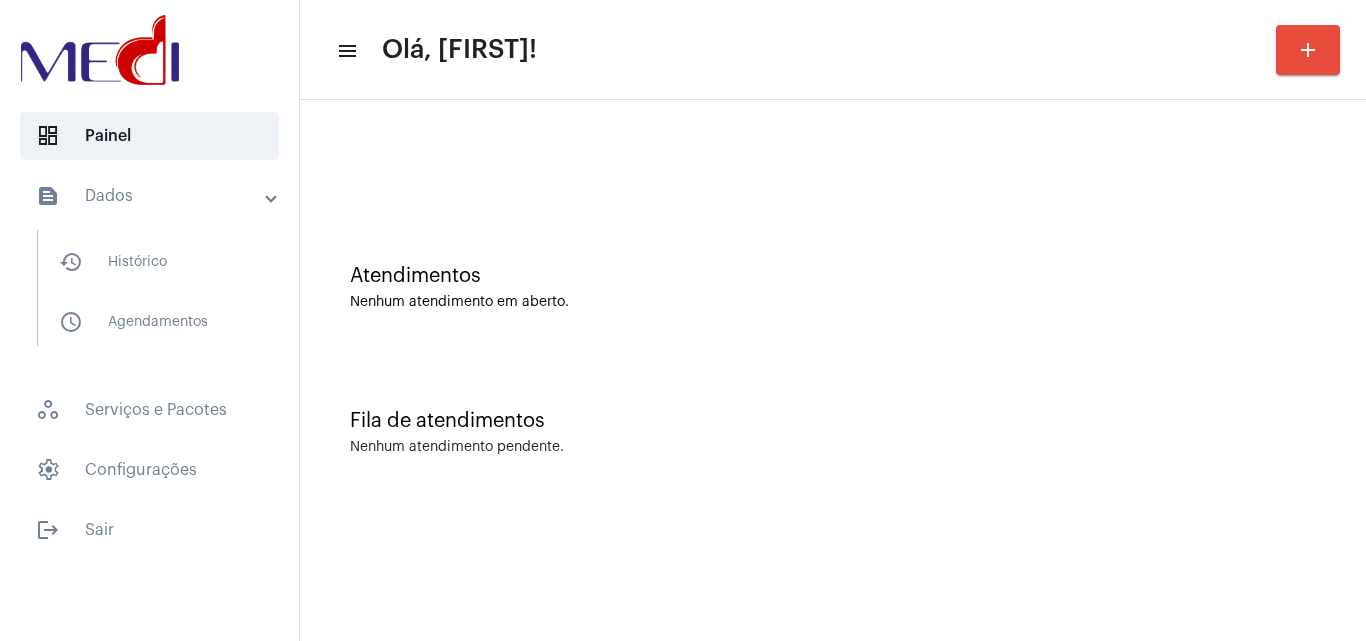 scroll, scrollTop: 0, scrollLeft: 0, axis: both 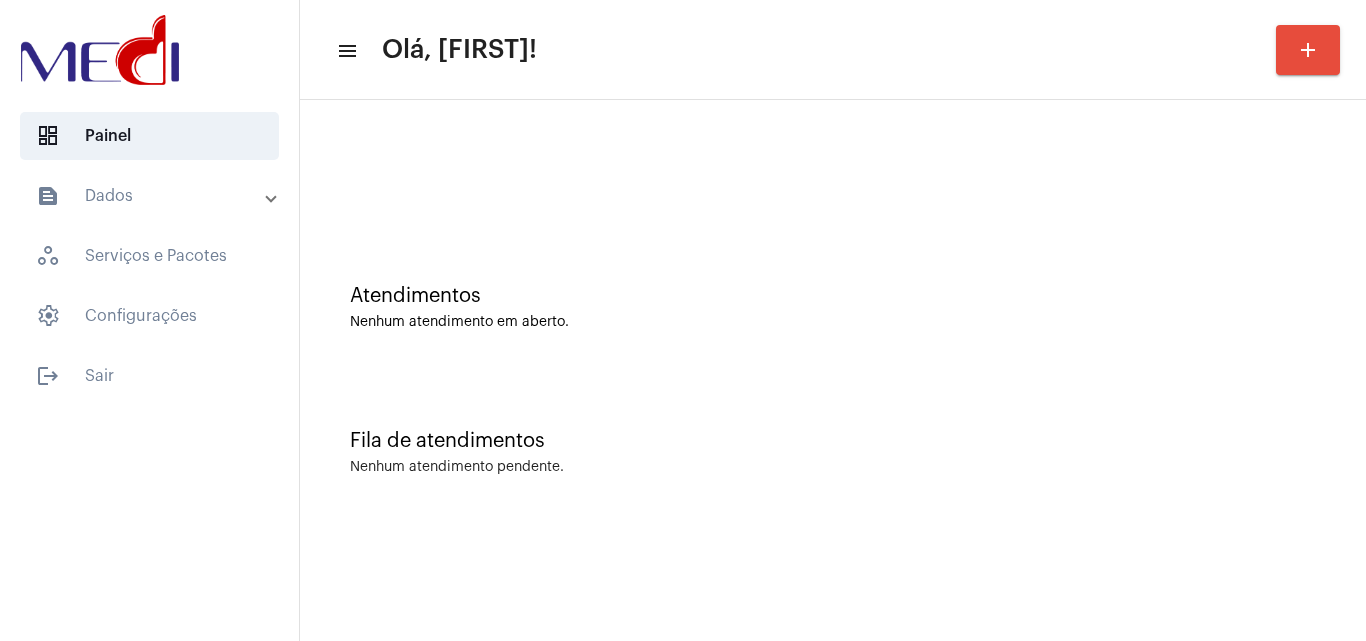 click on "Fila de atendimentos Nenhum atendimento pendente." 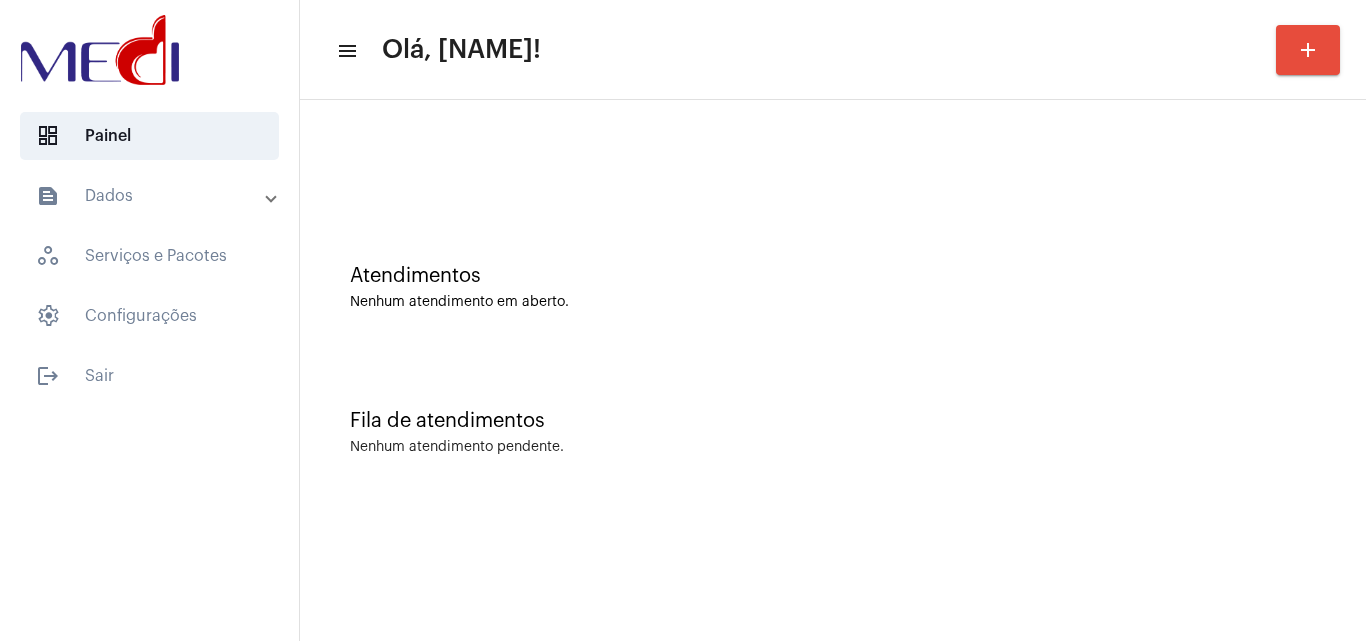 scroll, scrollTop: 0, scrollLeft: 0, axis: both 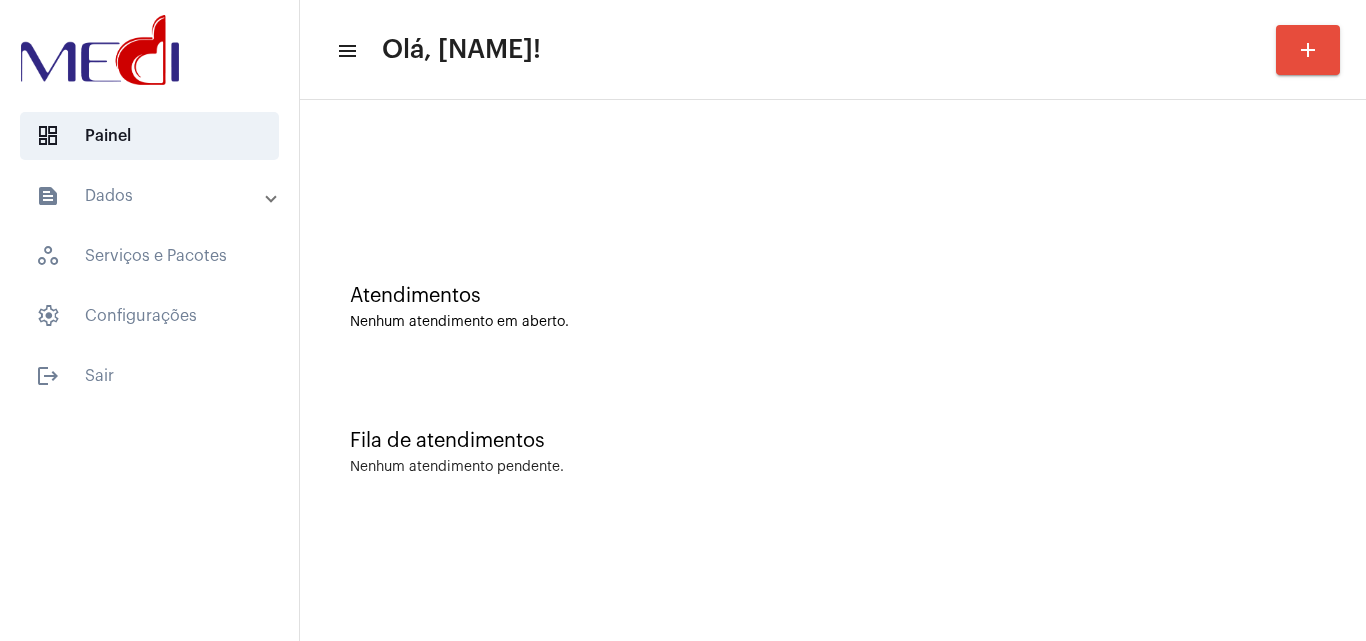 click on "Fila de atendimentos Nenhum atendimento pendente." 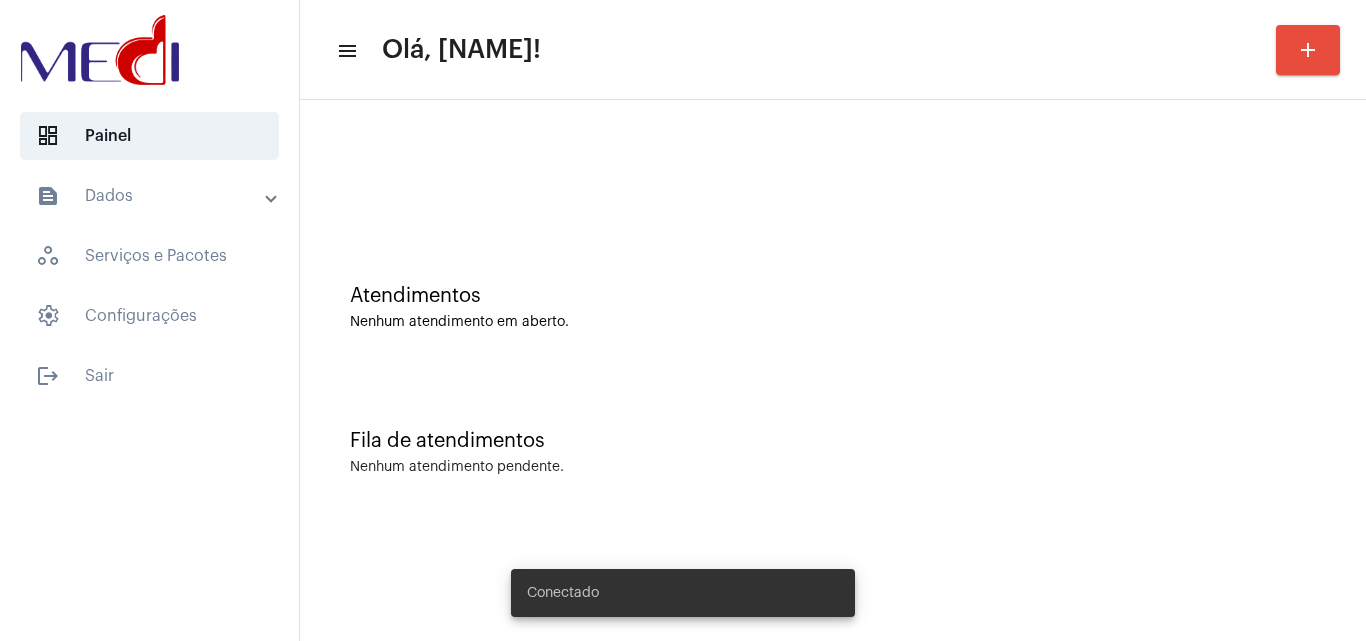 scroll, scrollTop: 0, scrollLeft: 0, axis: both 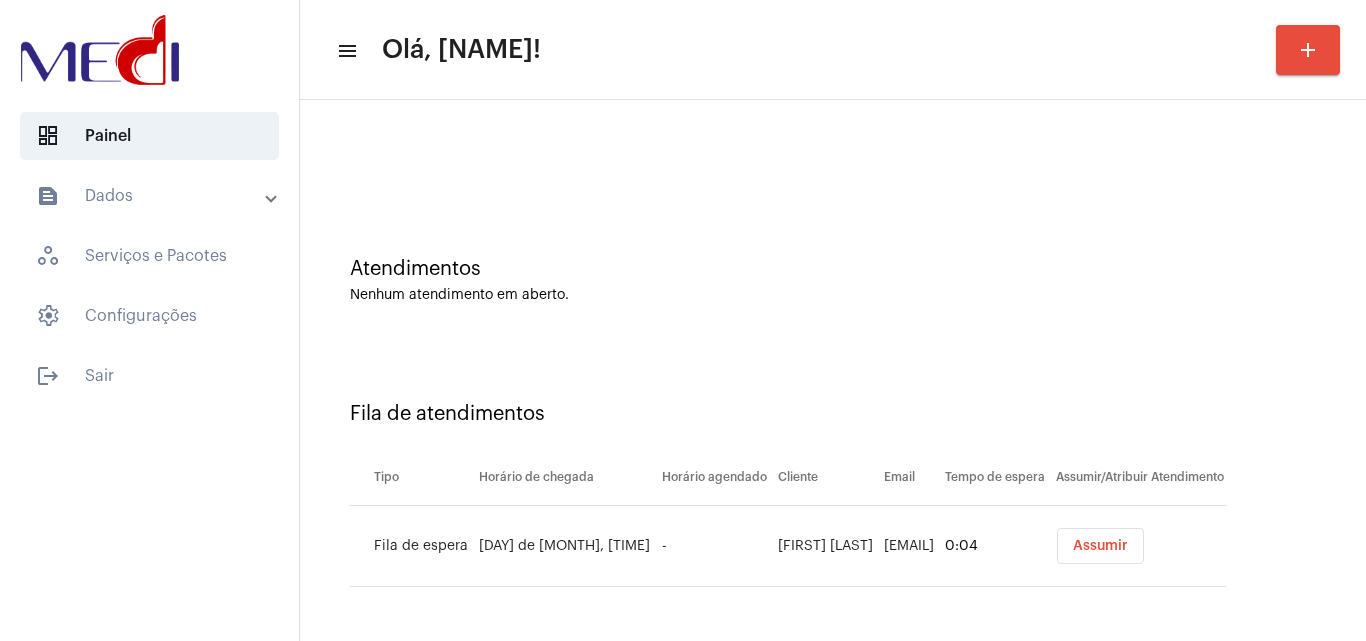 click on "Assumir" at bounding box center [1100, 546] 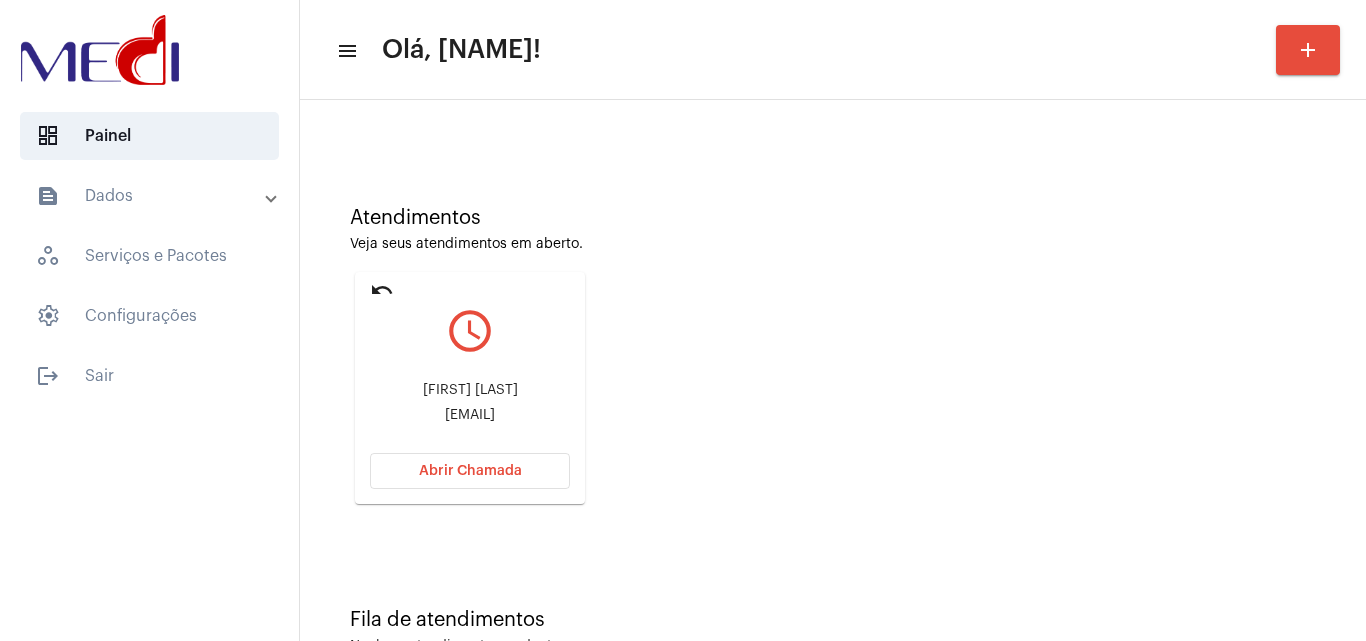 scroll, scrollTop: 141, scrollLeft: 0, axis: vertical 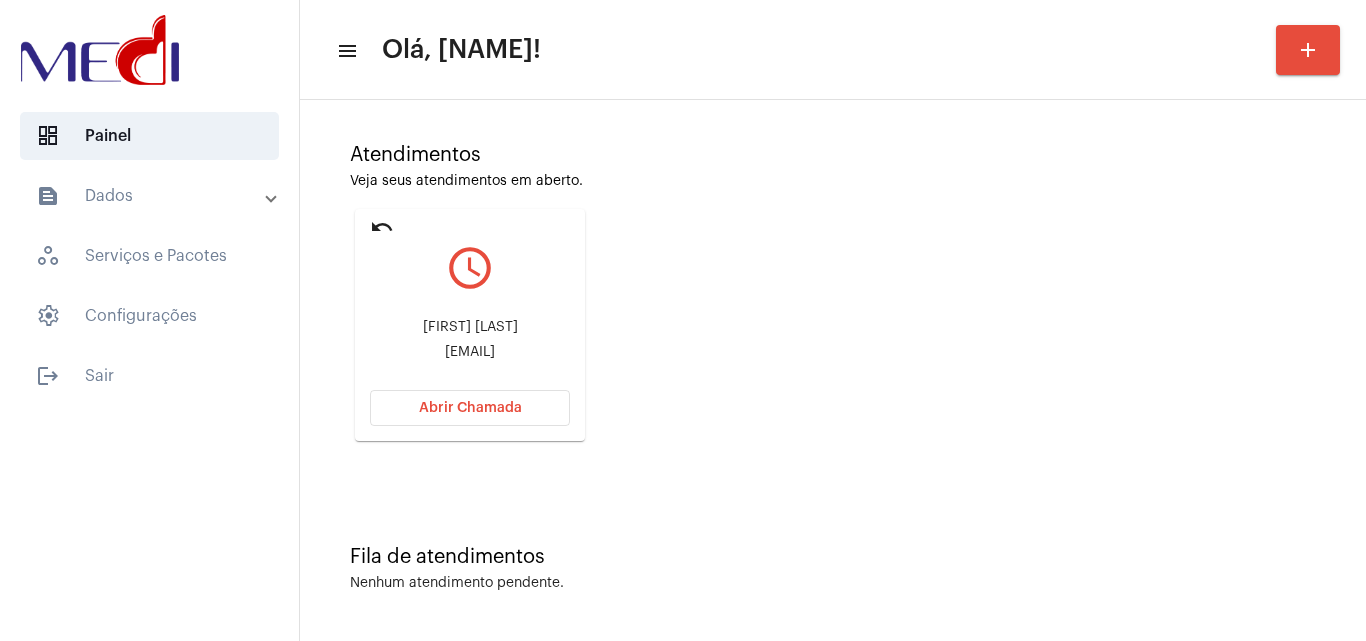 click on "artsilper@gmail.com" 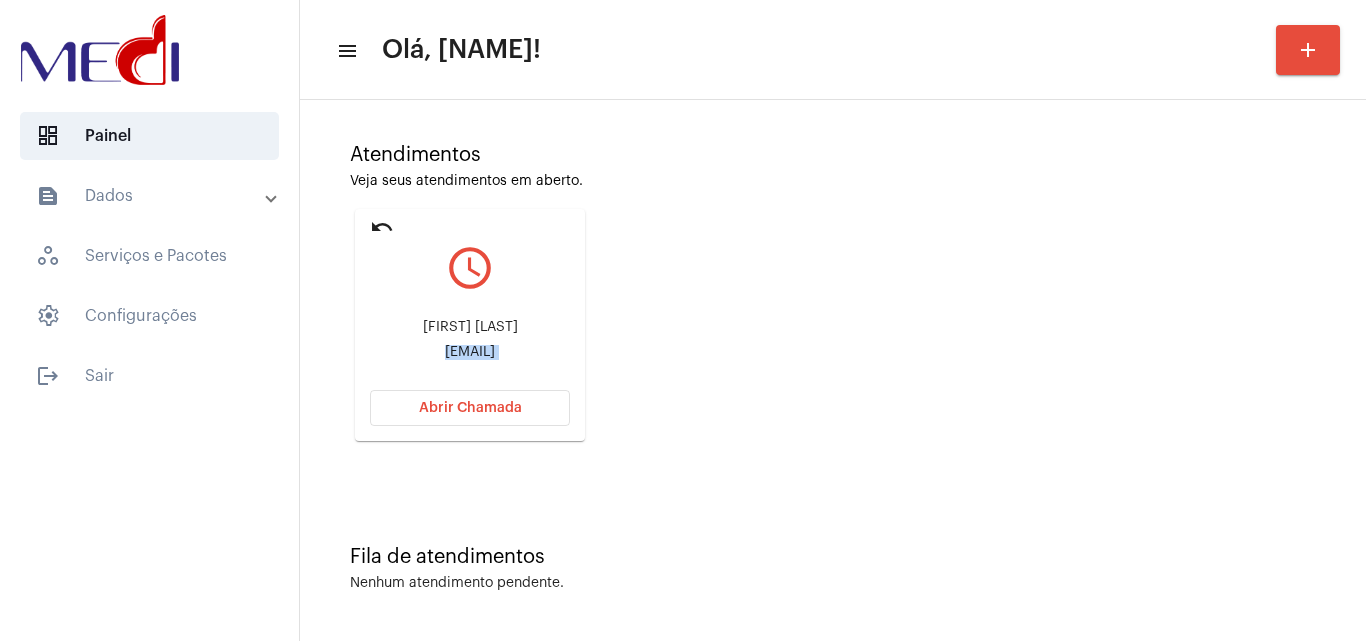click on "artsilper@gmail.com" 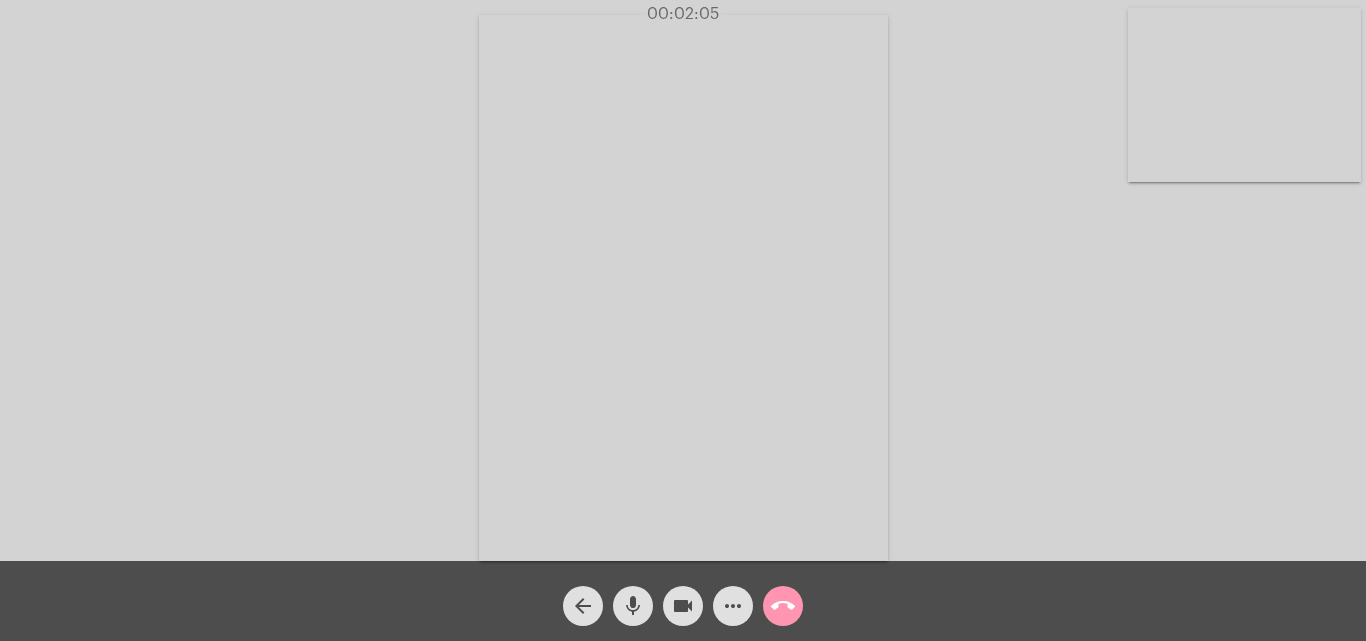 drag, startPoint x: 783, startPoint y: 603, endPoint x: 793, endPoint y: 594, distance: 13.453624 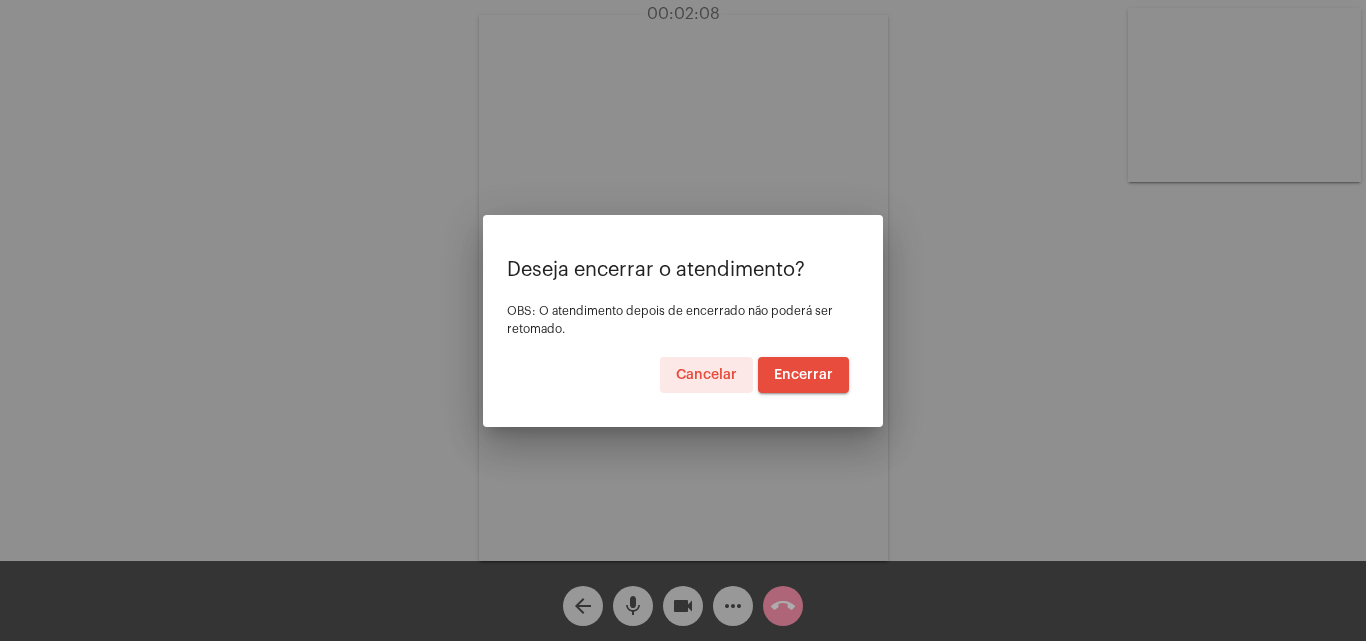 click on "Encerrar" at bounding box center (803, 375) 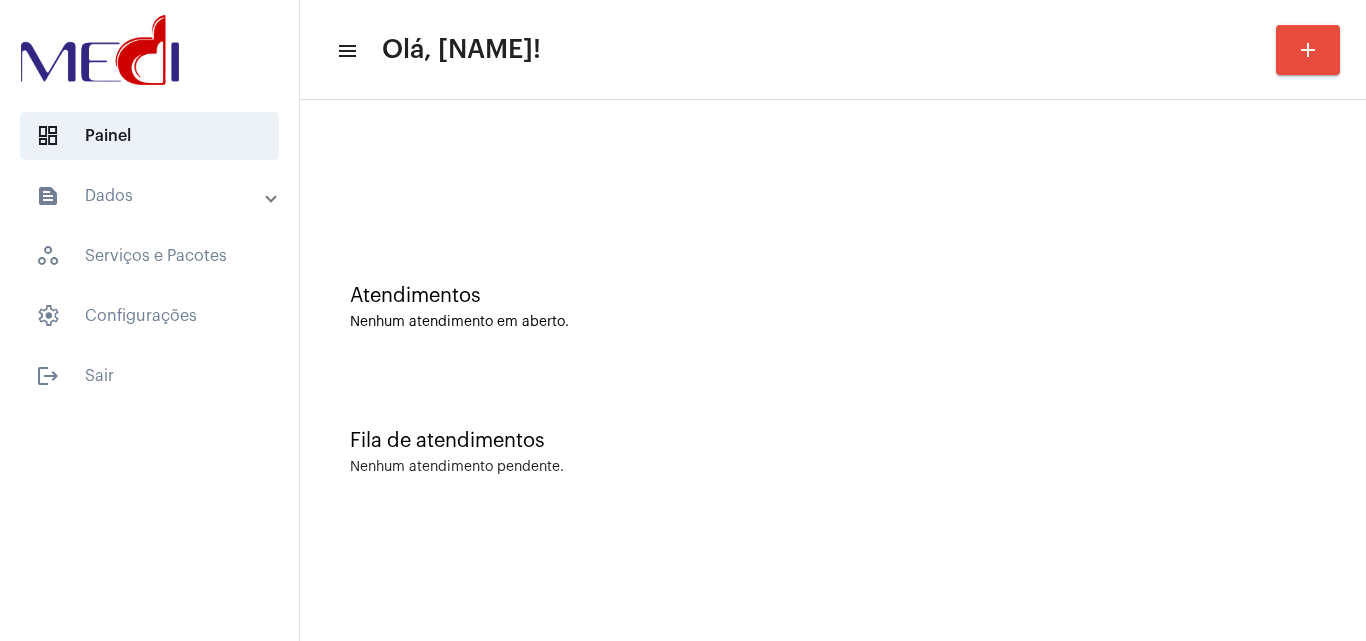 click on "Fila de atendimentos" 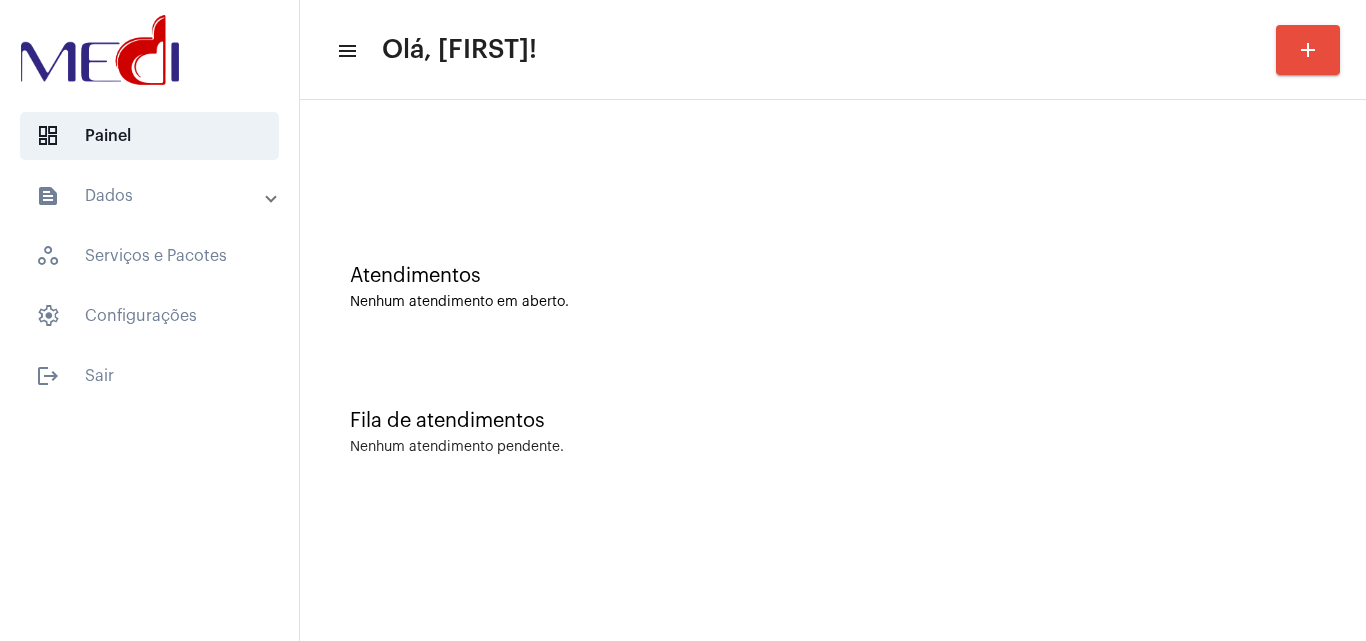 scroll, scrollTop: 0, scrollLeft: 0, axis: both 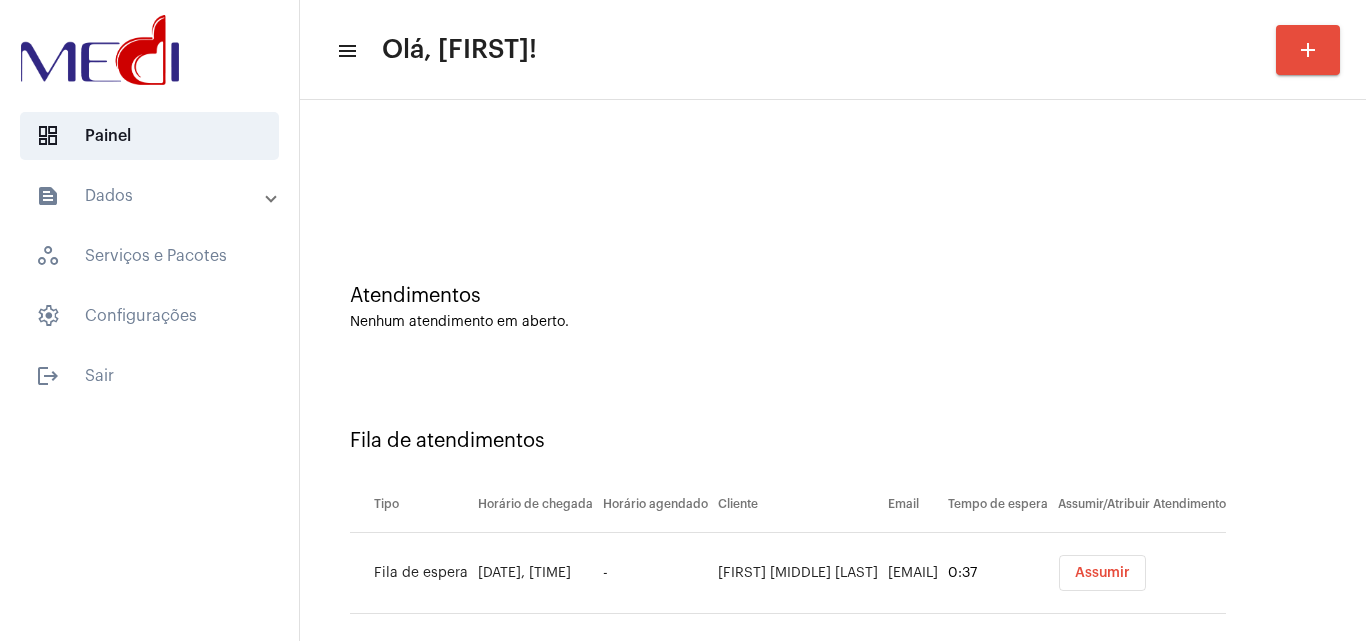 click on "Atendimentos Nenhum atendimento em aberto." 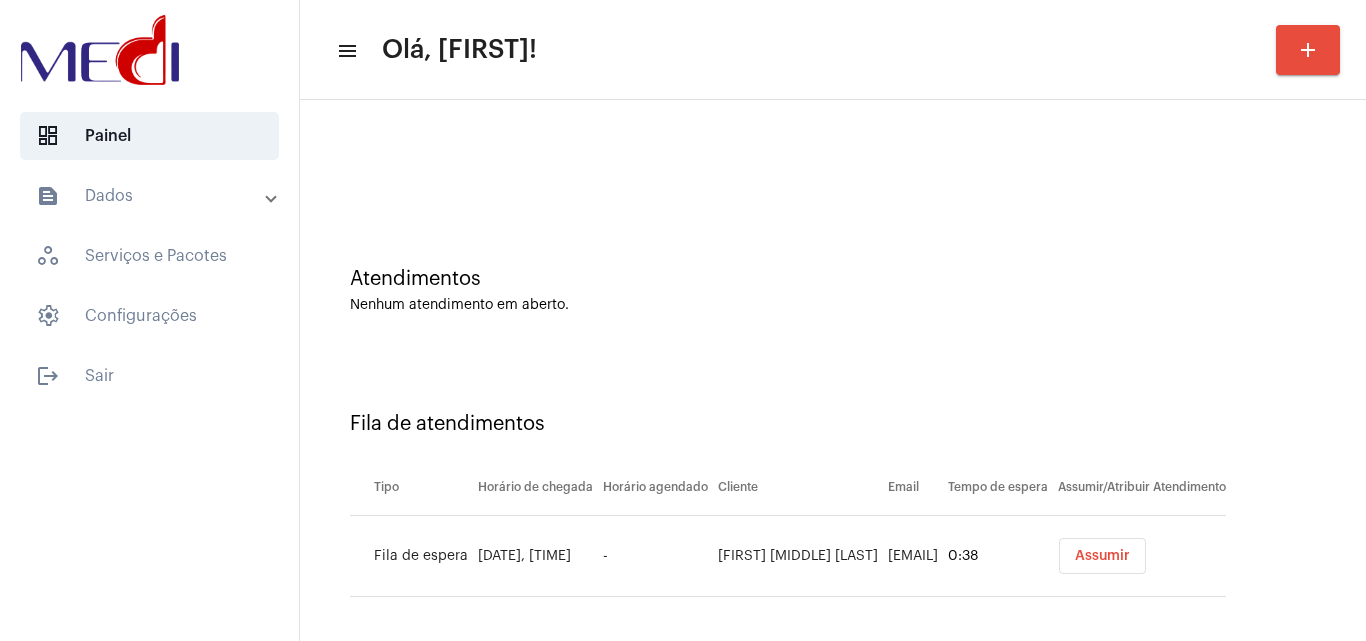 scroll, scrollTop: 27, scrollLeft: 0, axis: vertical 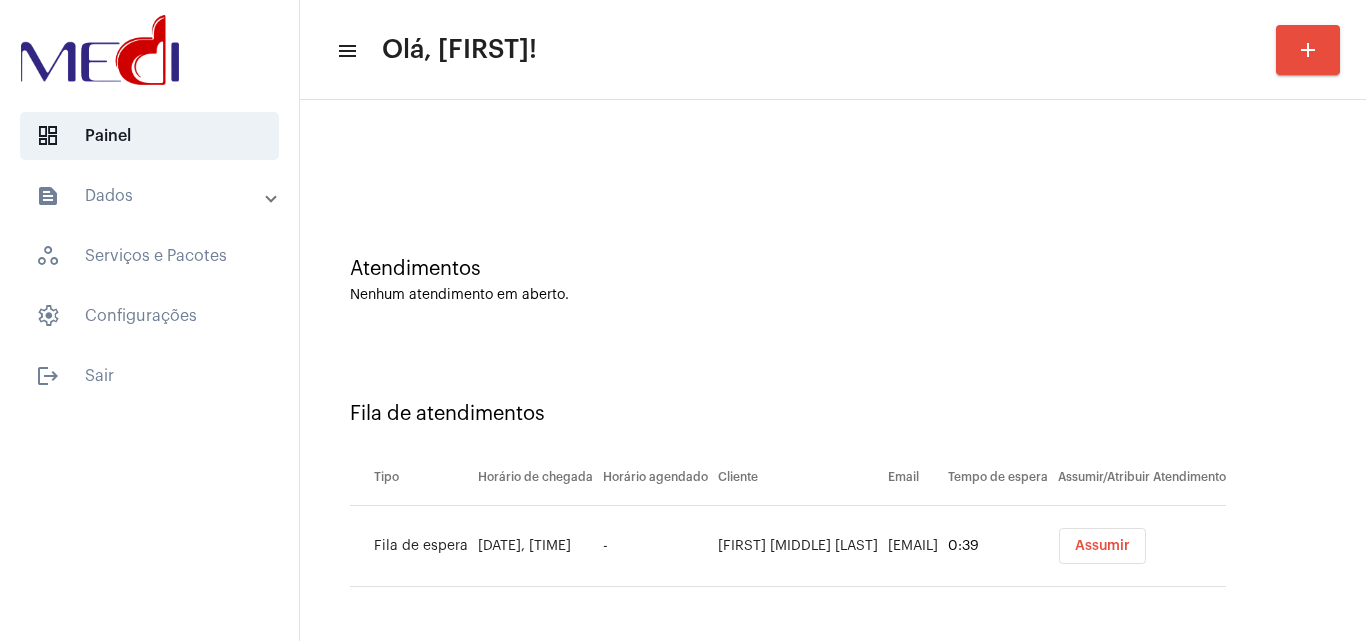click on "Assumir" at bounding box center [1102, 546] 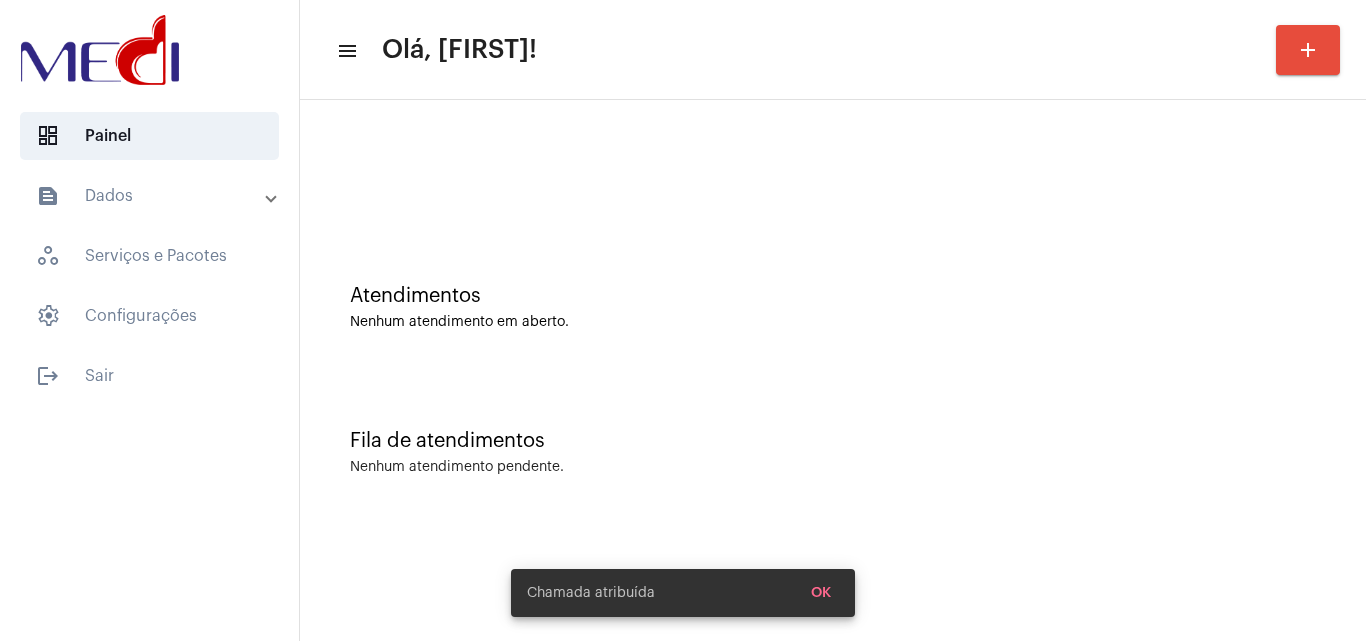 scroll, scrollTop: 0, scrollLeft: 0, axis: both 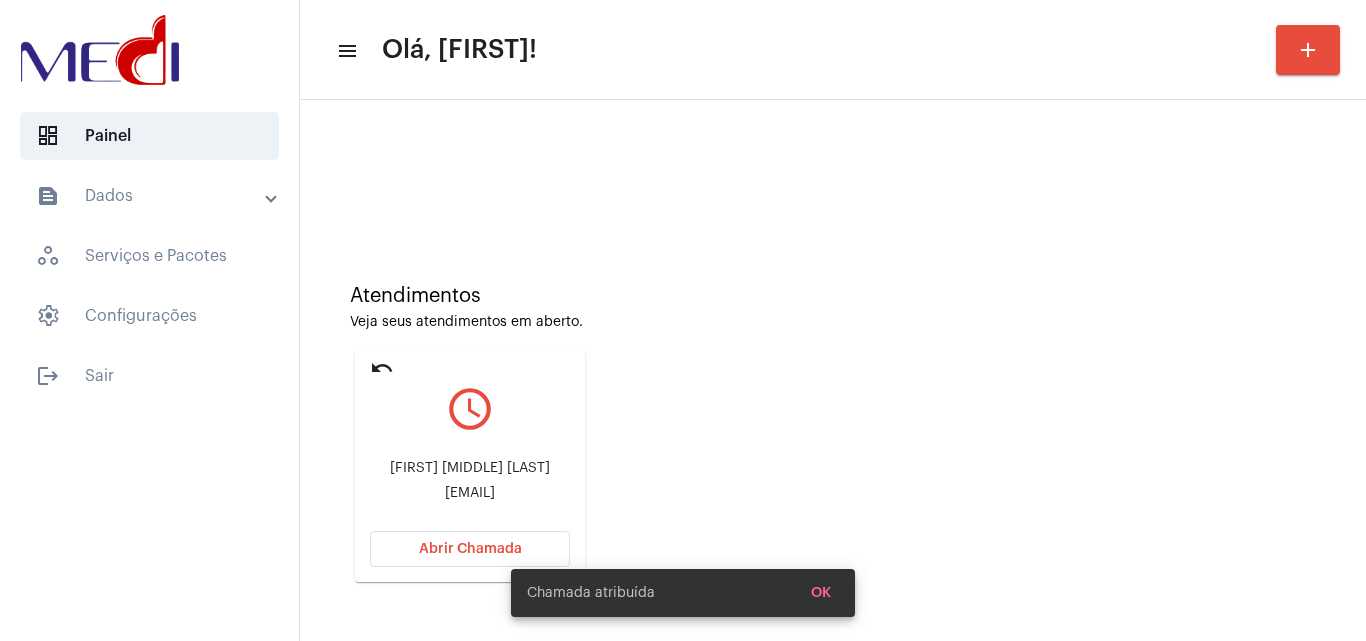 click on "ra.jose7122@gmail.com" 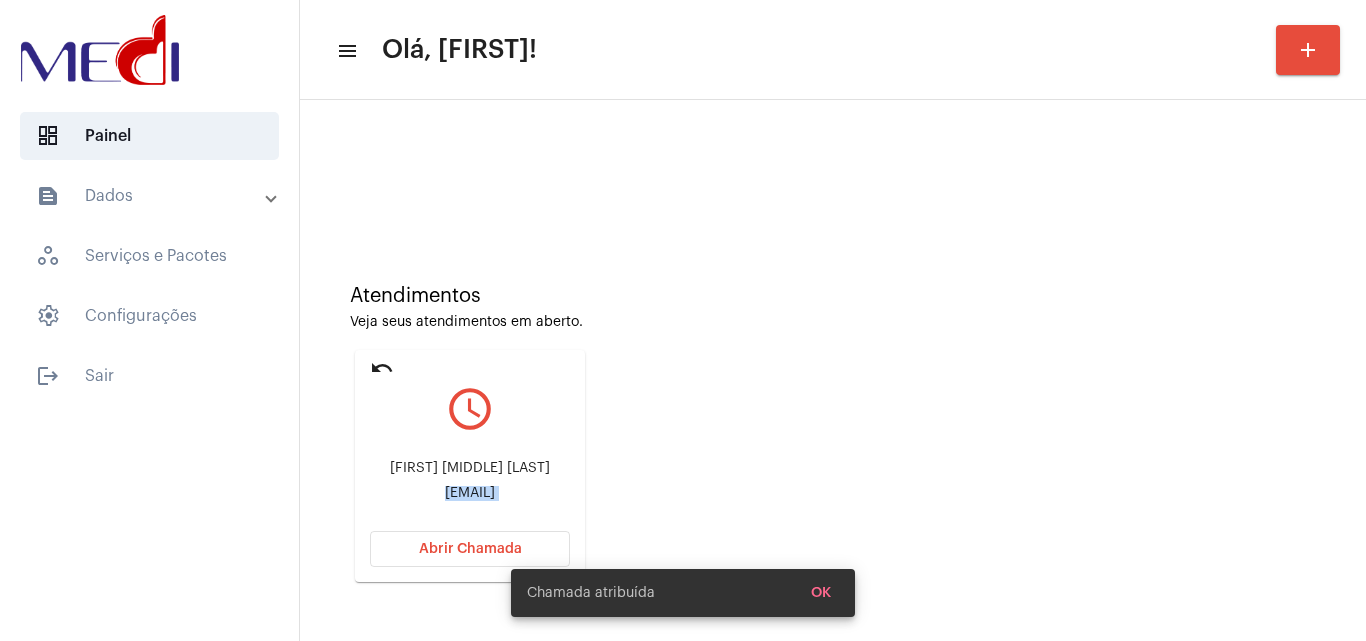 click on "ra.jose7122@gmail.com" 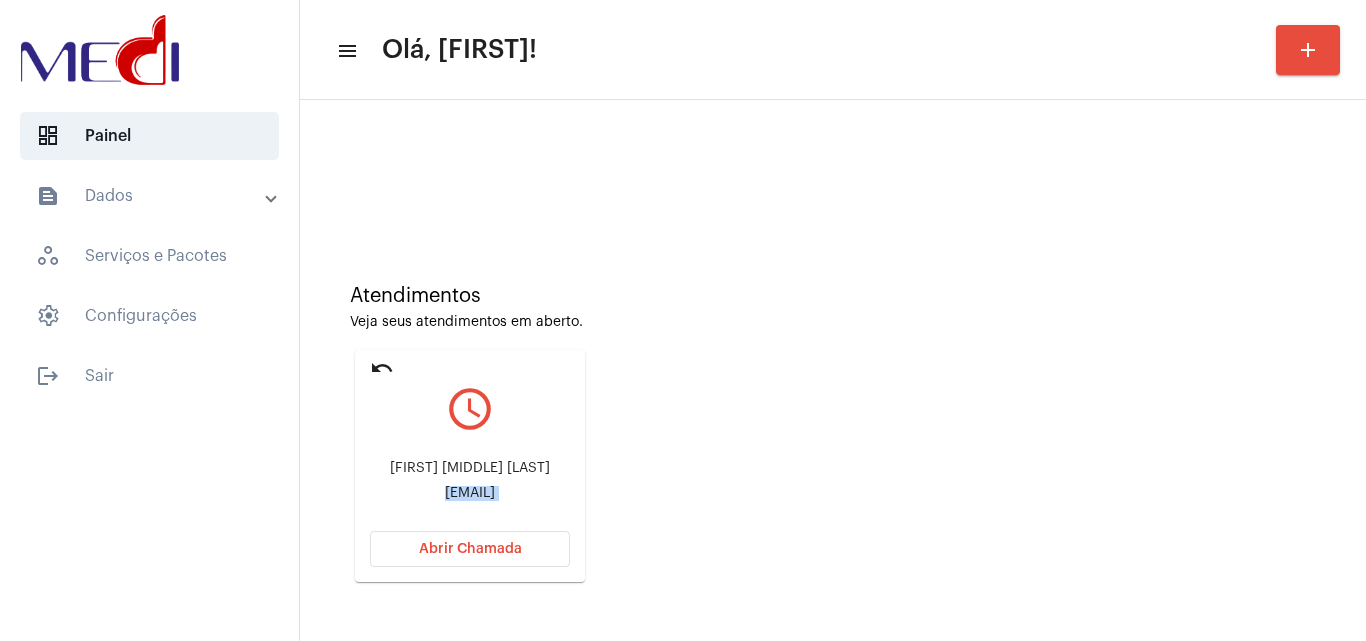 click on "Abrir Chamada" 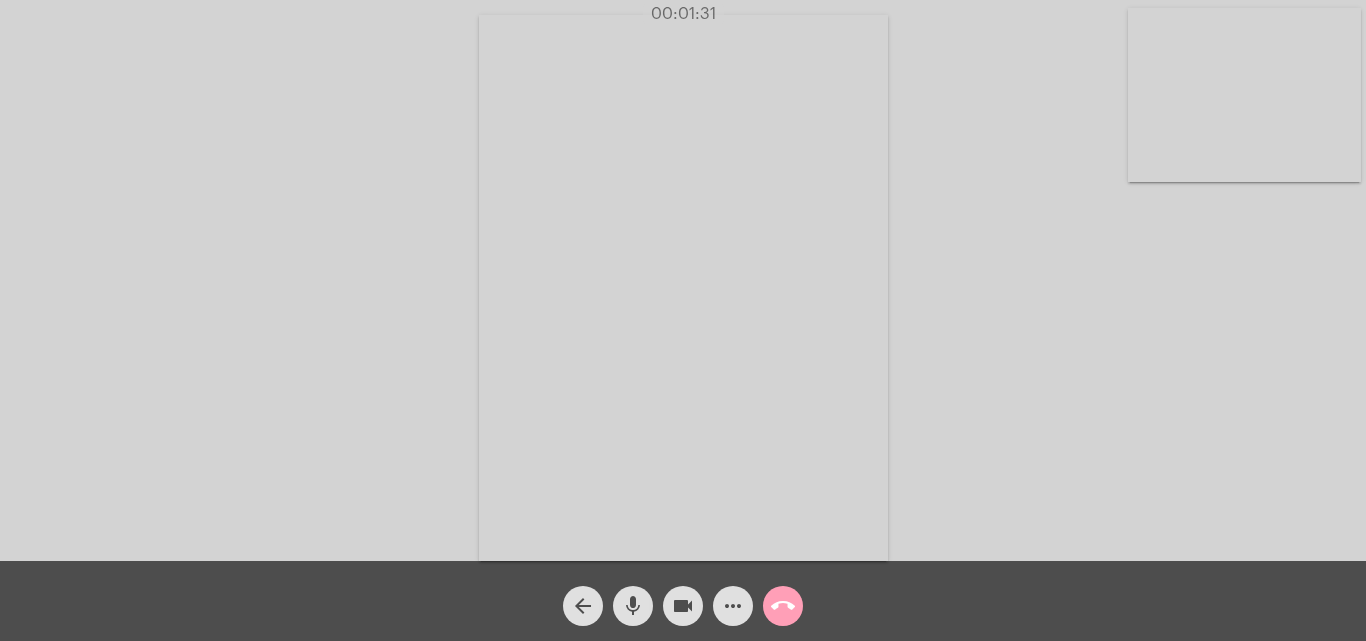 click on "call_end" 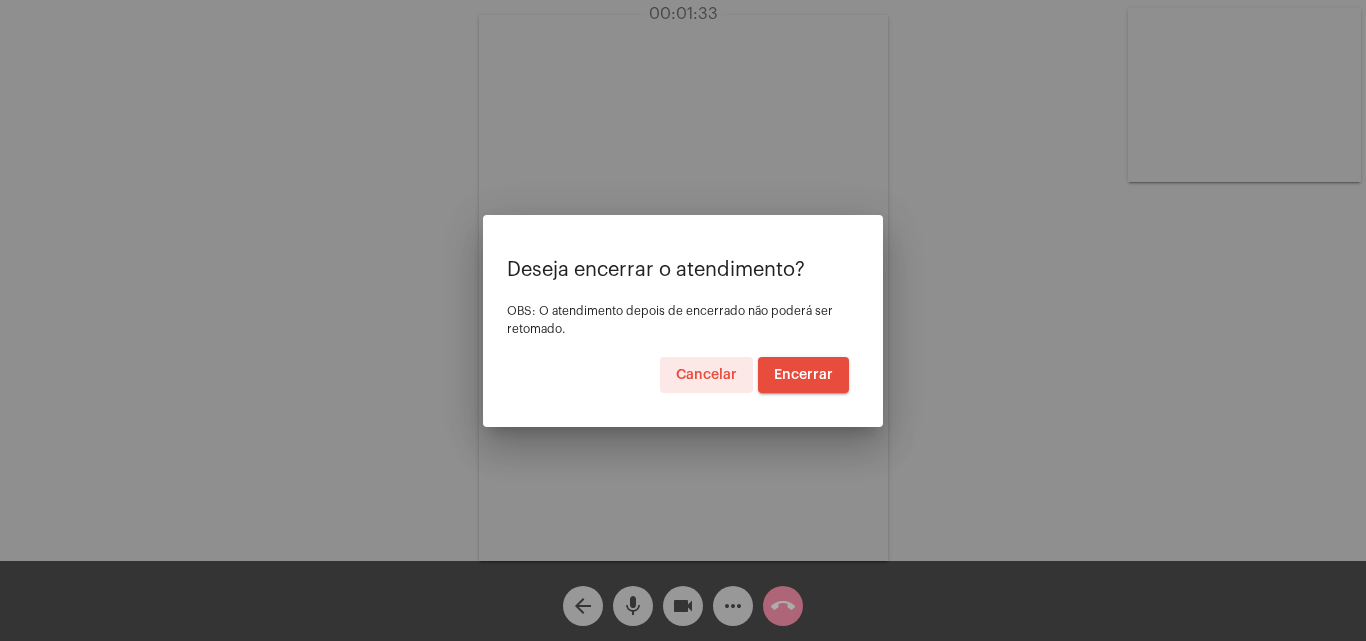 click on "Encerrar" at bounding box center (803, 375) 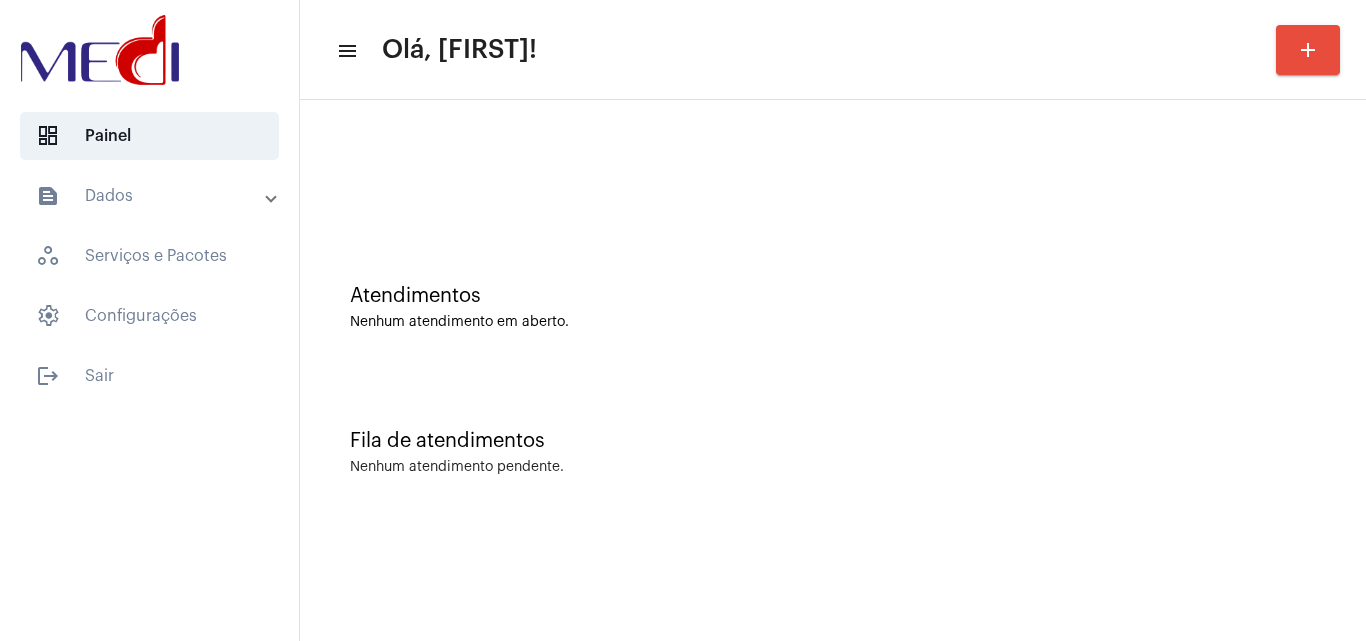 click on "Atendimentos Nenhum atendimento em aberto." 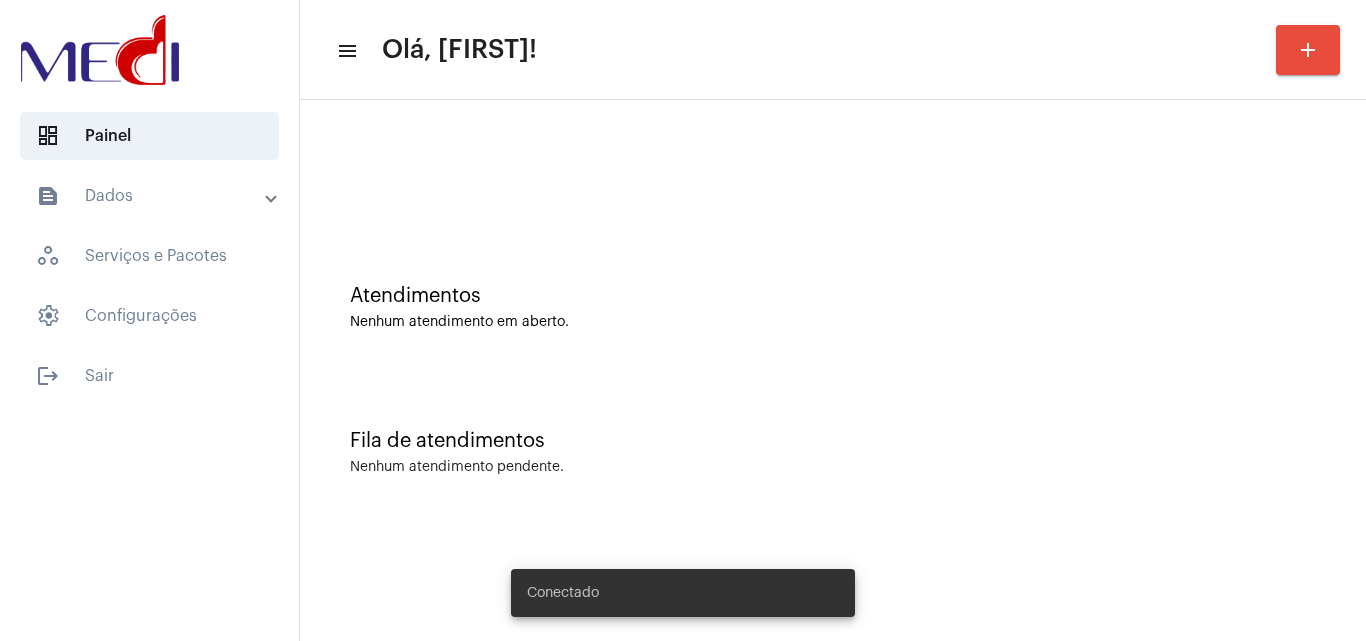 scroll, scrollTop: 0, scrollLeft: 0, axis: both 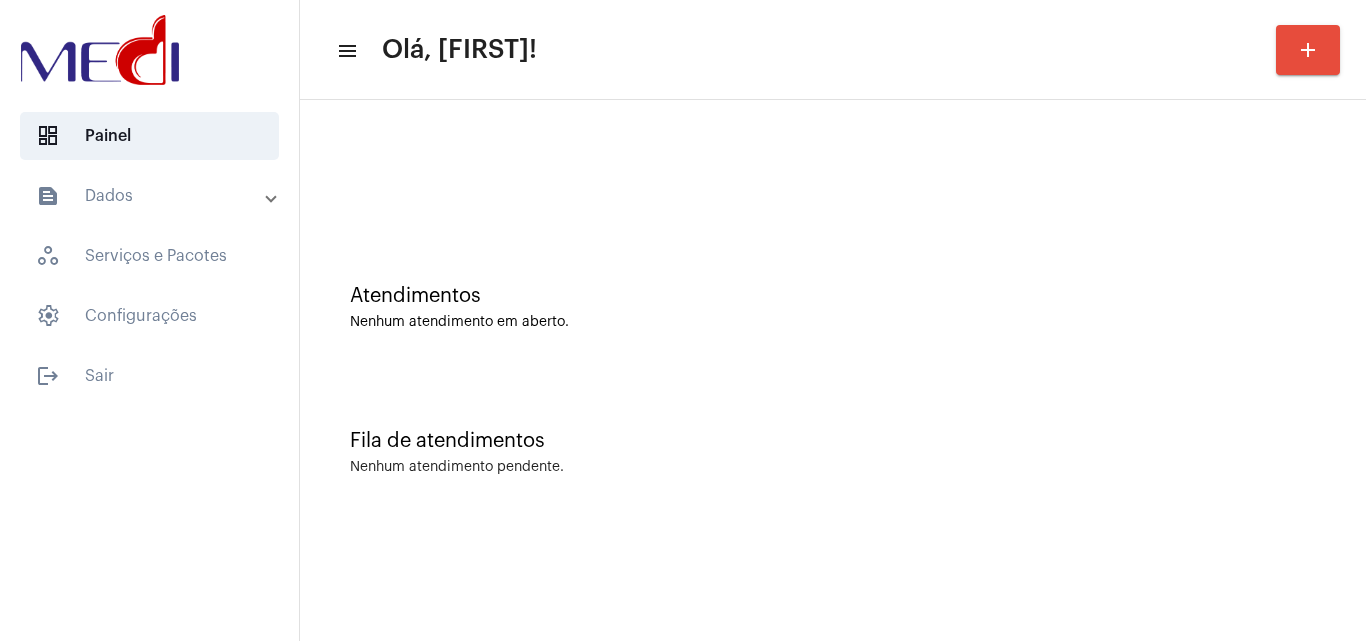 drag, startPoint x: 1071, startPoint y: 455, endPoint x: 1086, endPoint y: 446, distance: 17.492855 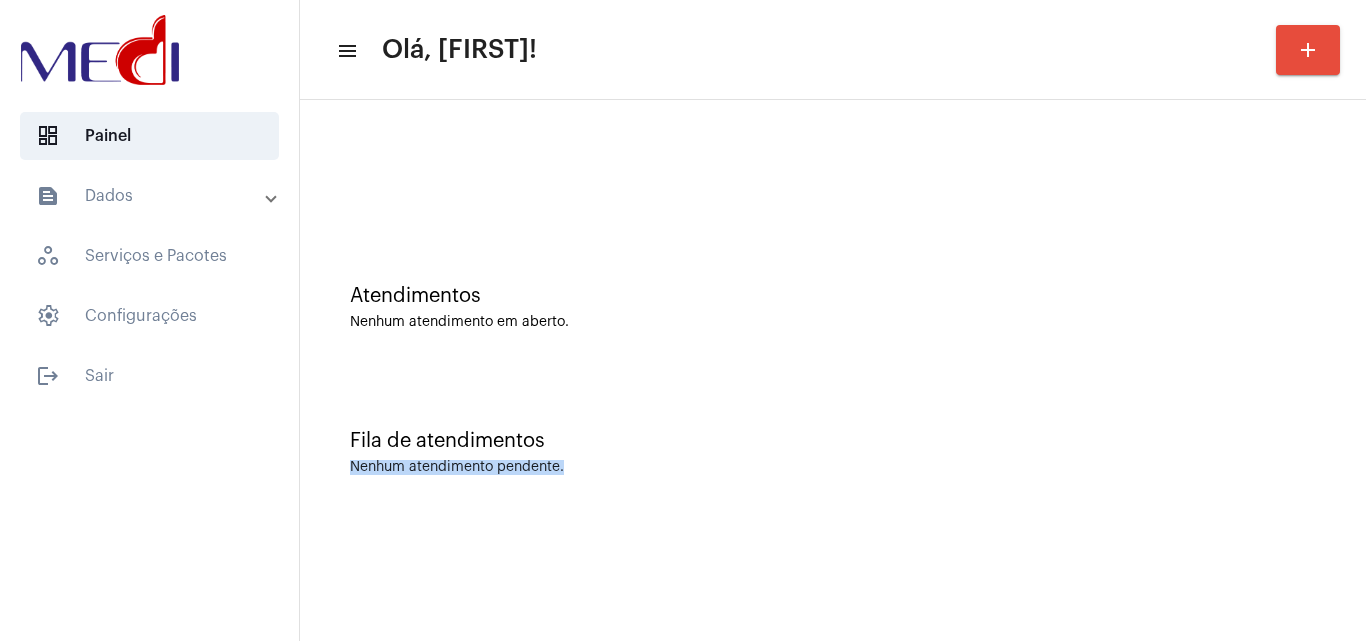 click on "Fila de atendimentos" 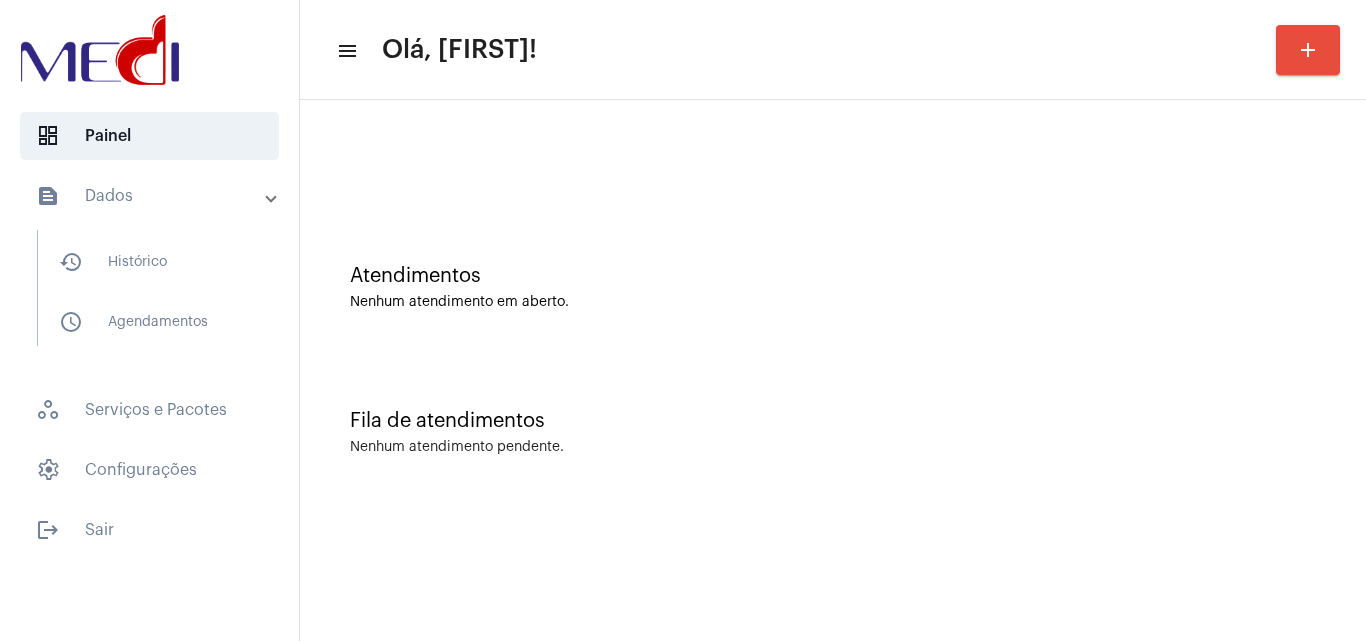 scroll, scrollTop: 0, scrollLeft: 0, axis: both 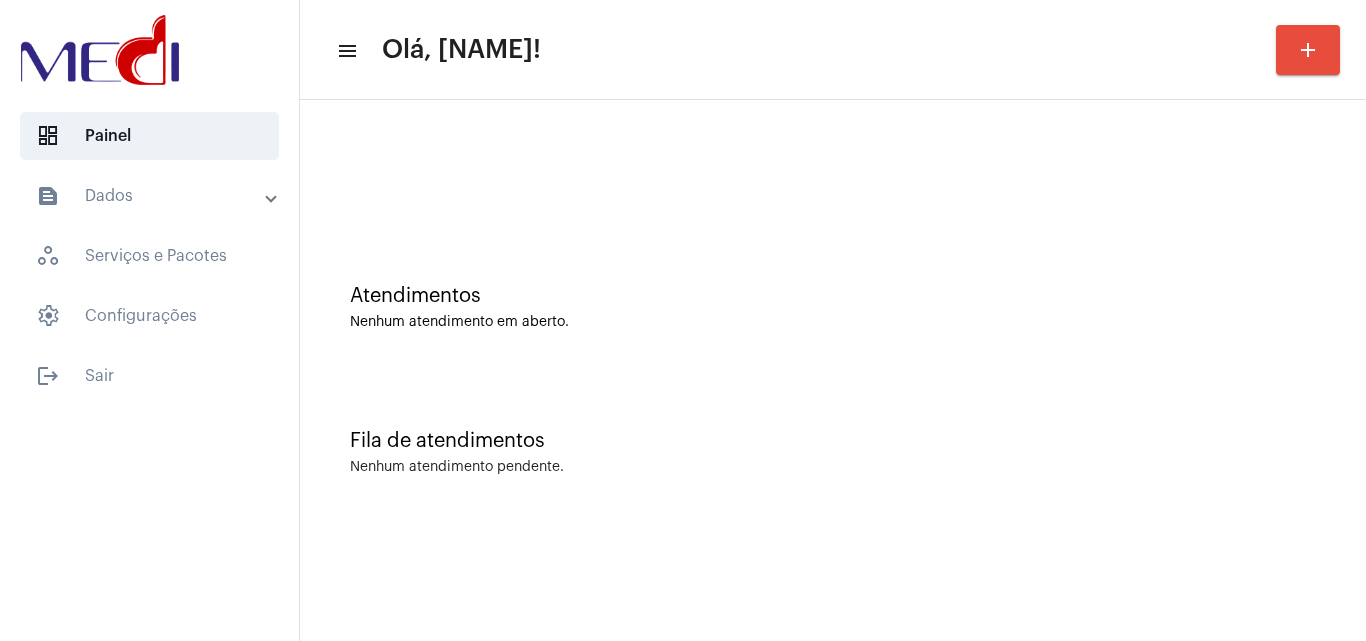 click on "Fila de atendimentos Nenhum atendimento pendente." 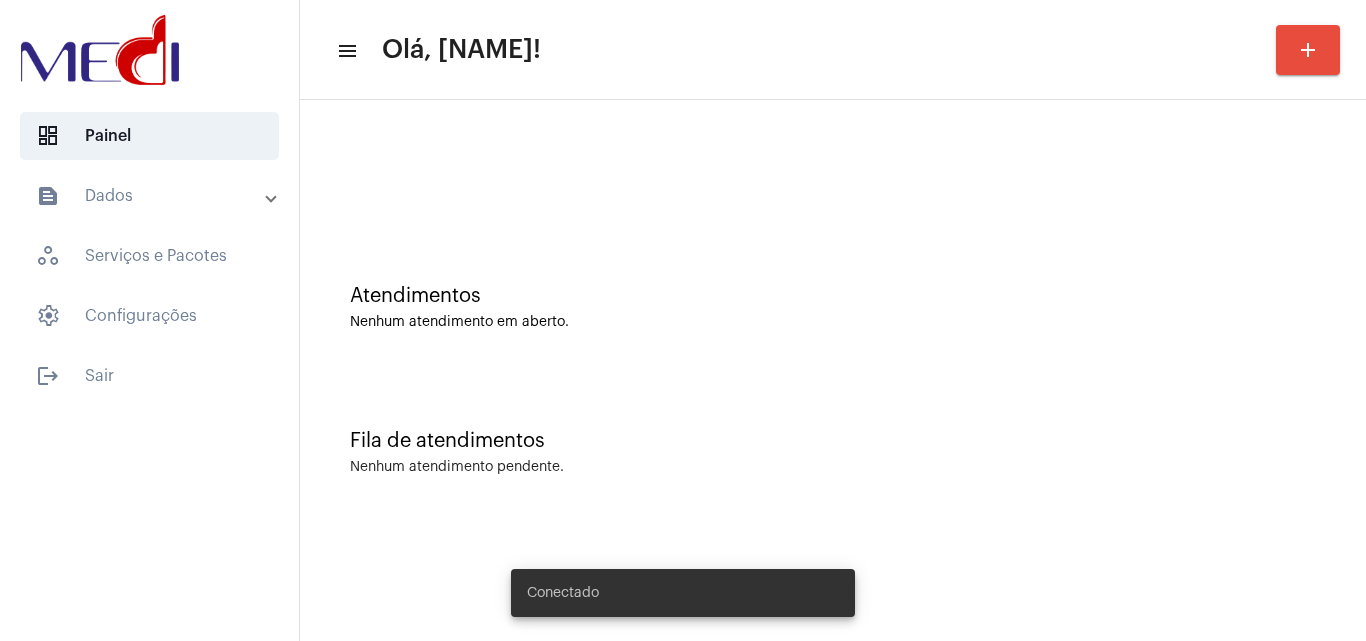 scroll, scrollTop: 0, scrollLeft: 0, axis: both 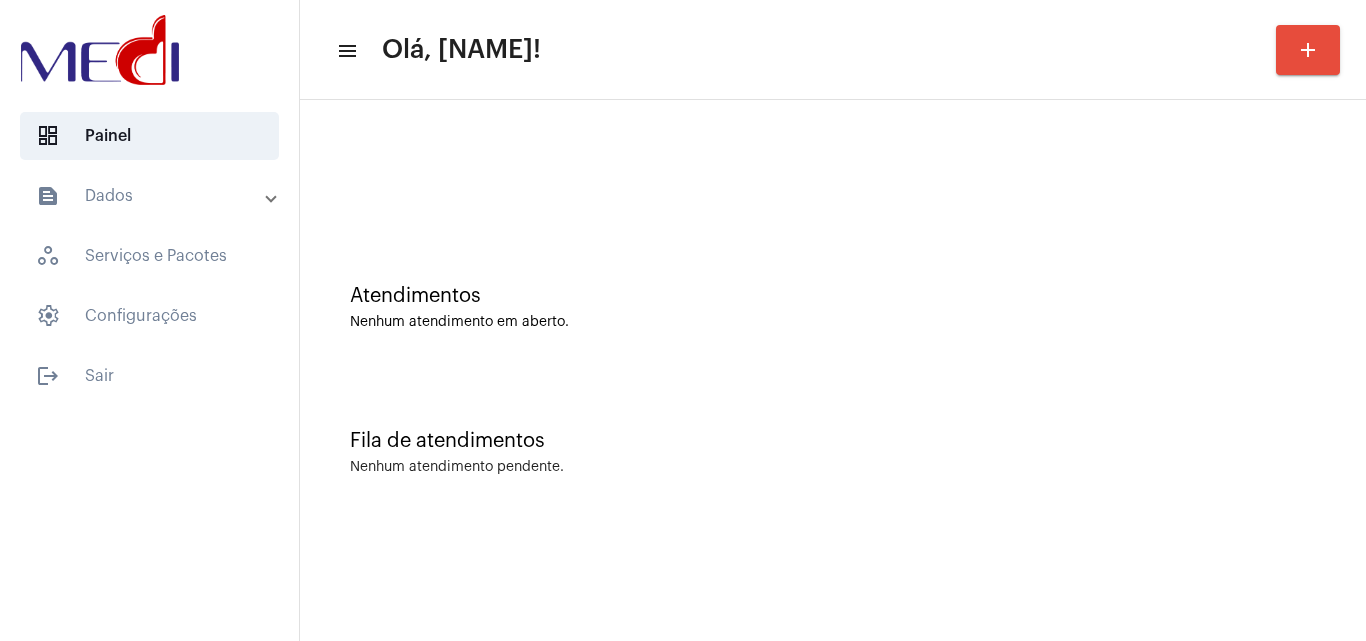click on "Fila de atendimentos Nenhum atendimento pendente." 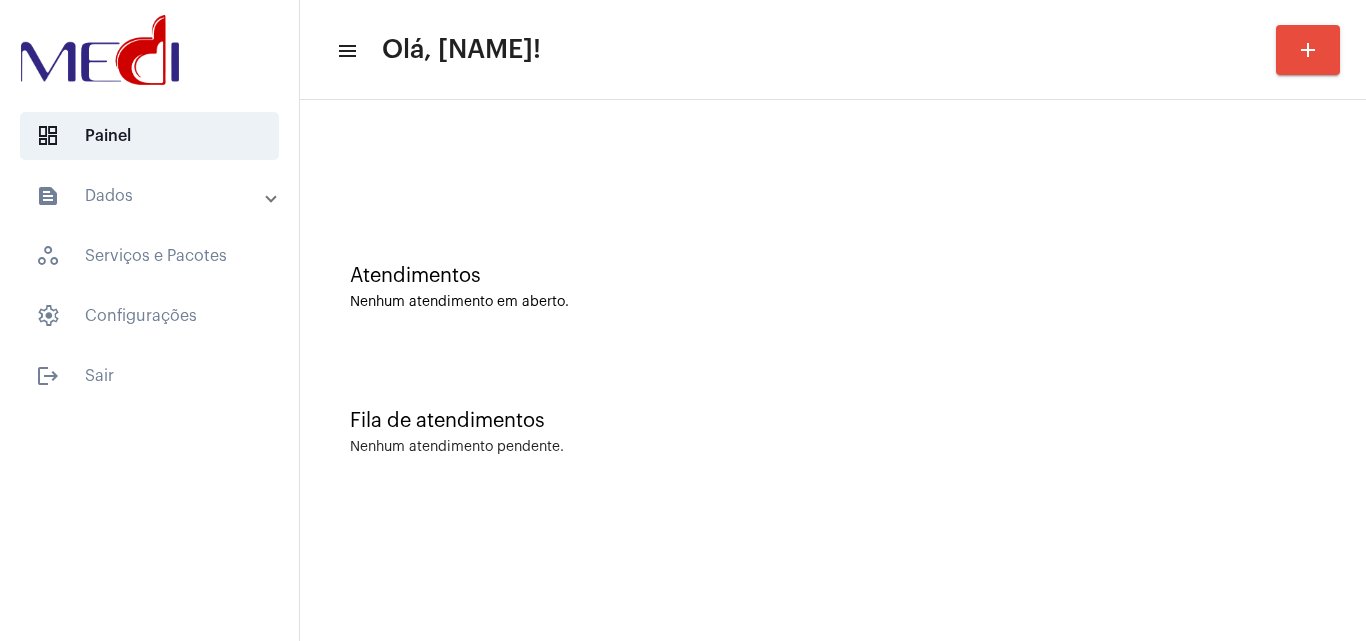 scroll, scrollTop: 0, scrollLeft: 0, axis: both 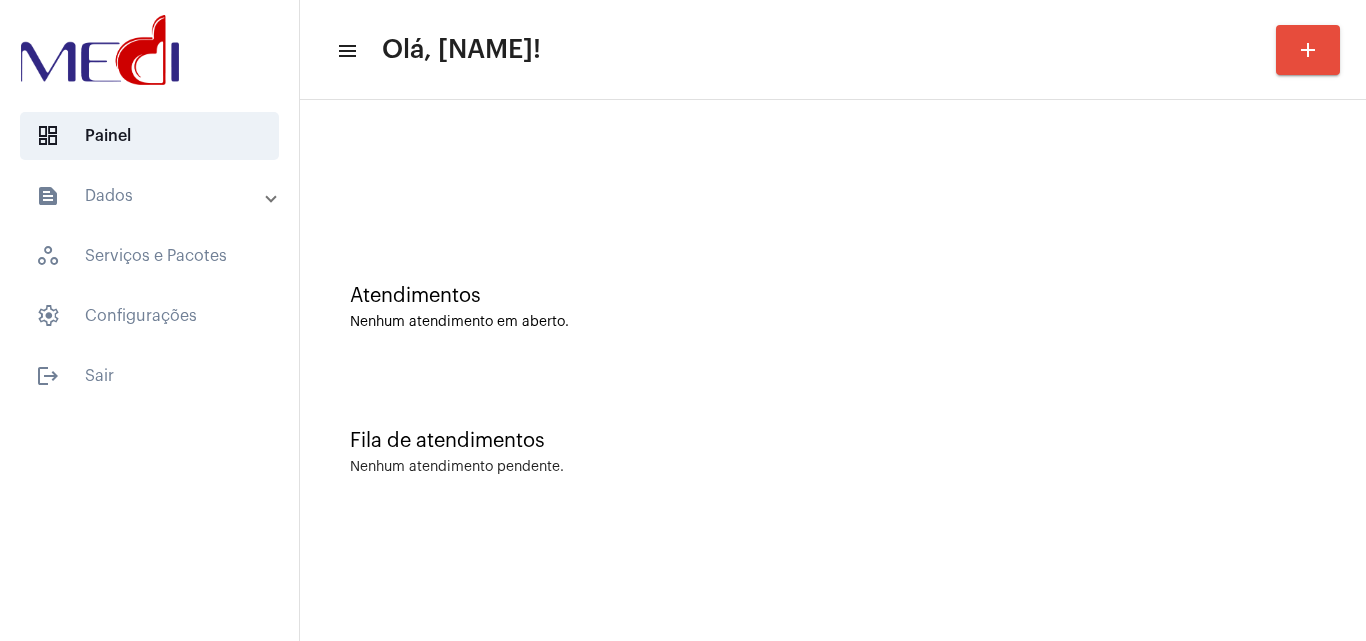 click on "Fila de atendimentos Nenhum atendimento pendente." 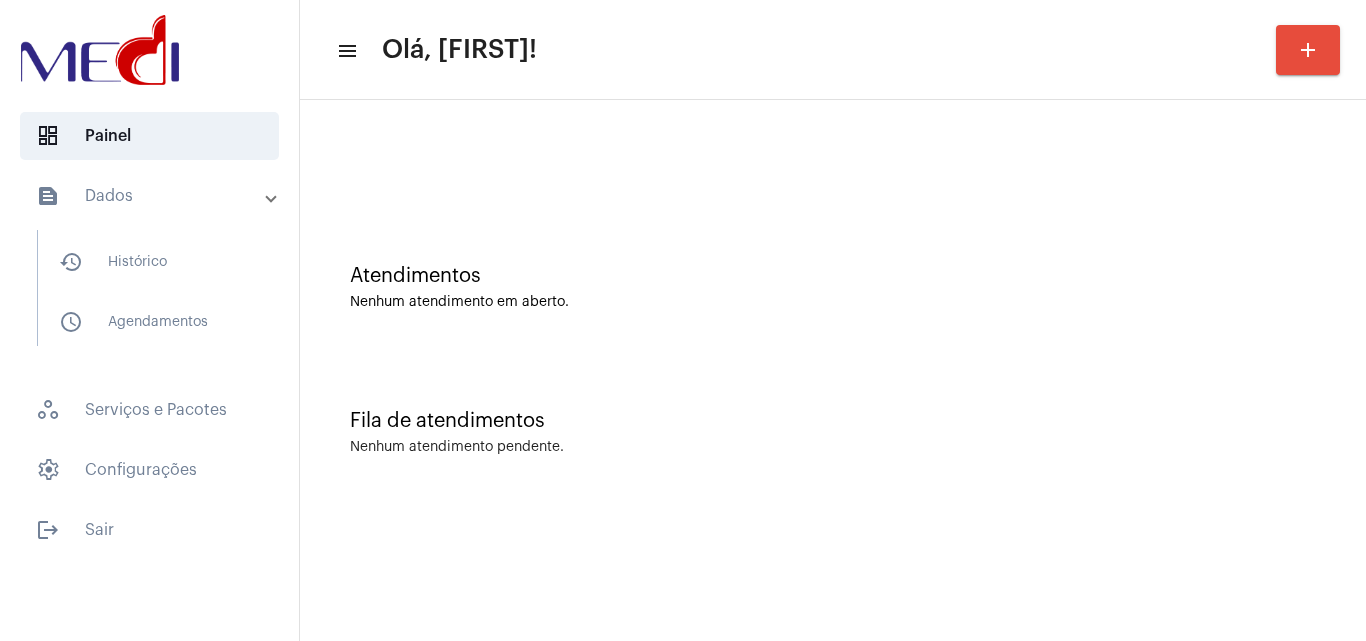 scroll, scrollTop: 0, scrollLeft: 0, axis: both 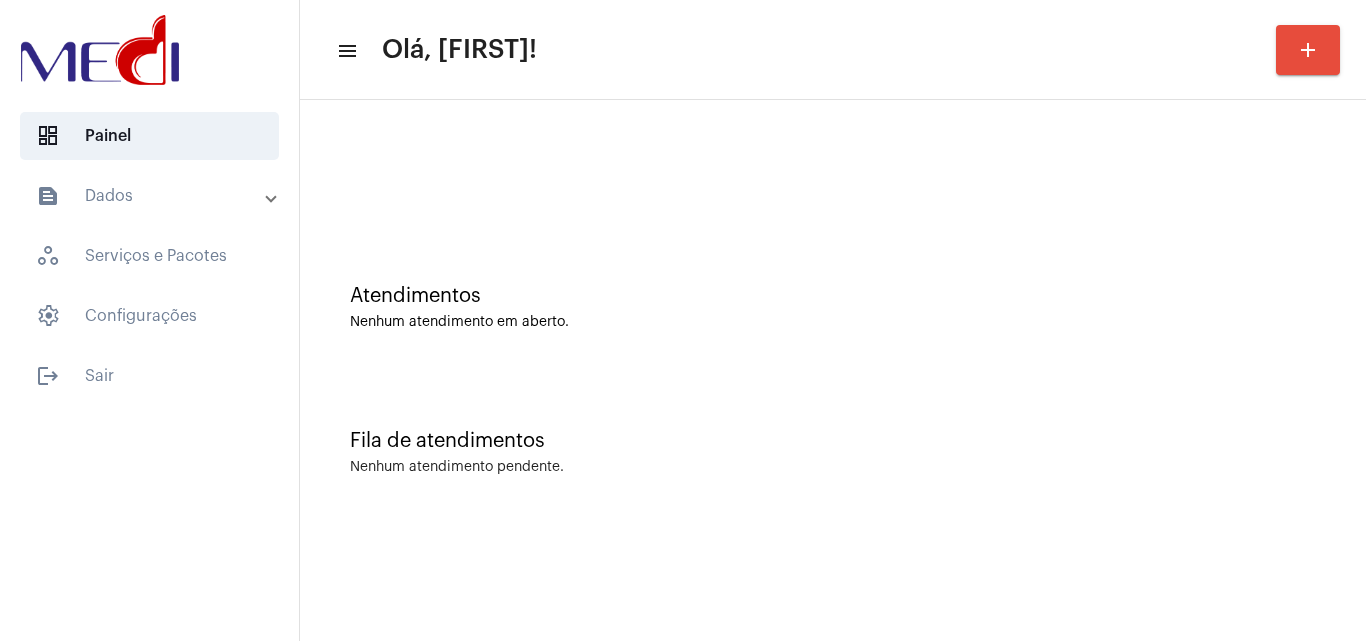 click on "Fila de atendimentos" 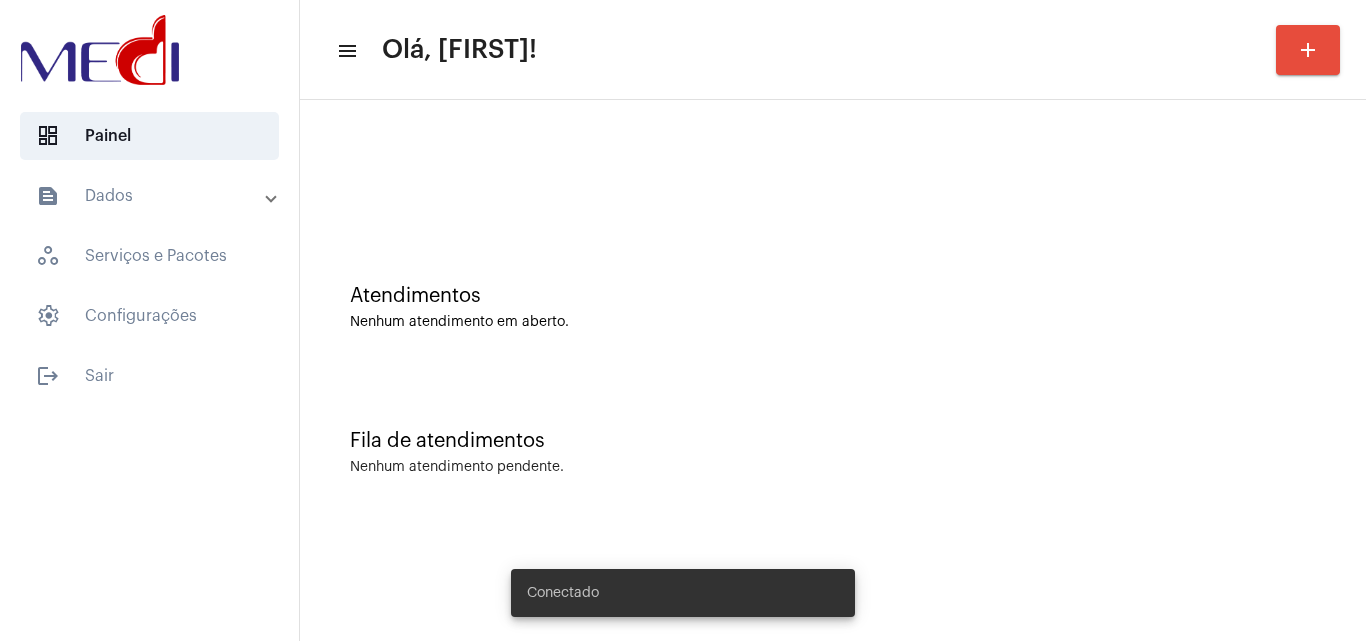 scroll, scrollTop: 0, scrollLeft: 0, axis: both 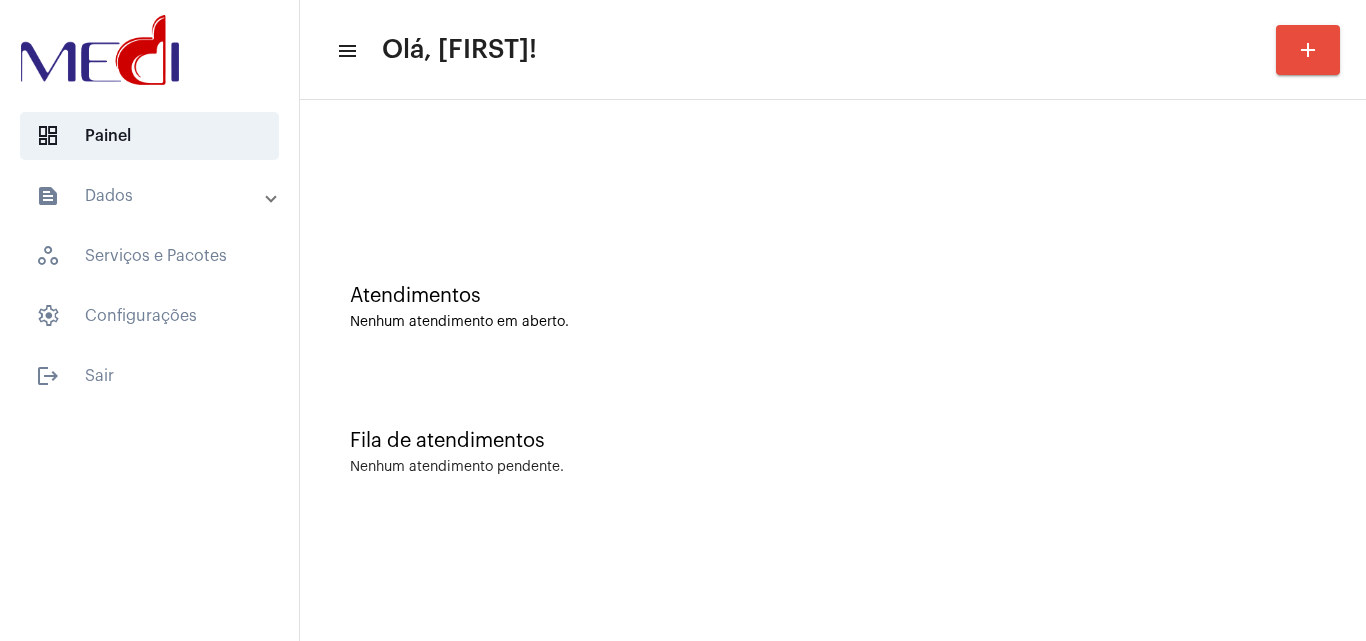 click on "Atendimentos Nenhum atendimento em aberto." 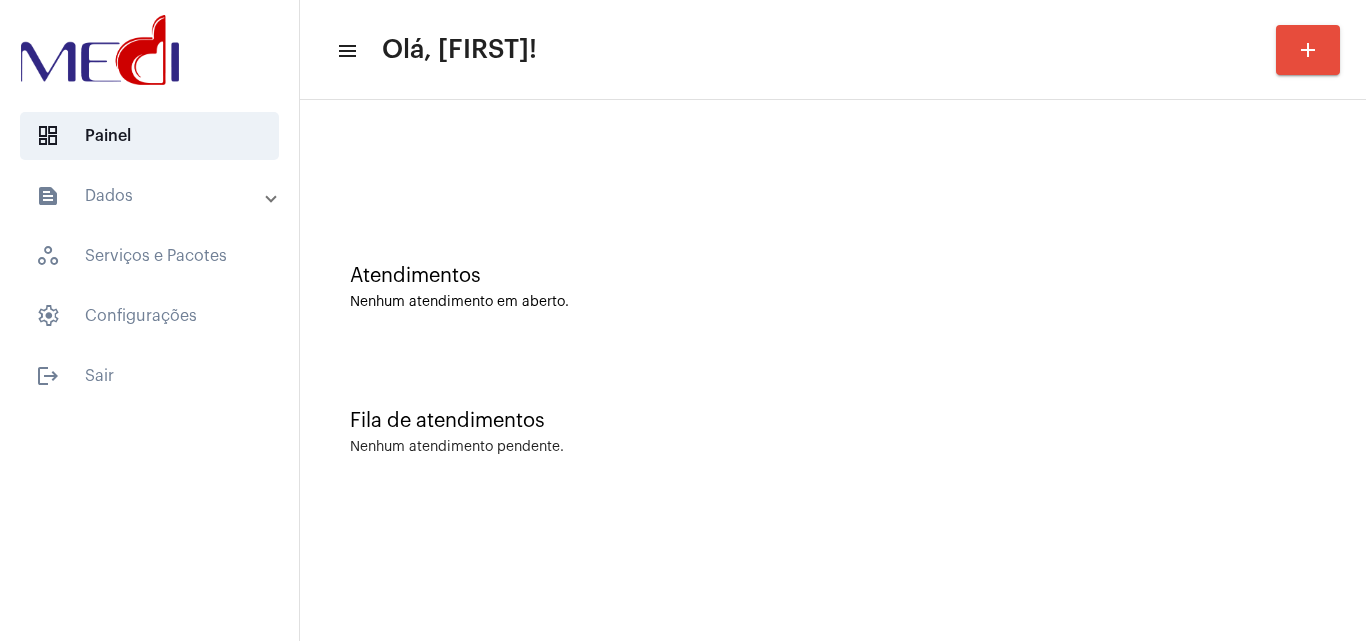 scroll, scrollTop: 0, scrollLeft: 0, axis: both 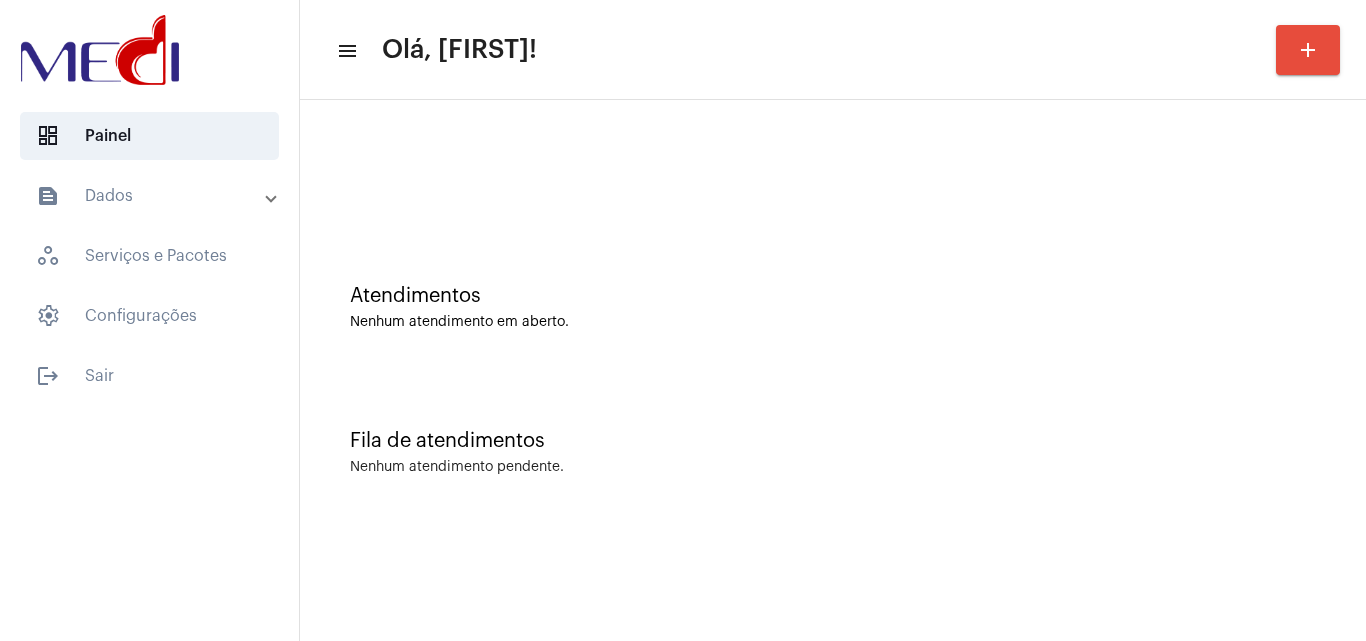 click on "Fila de atendimentos Nenhum atendimento pendente." 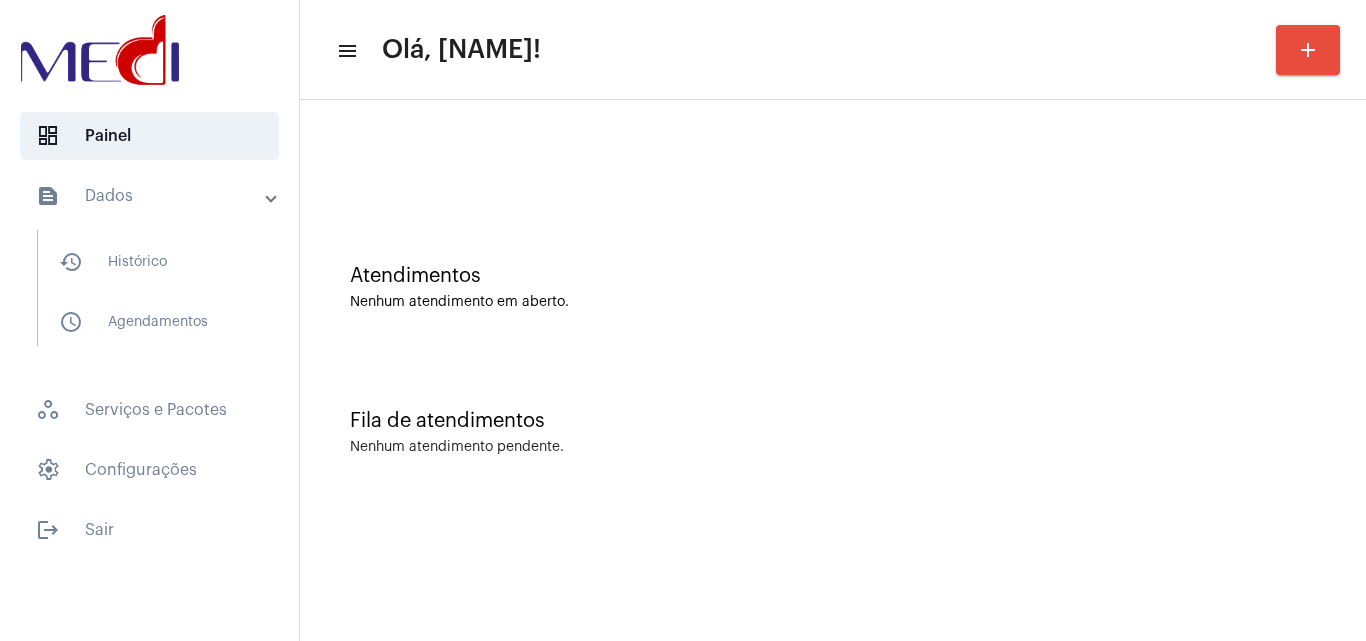 scroll, scrollTop: 0, scrollLeft: 0, axis: both 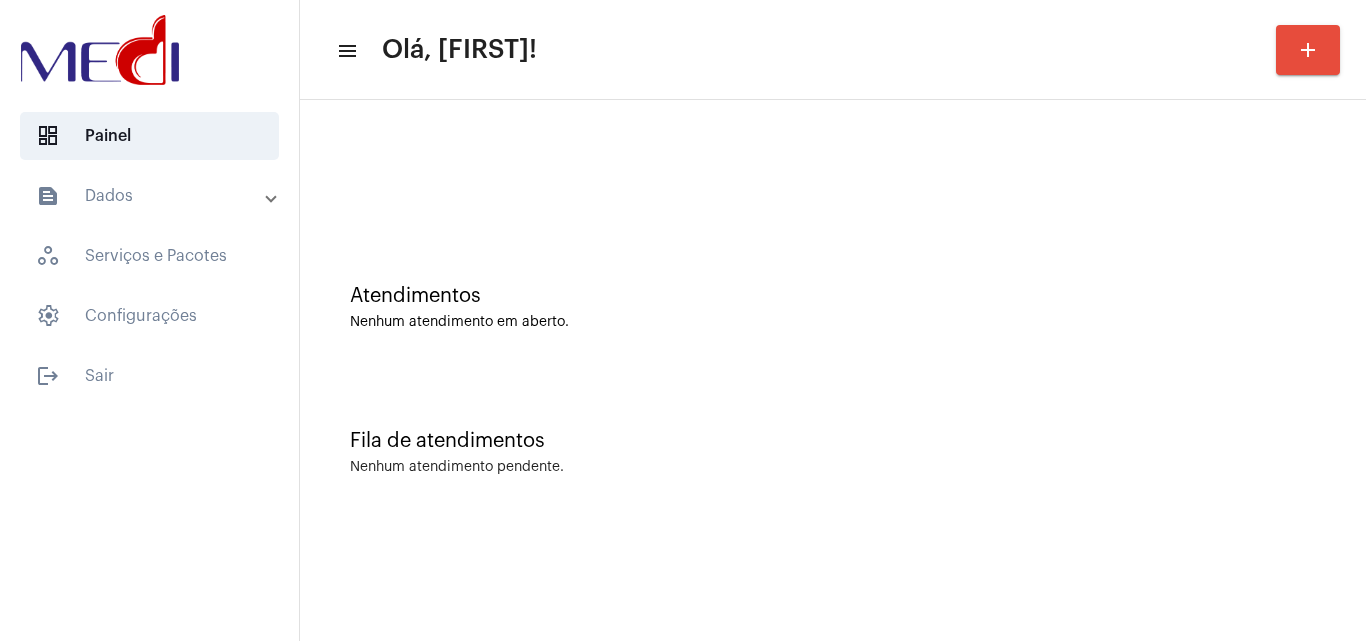 click on "Fila de atendimentos Nenhum atendimento pendente." 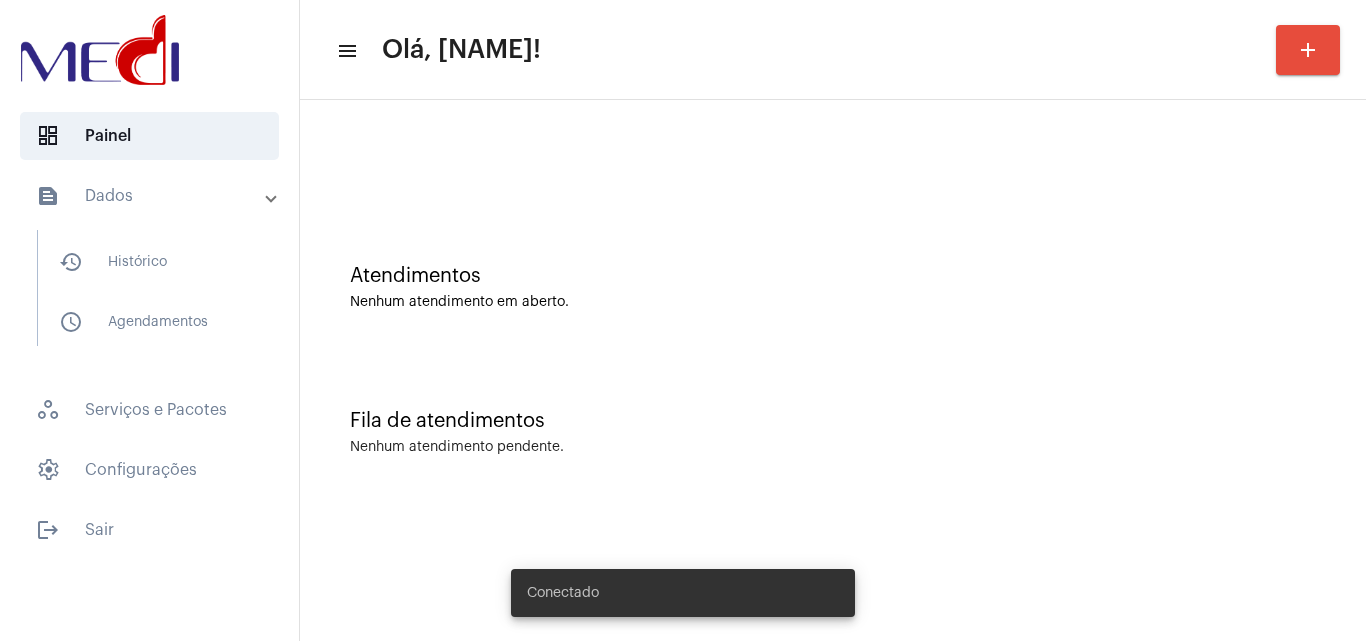 scroll, scrollTop: 0, scrollLeft: 0, axis: both 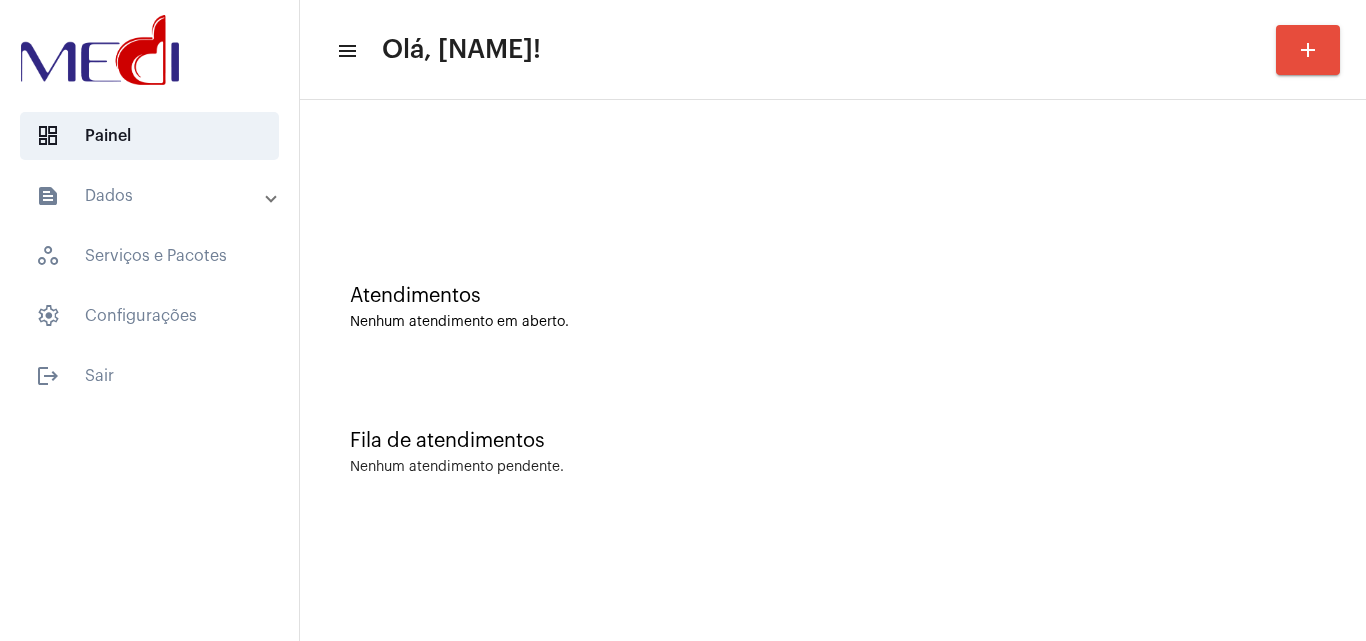 click on "Fila de atendimentos Nenhum atendimento pendente." 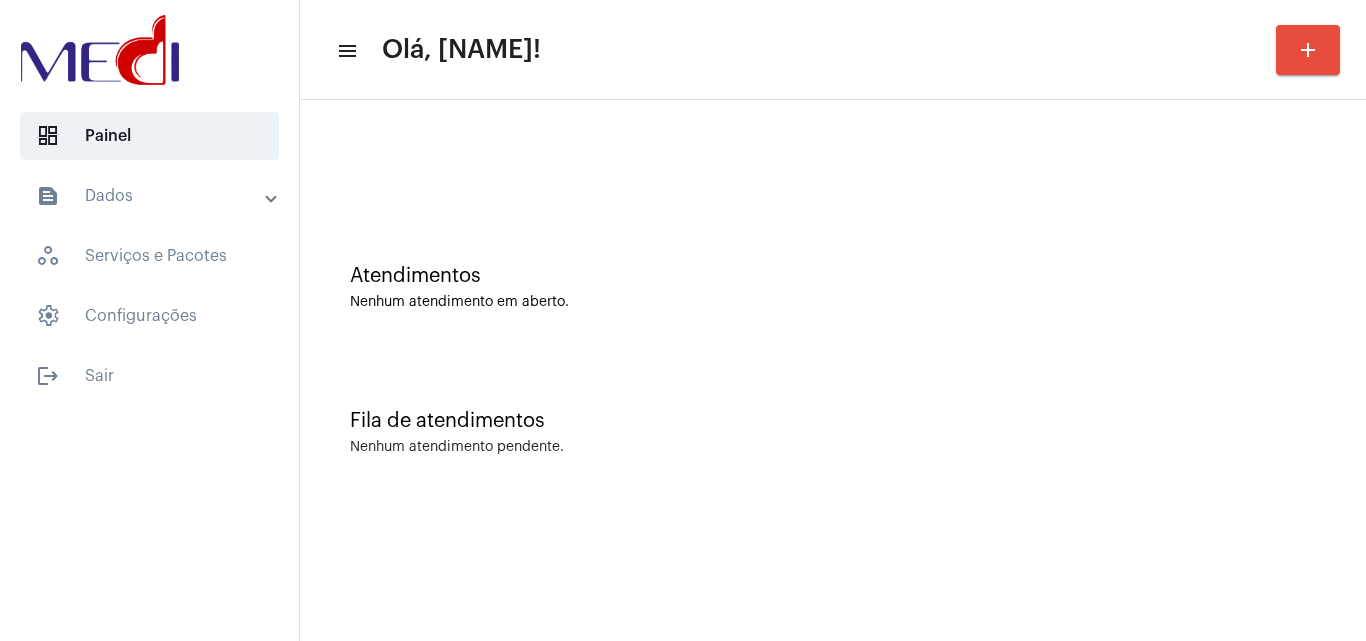 scroll, scrollTop: 0, scrollLeft: 0, axis: both 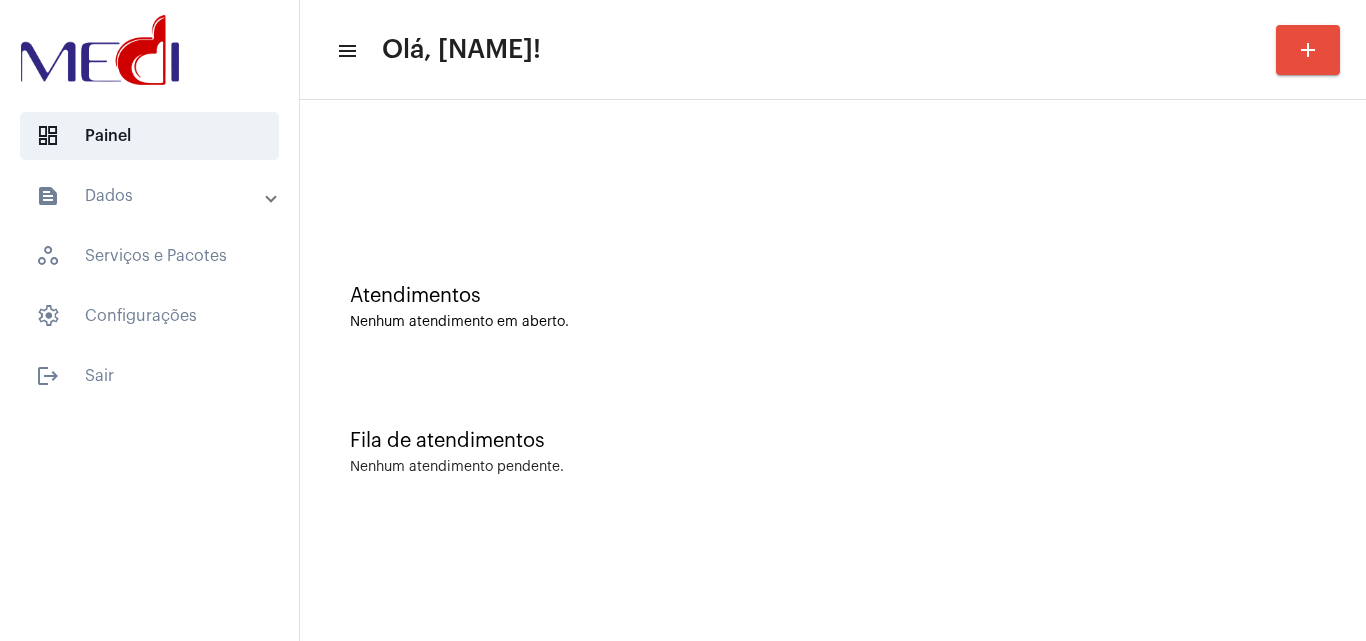 click on "Nenhum atendimento em aberto." 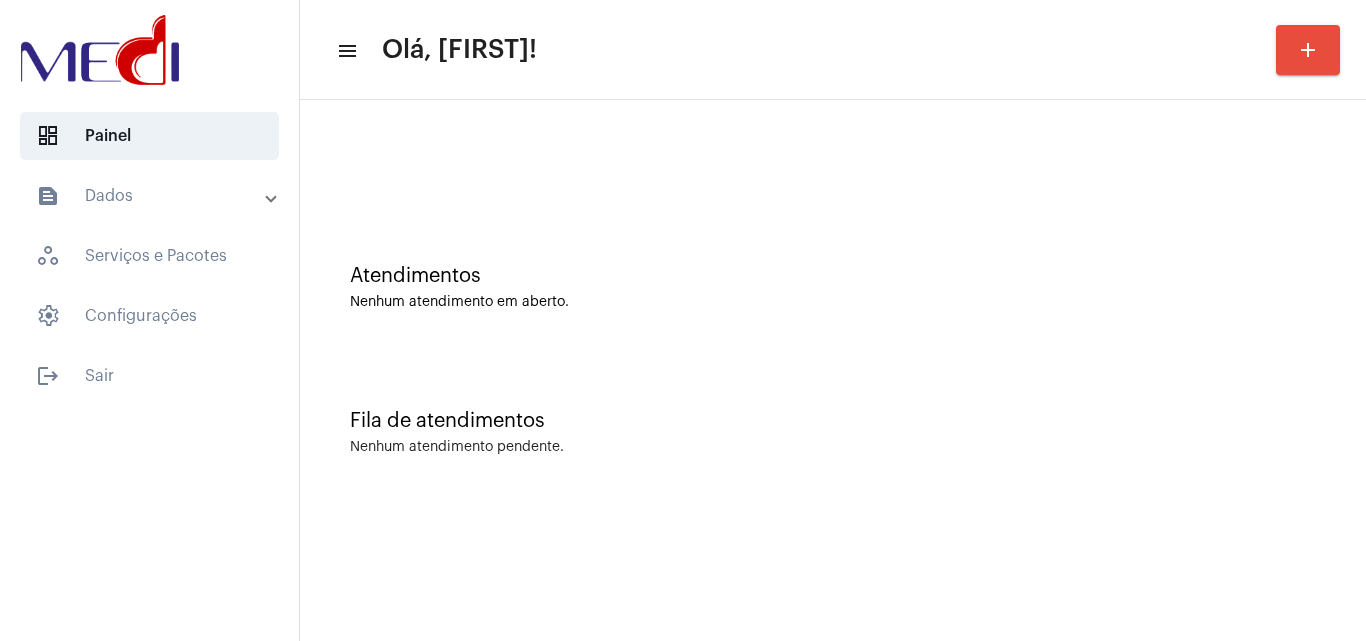 scroll, scrollTop: 0, scrollLeft: 0, axis: both 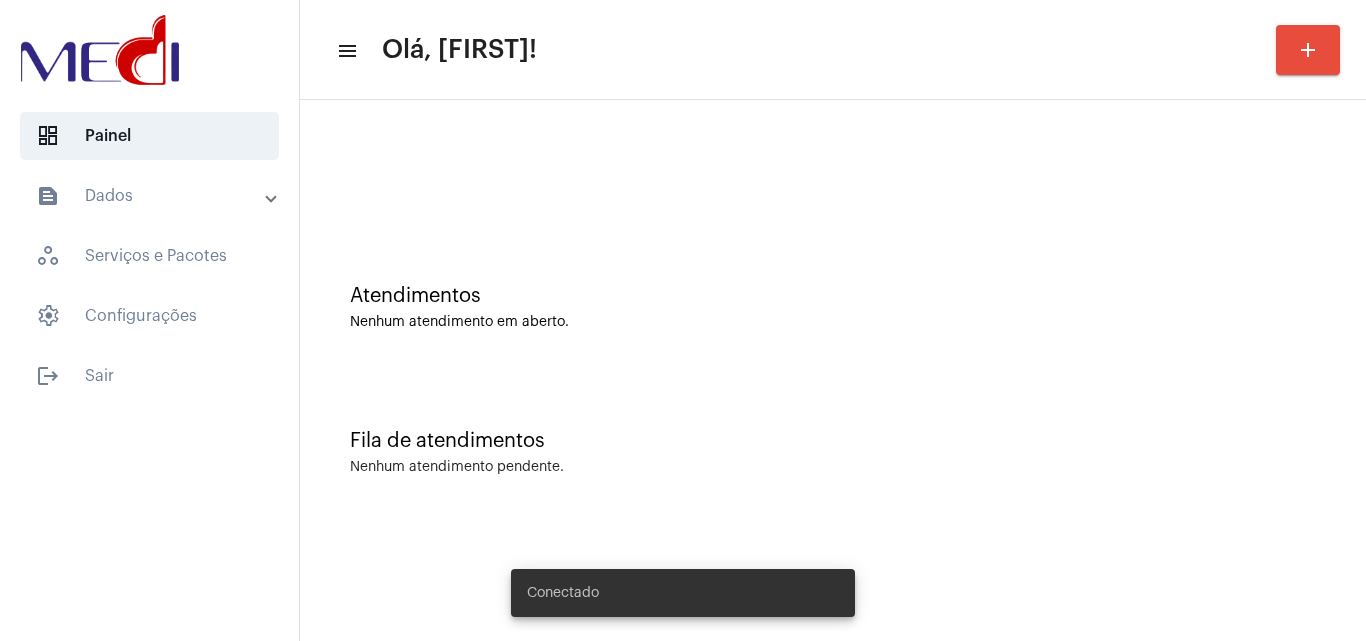 click on "menu Olá, [FIRST]! add Atendimentos Nenhum atendimento em aberto. Fila de atendimentos Nenhum atendimento pendente." 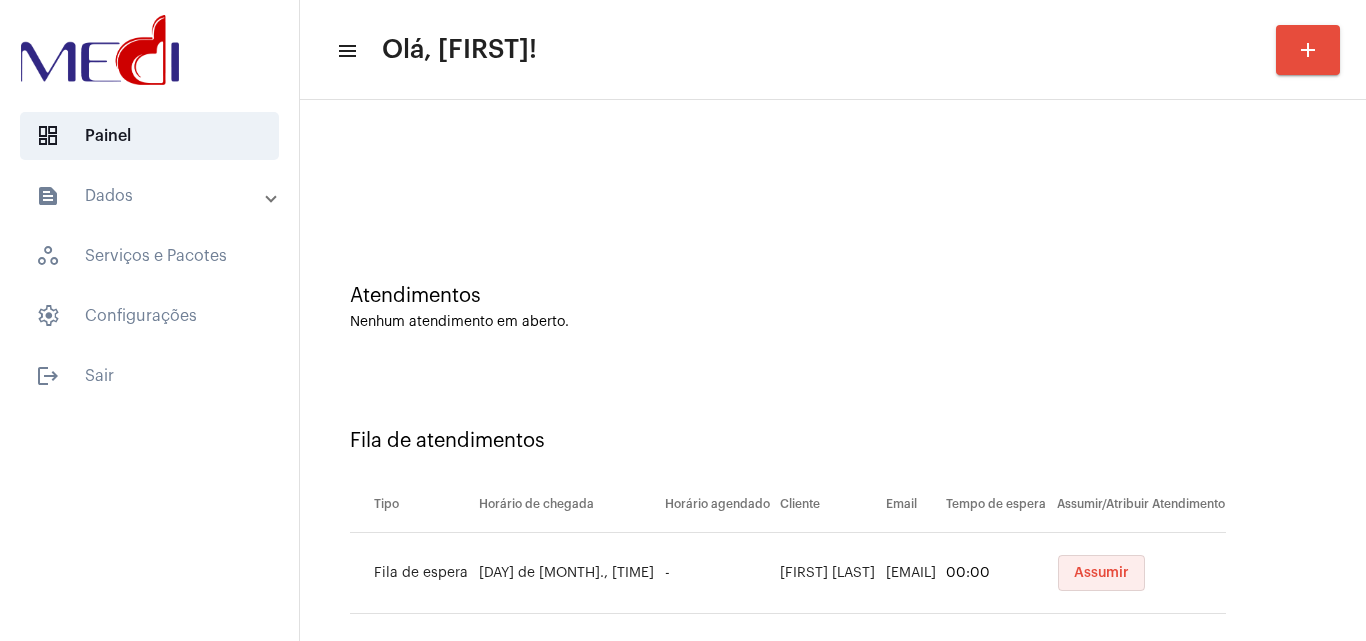click on "Assumir" at bounding box center [1101, 573] 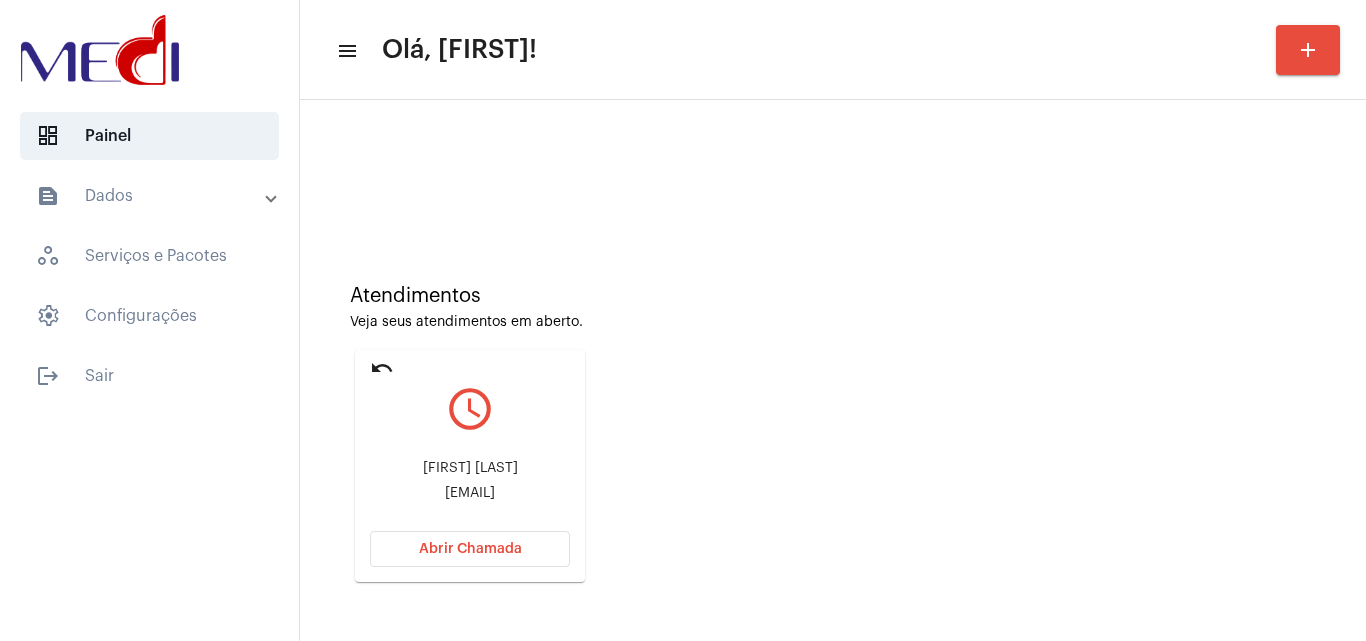 click on "Abrir Chamada" 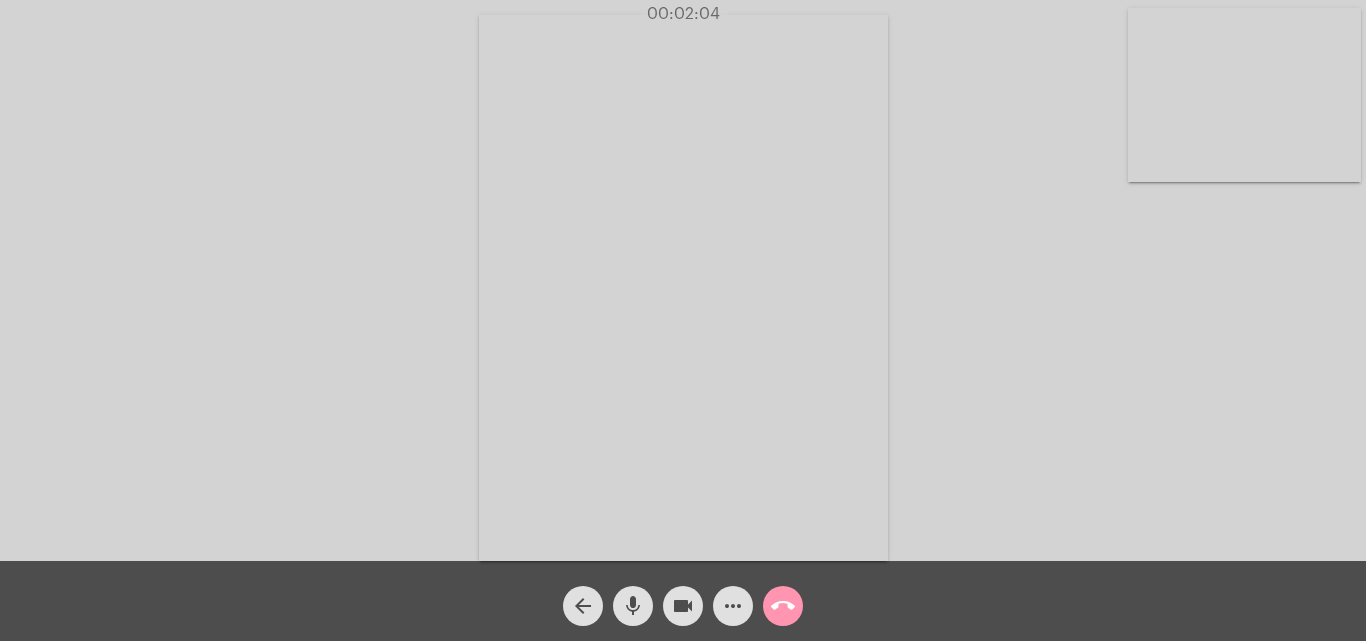click on "call_end" 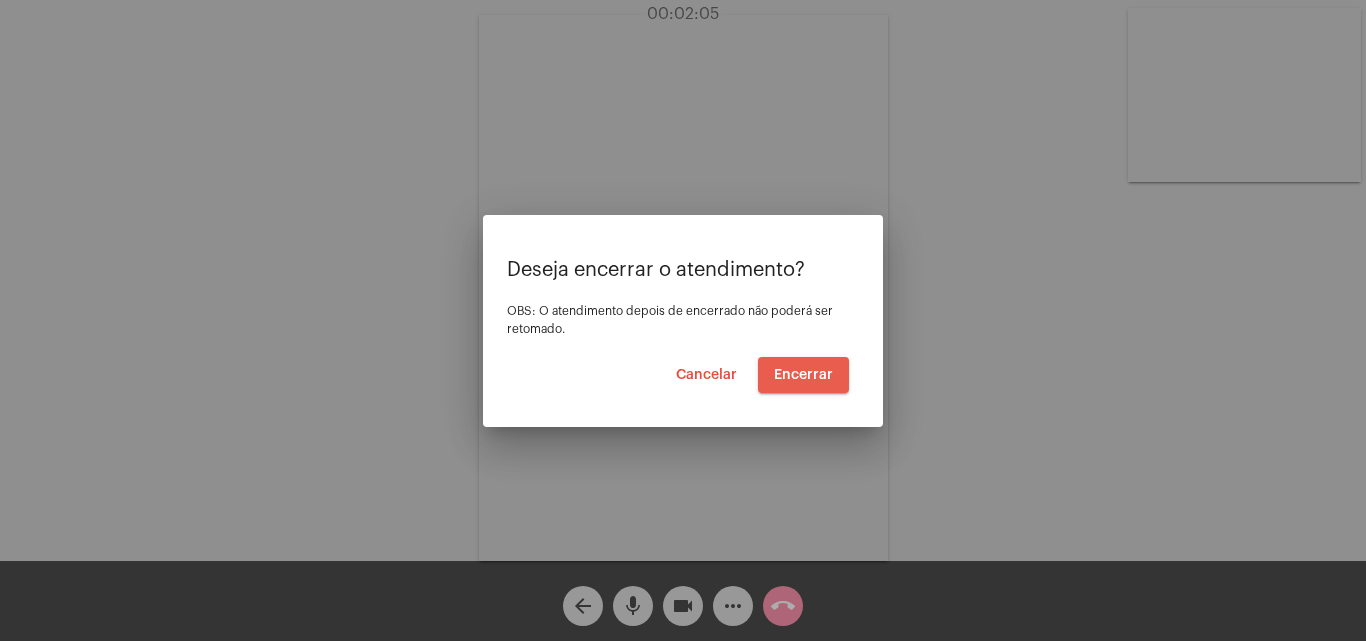 click on "Encerrar" at bounding box center (803, 375) 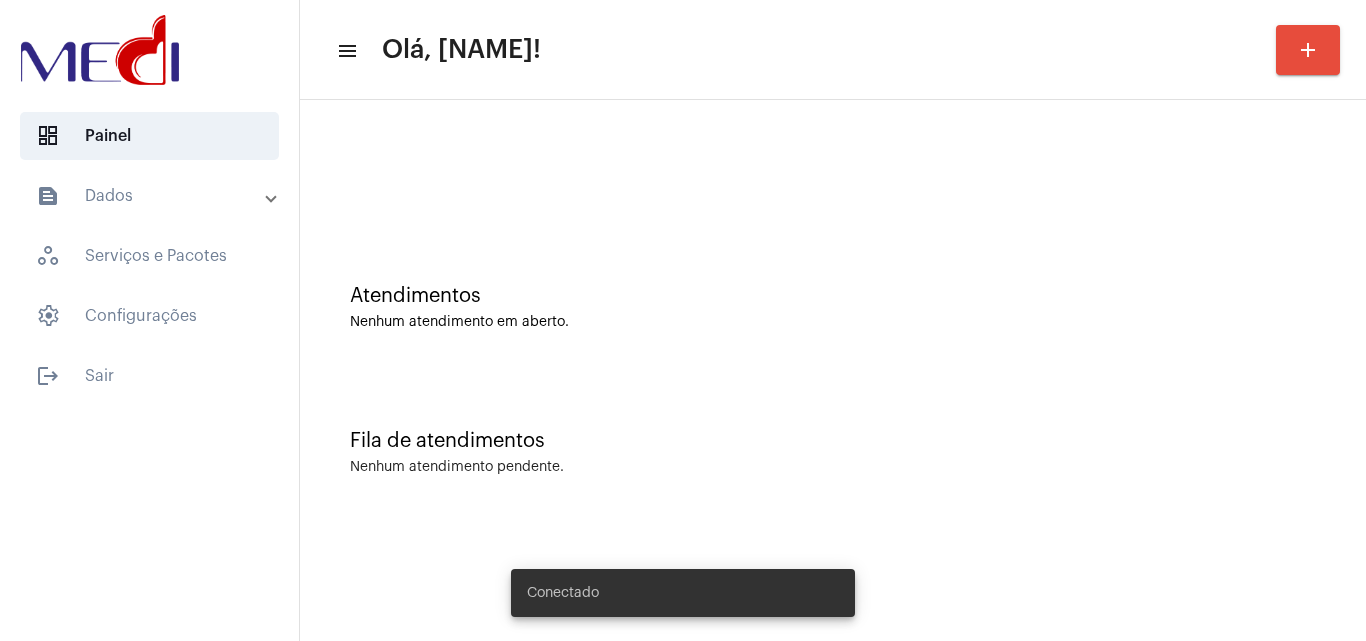scroll, scrollTop: 0, scrollLeft: 0, axis: both 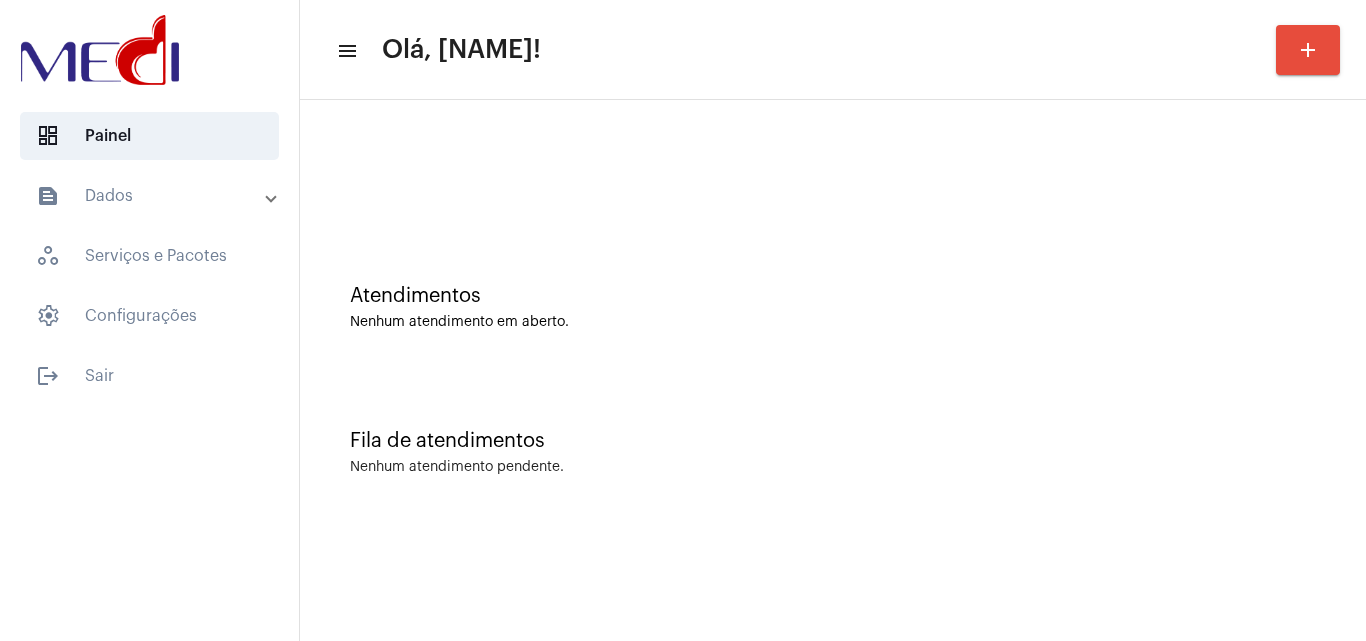 click on "Fila de atendimentos Nenhum atendimento pendente." 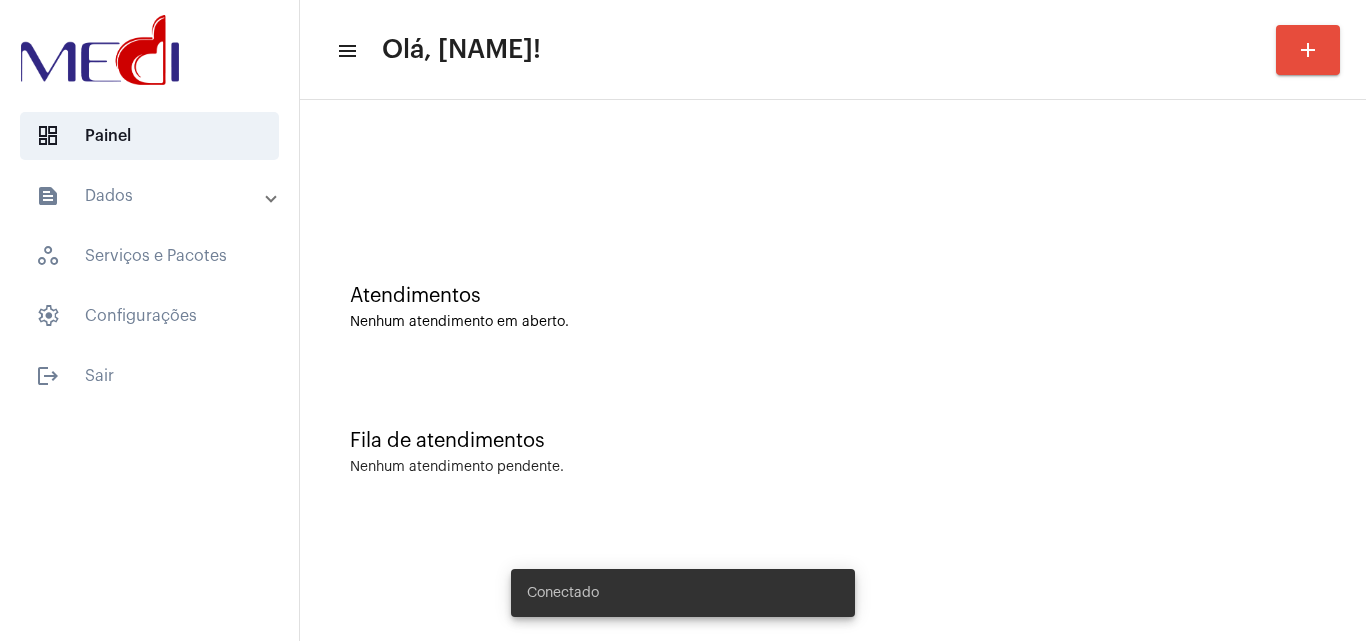 scroll, scrollTop: 0, scrollLeft: 0, axis: both 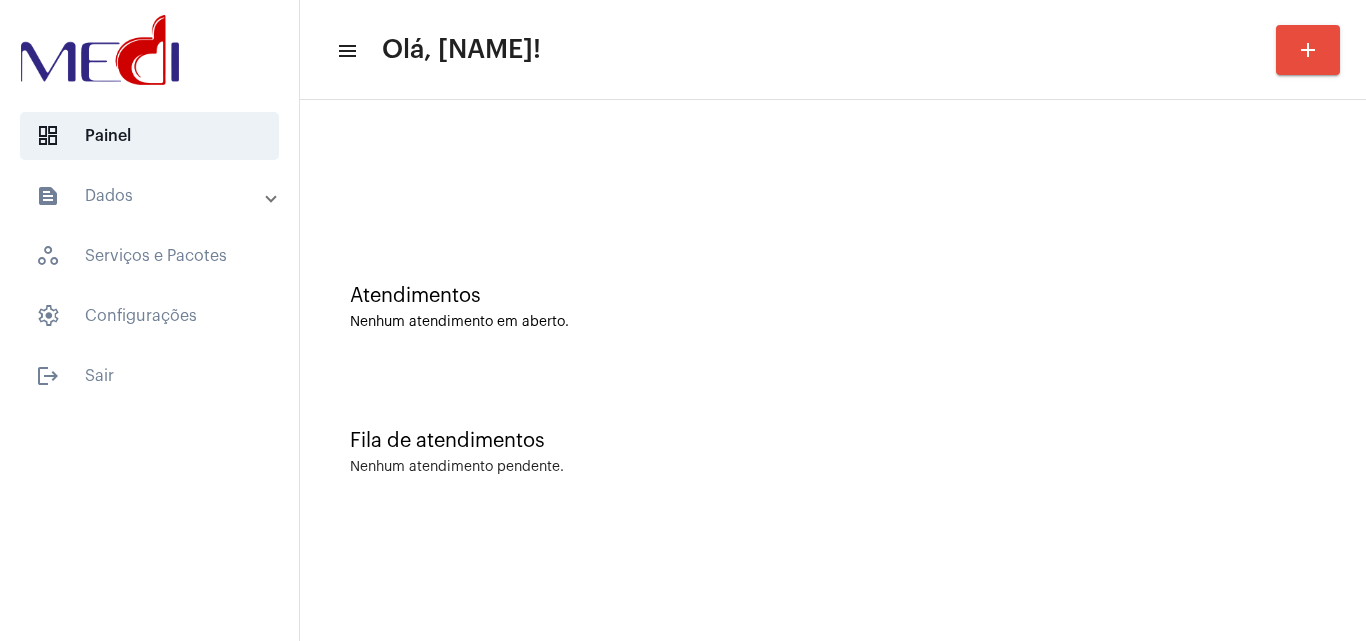 drag, startPoint x: 843, startPoint y: 579, endPoint x: 797, endPoint y: 632, distance: 70.178345 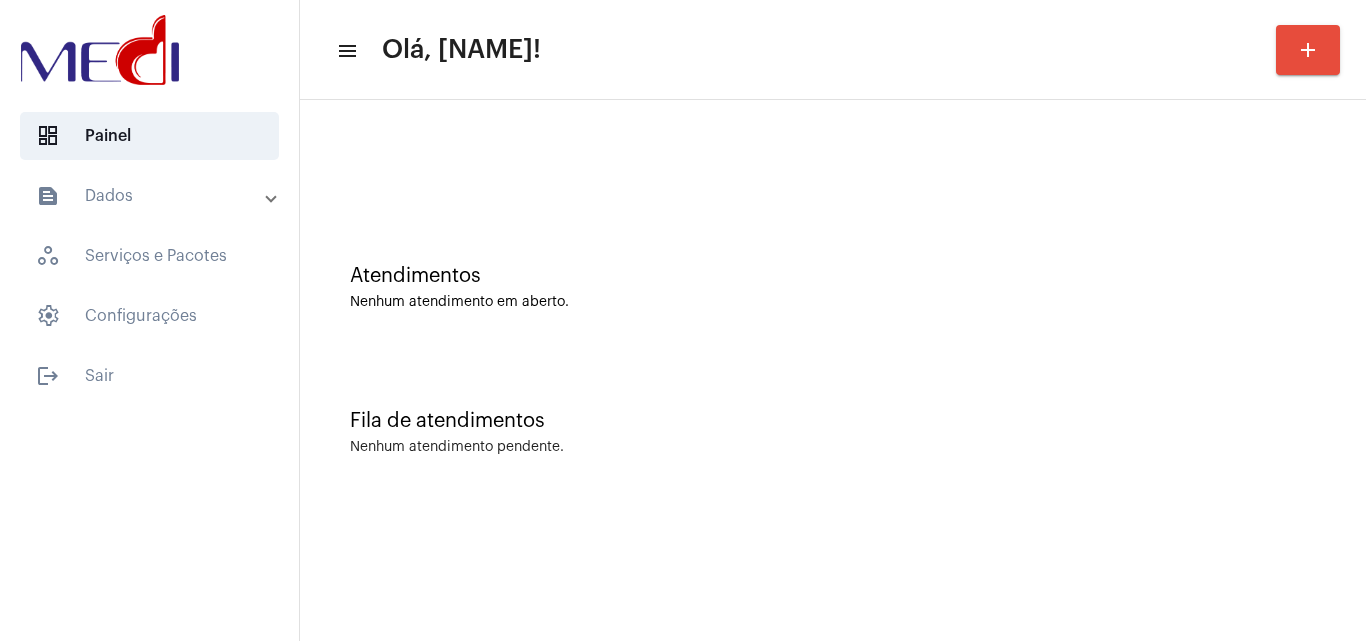 scroll, scrollTop: 0, scrollLeft: 0, axis: both 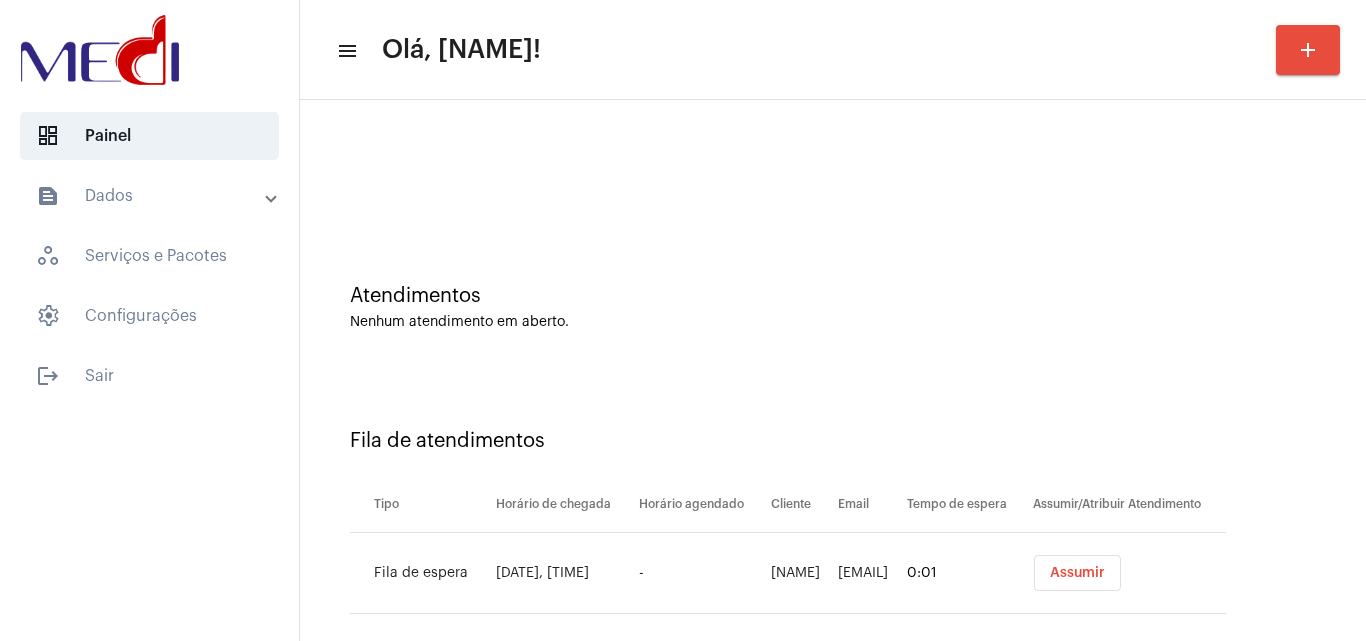 click on "Assumir" at bounding box center (1077, 573) 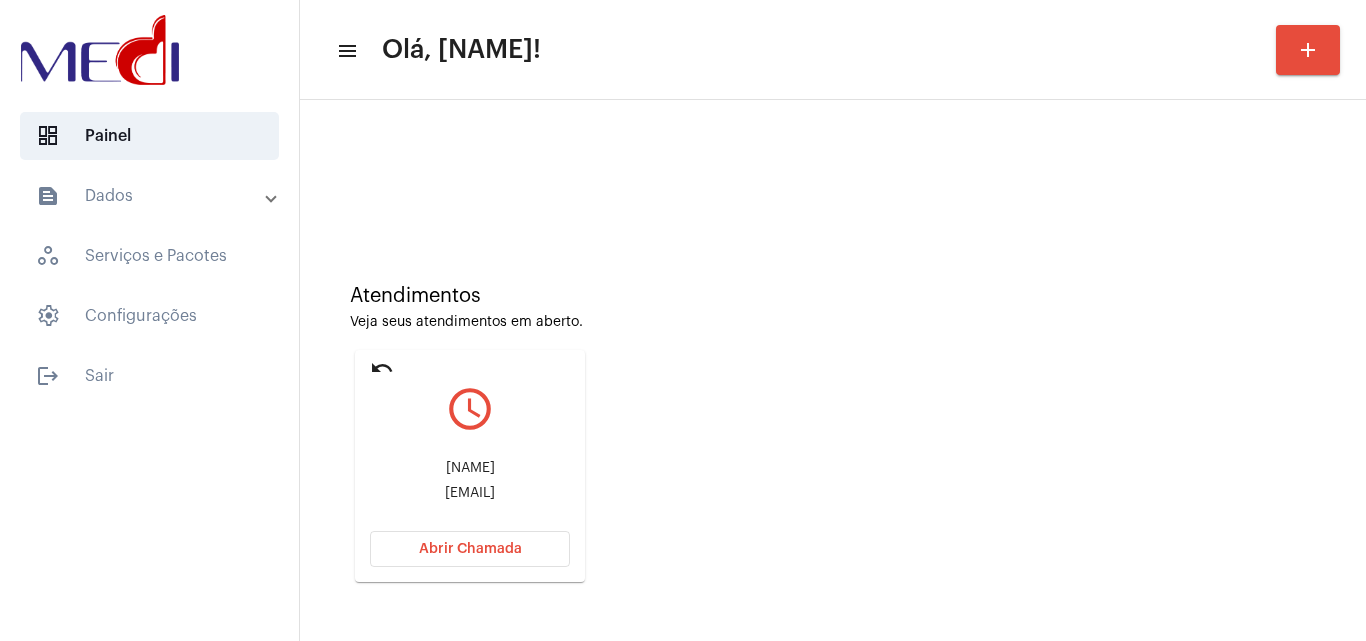 click on "Abrir Chamada" 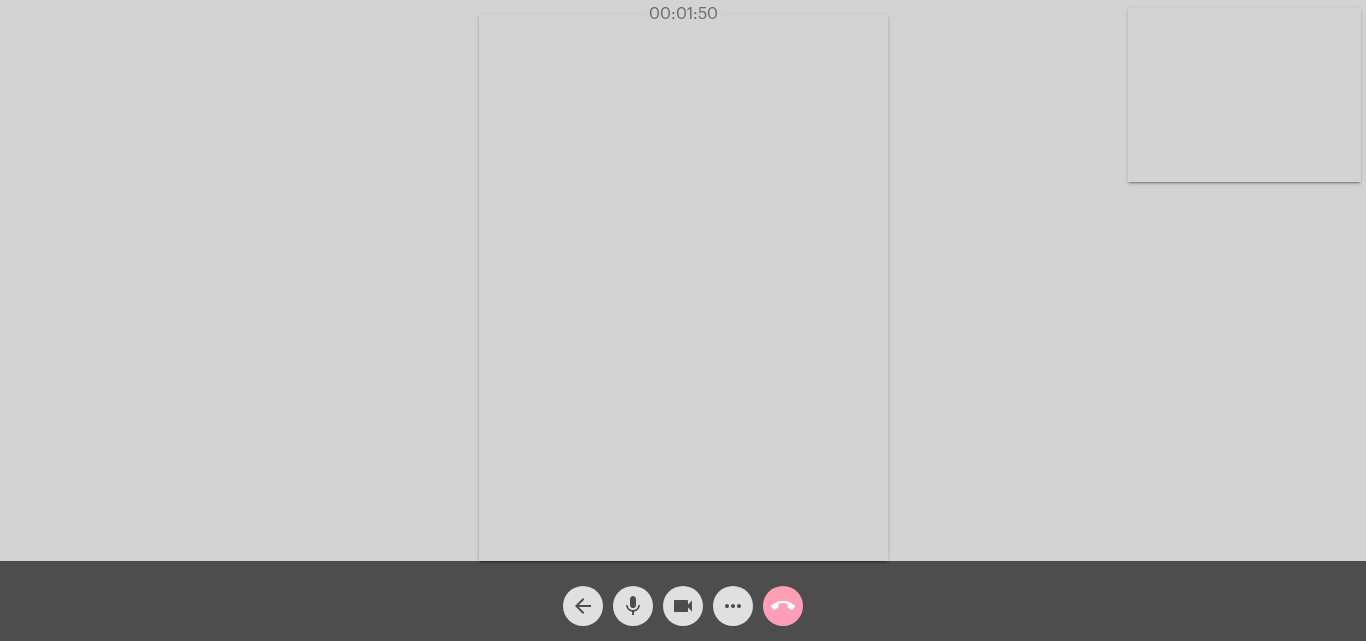 click on "call_end" 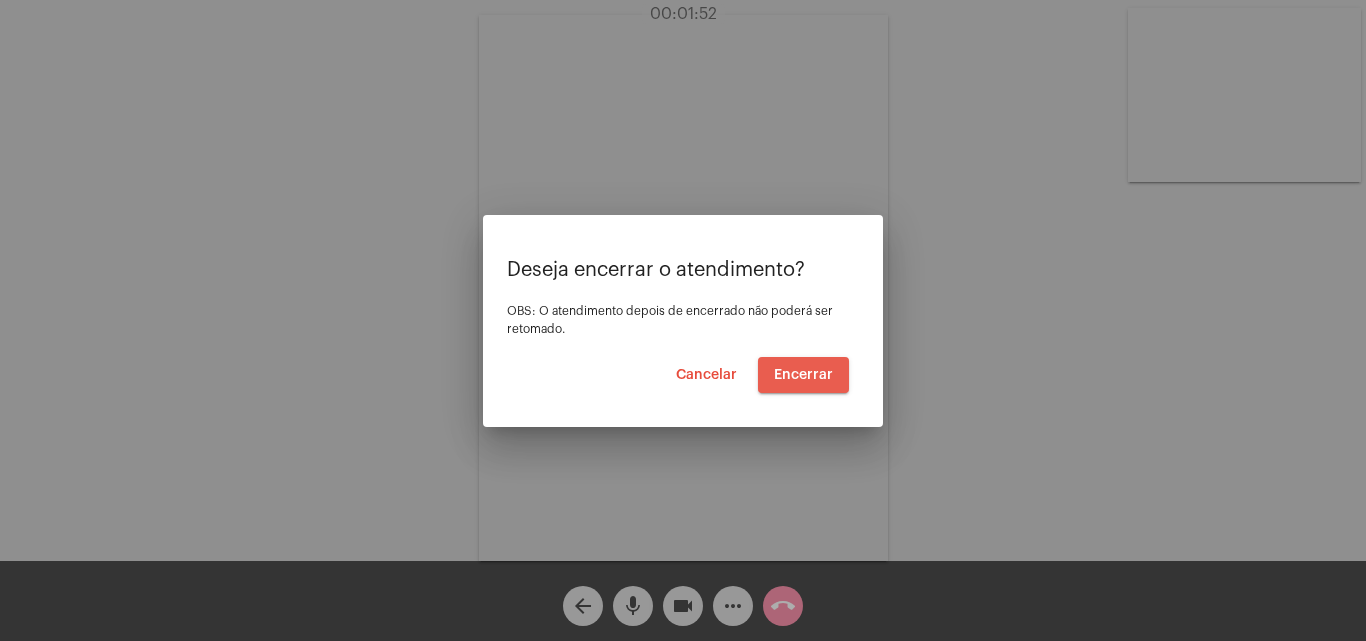 click on "Encerrar" at bounding box center [803, 375] 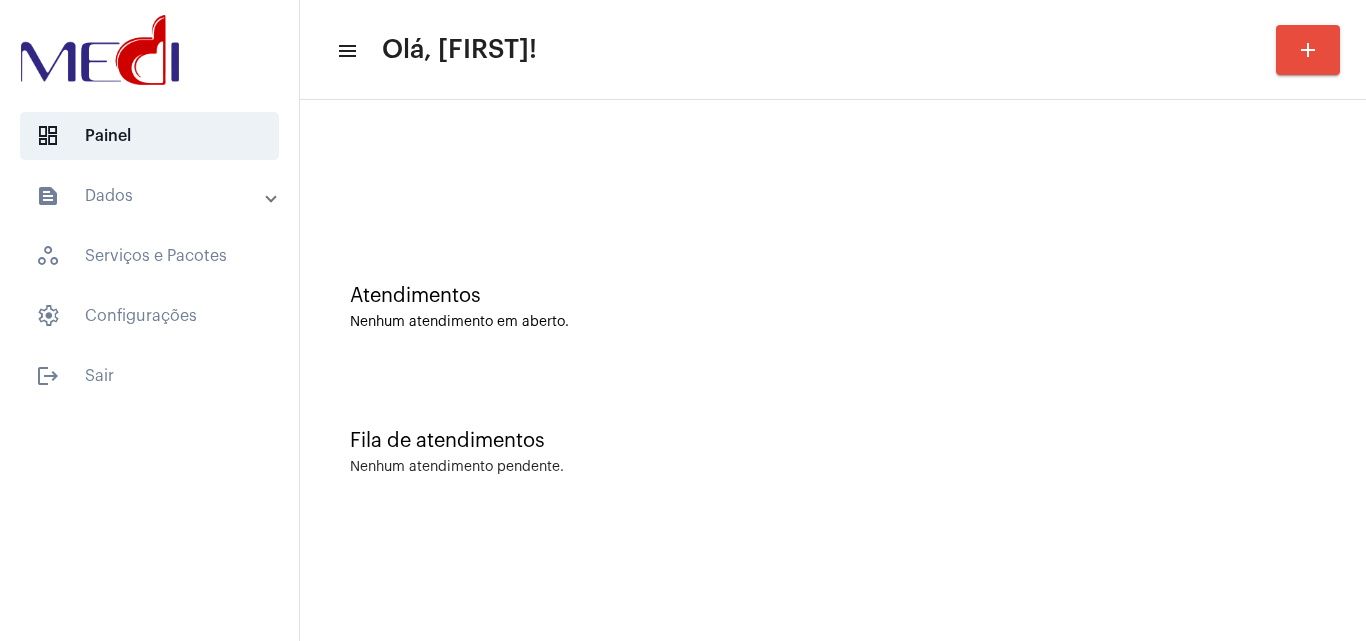 scroll, scrollTop: 0, scrollLeft: 0, axis: both 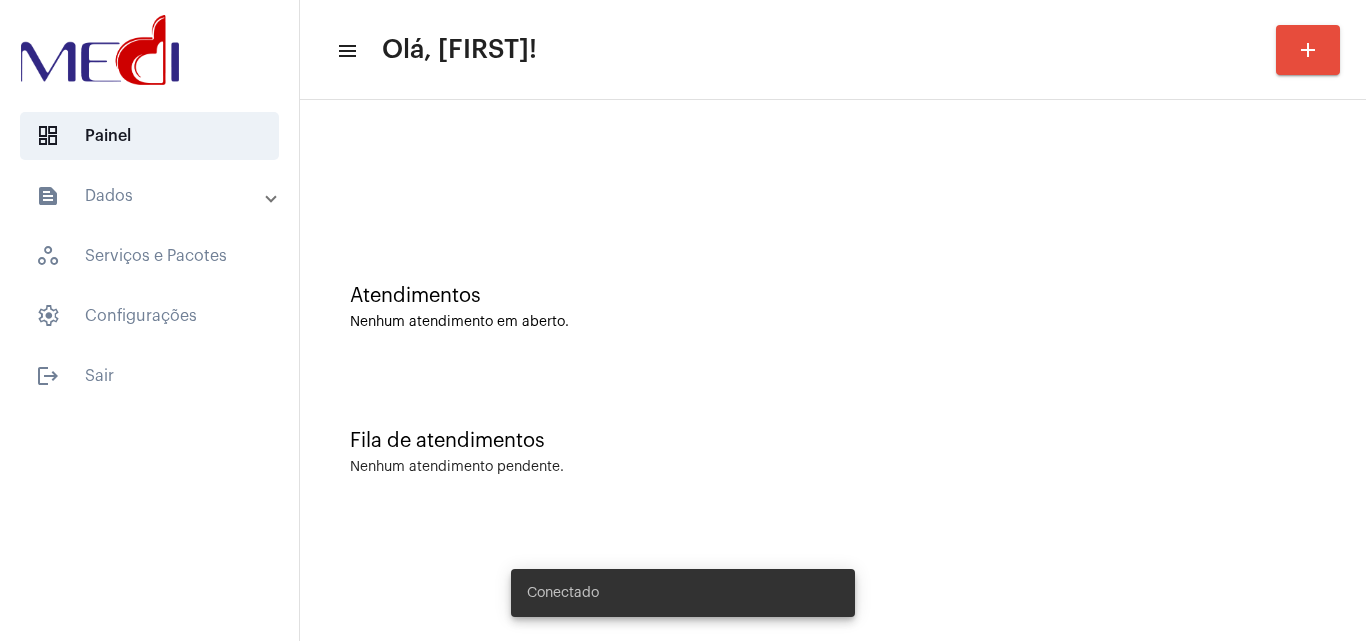 click on "Fila de atendimentos Nenhum atendimento pendente." 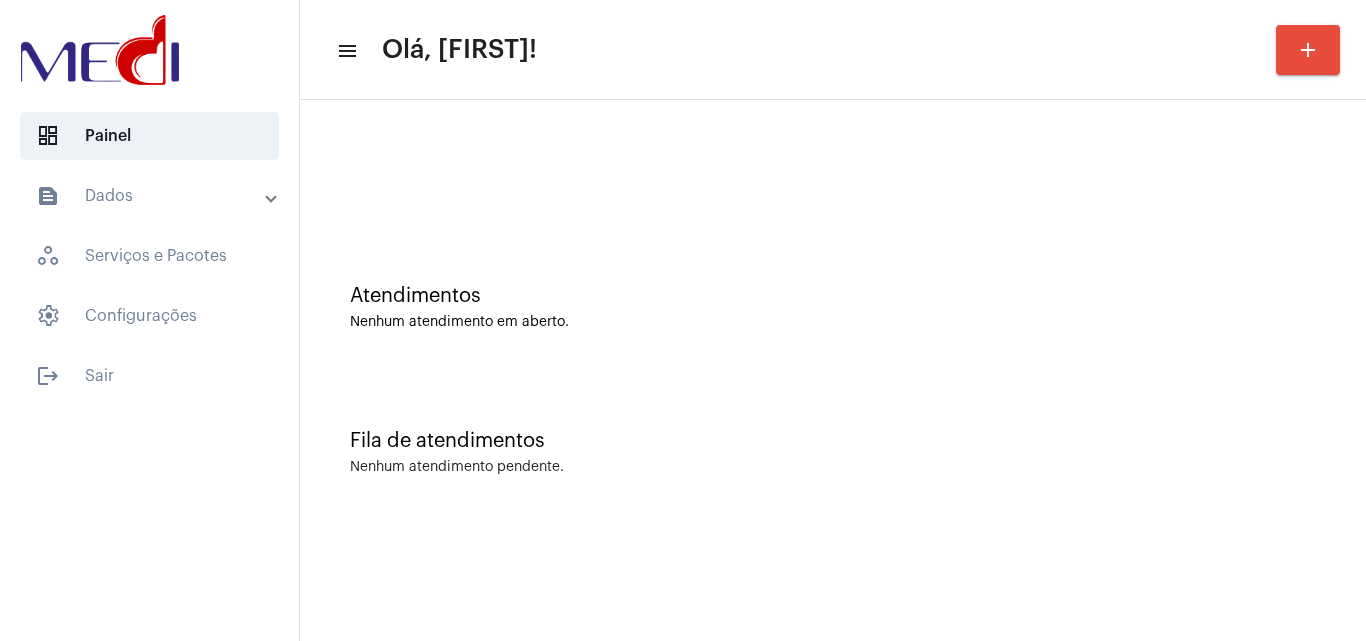 click on "Fila de atendimentos Nenhum atendimento pendente." 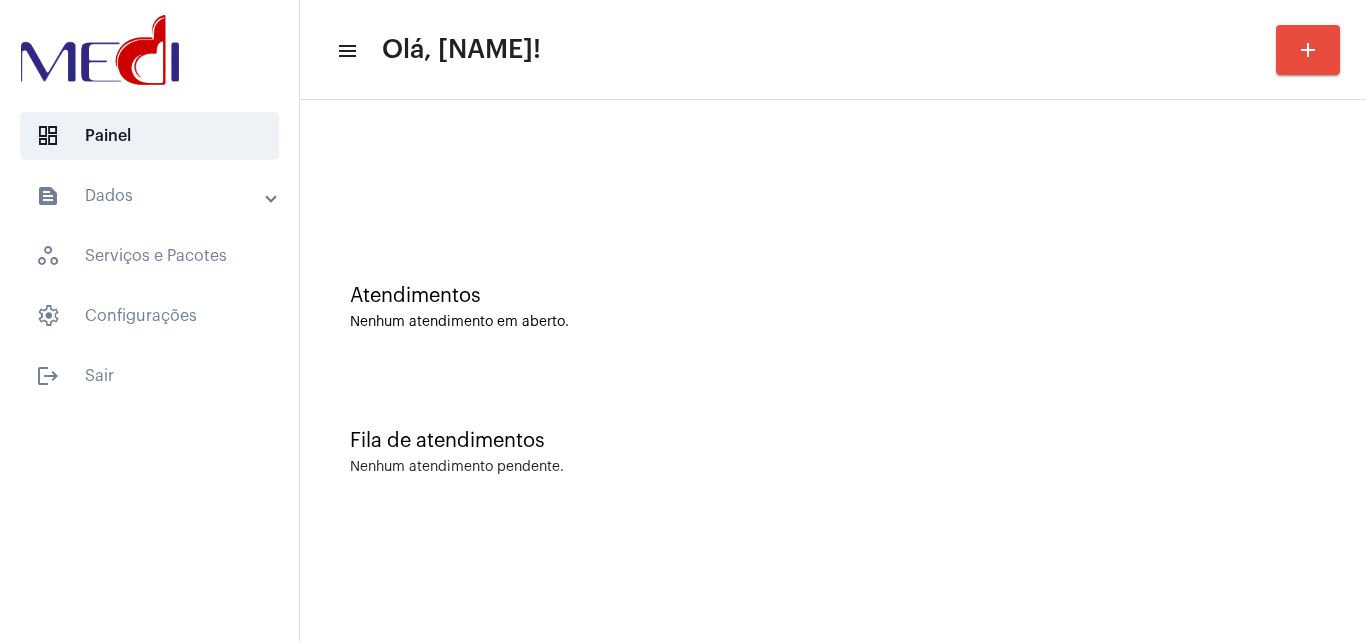 scroll, scrollTop: 0, scrollLeft: 0, axis: both 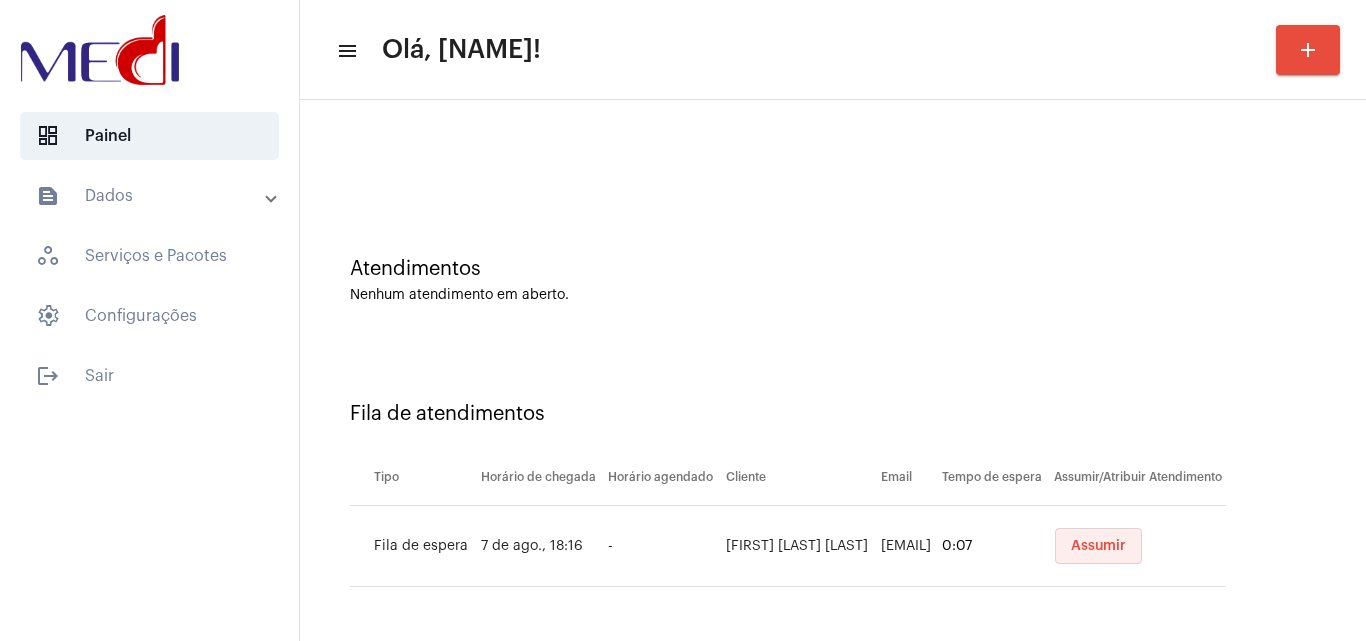 click on "Assumir" at bounding box center [1098, 546] 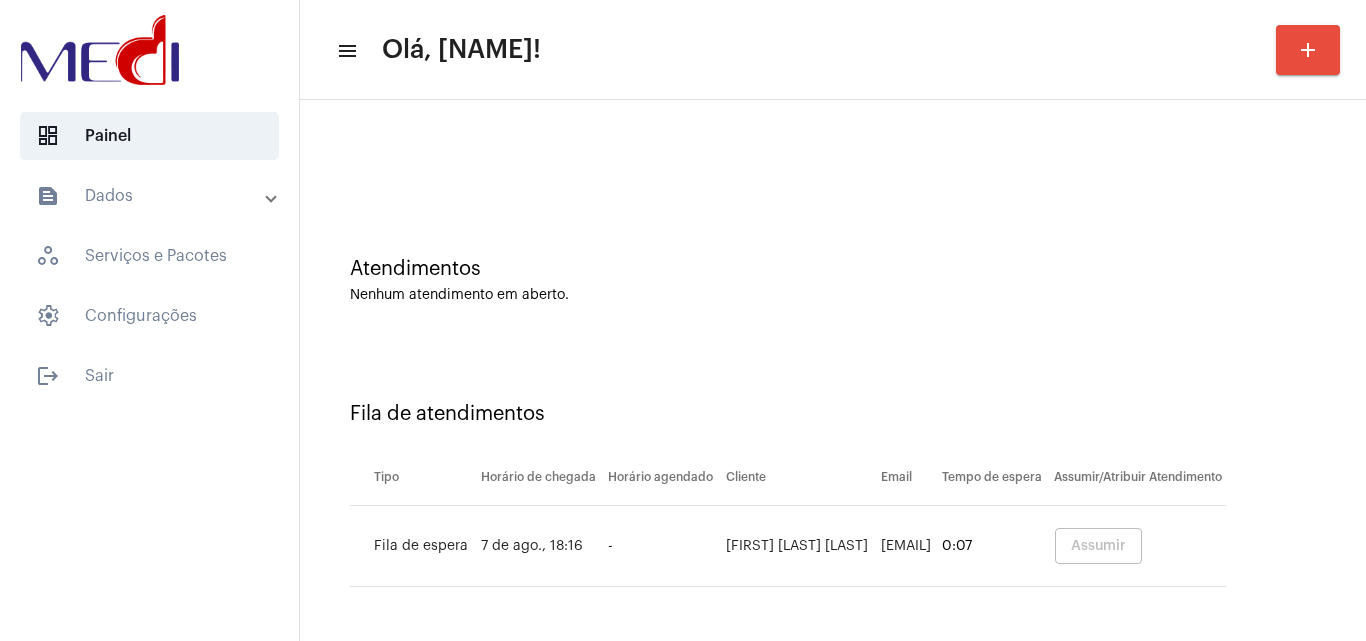 scroll, scrollTop: 0, scrollLeft: 0, axis: both 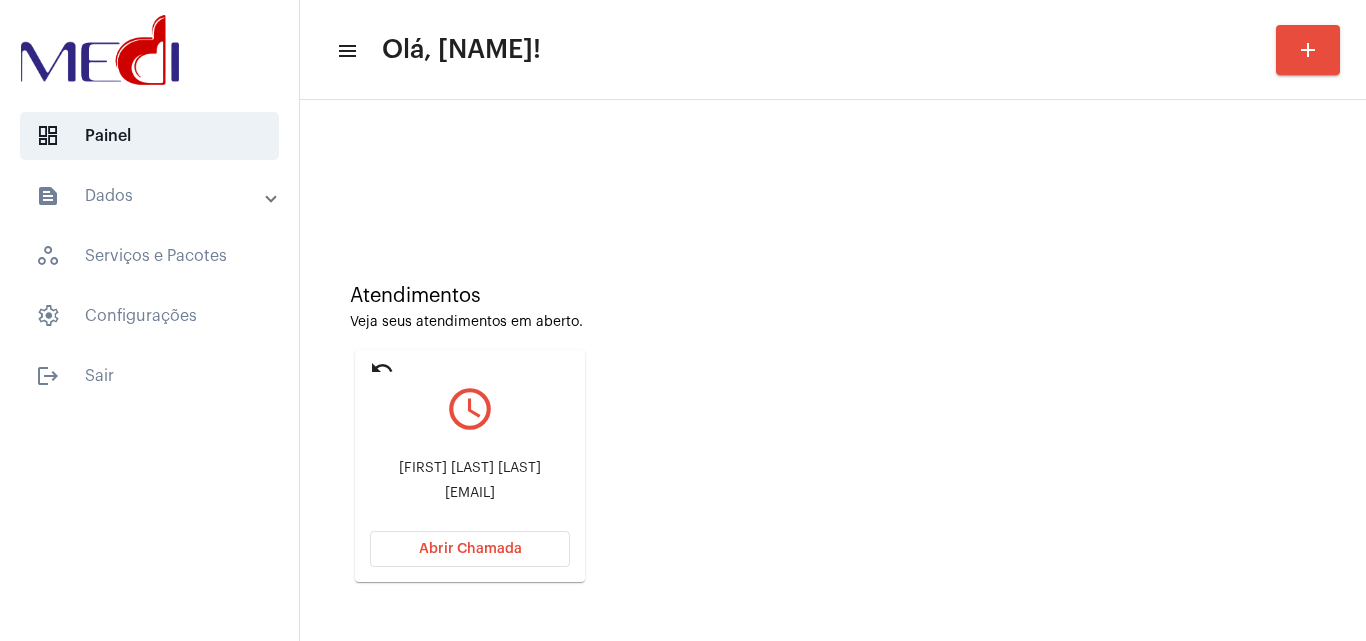 click on "Abrir Chamada" 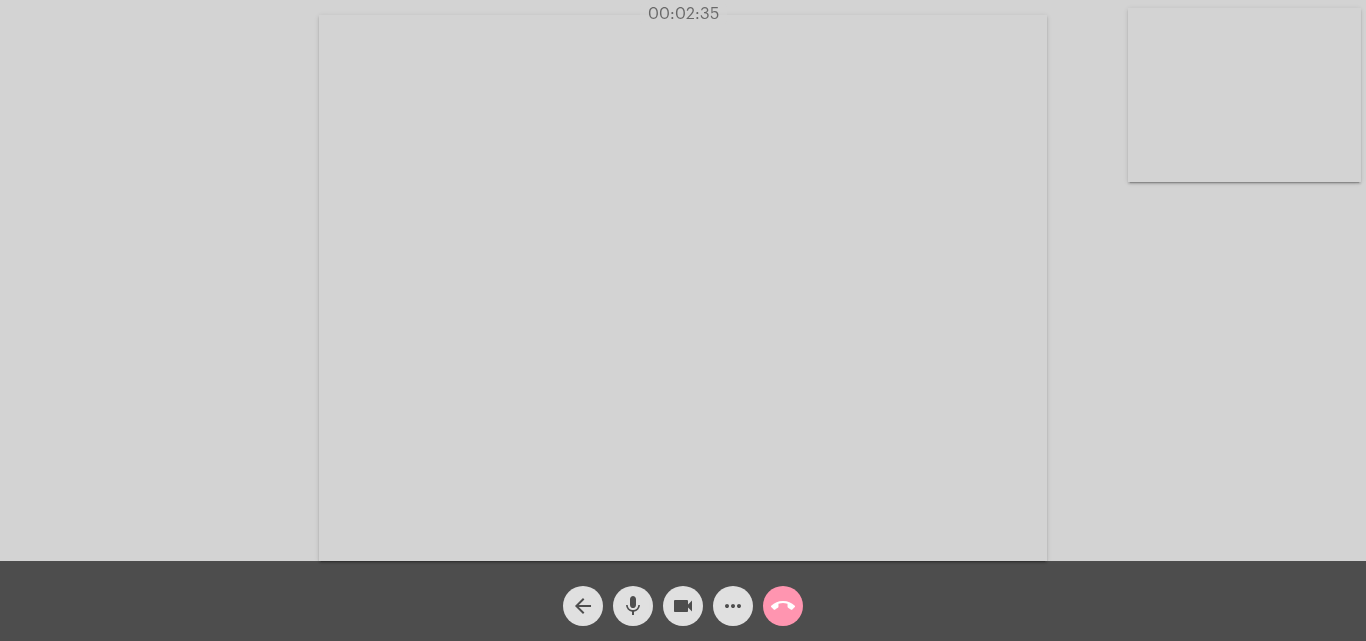 drag, startPoint x: 783, startPoint y: 607, endPoint x: 784, endPoint y: 617, distance: 10.049875 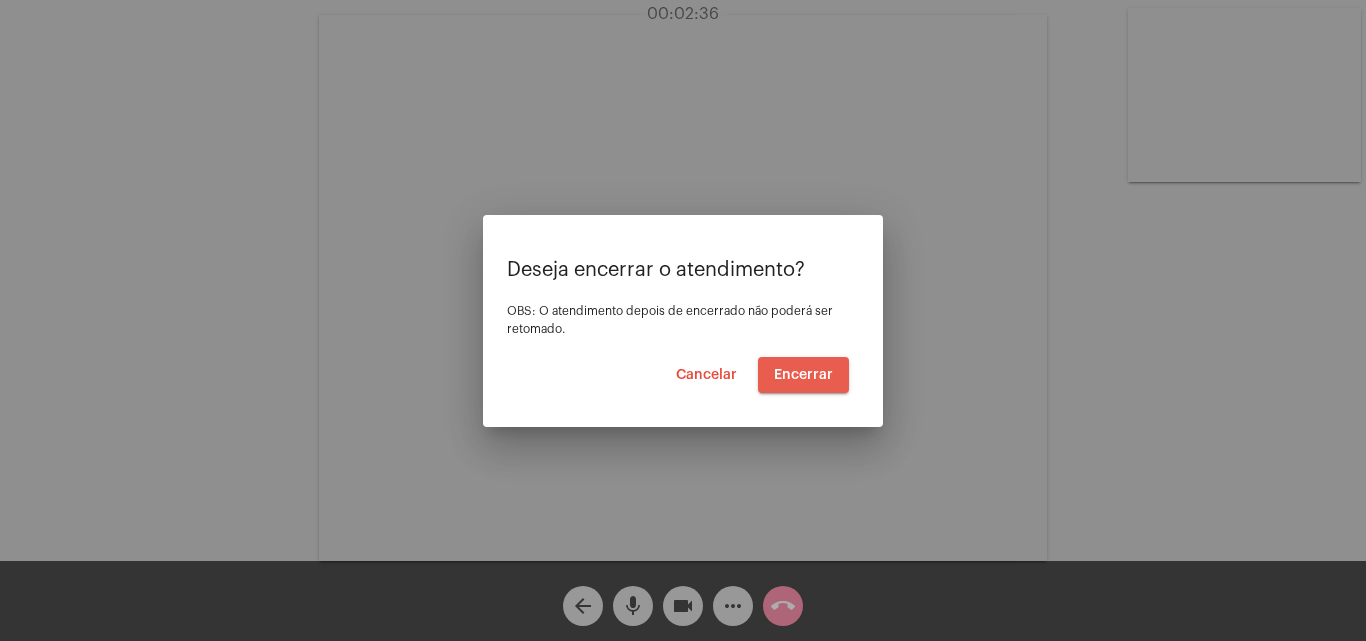 click on "Encerrar" at bounding box center (803, 375) 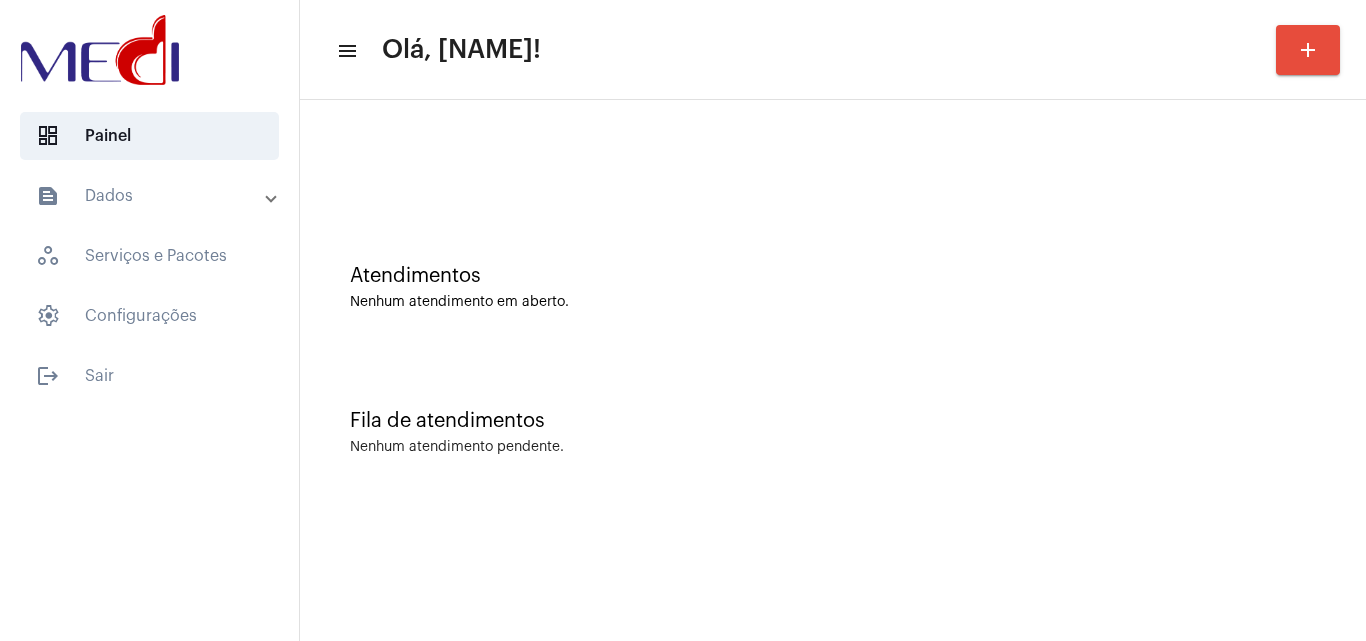scroll, scrollTop: 0, scrollLeft: 0, axis: both 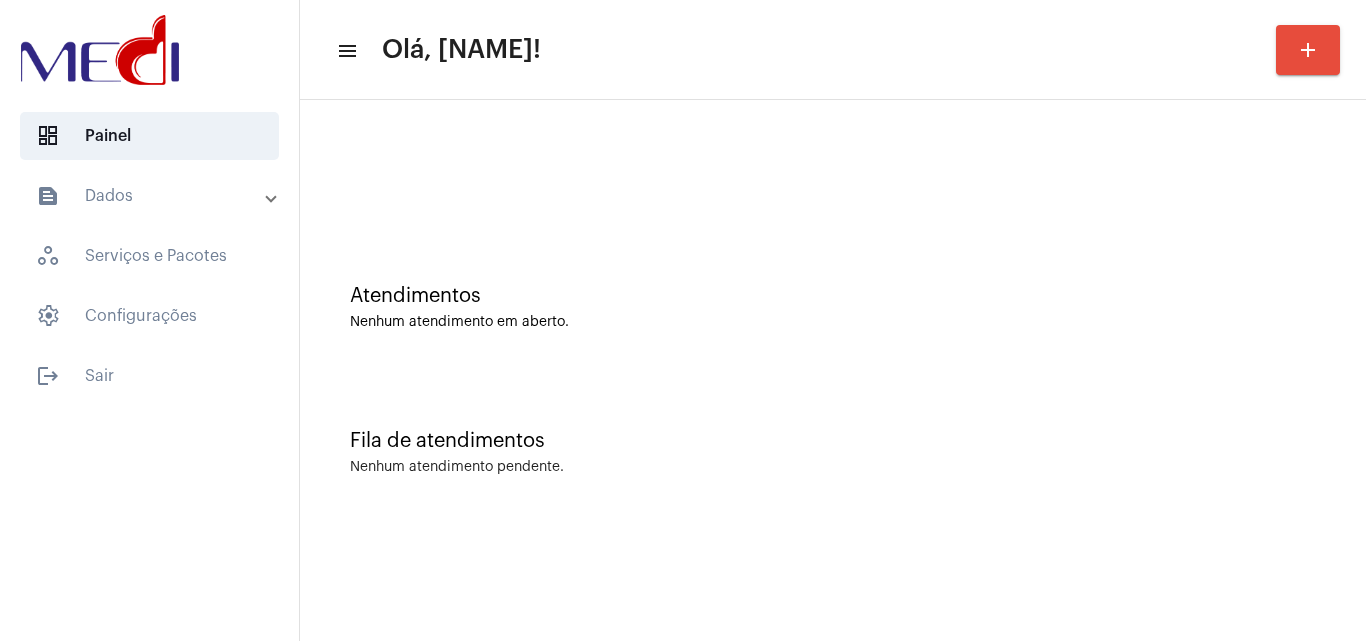click on "Atendimentos Nenhum atendimento em aberto." 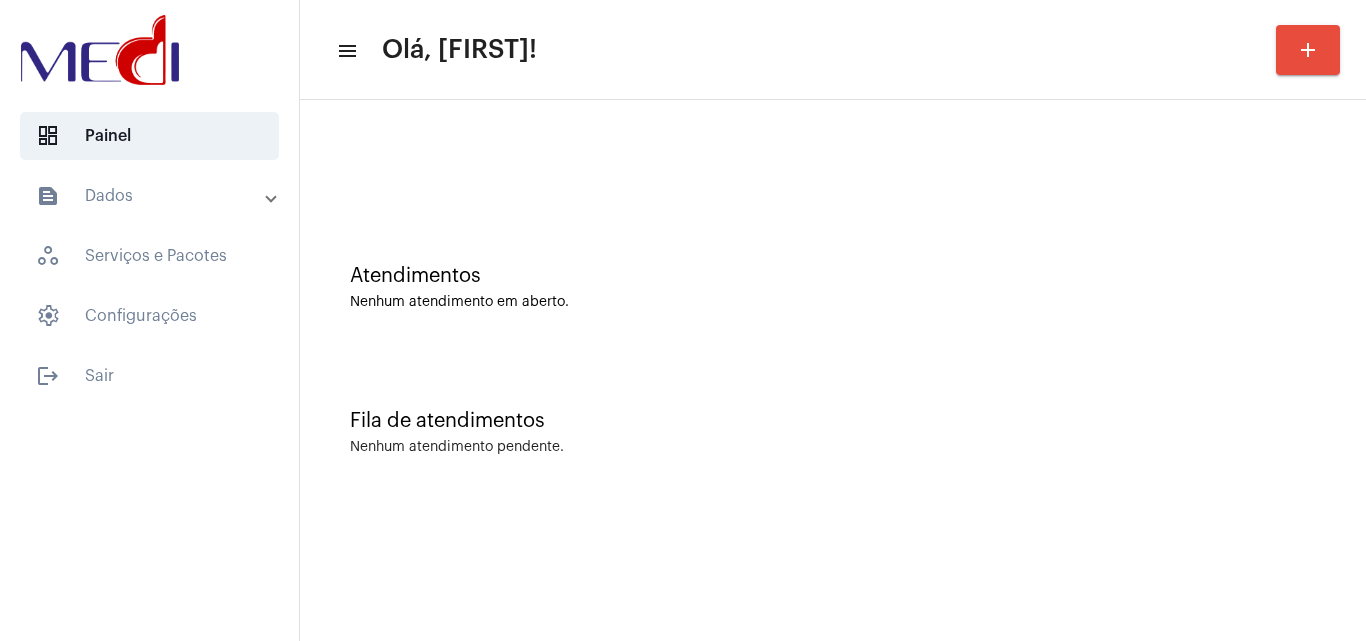 scroll, scrollTop: 0, scrollLeft: 0, axis: both 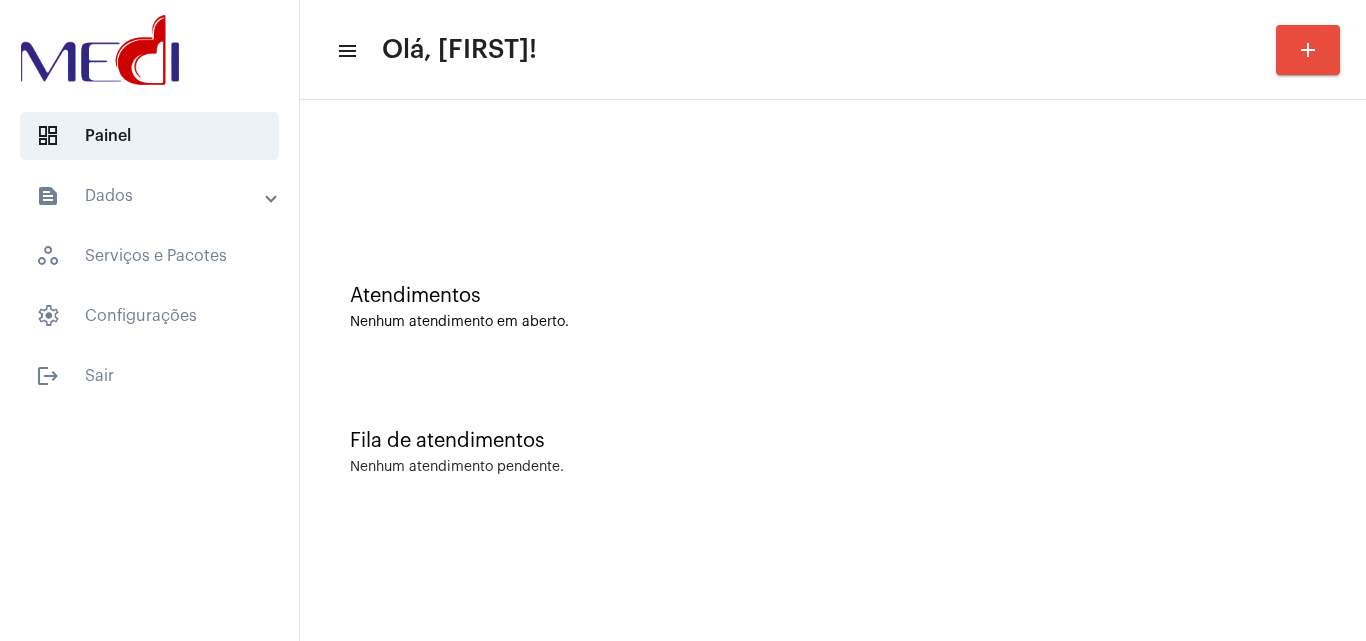 click on "Fila de atendimentos" 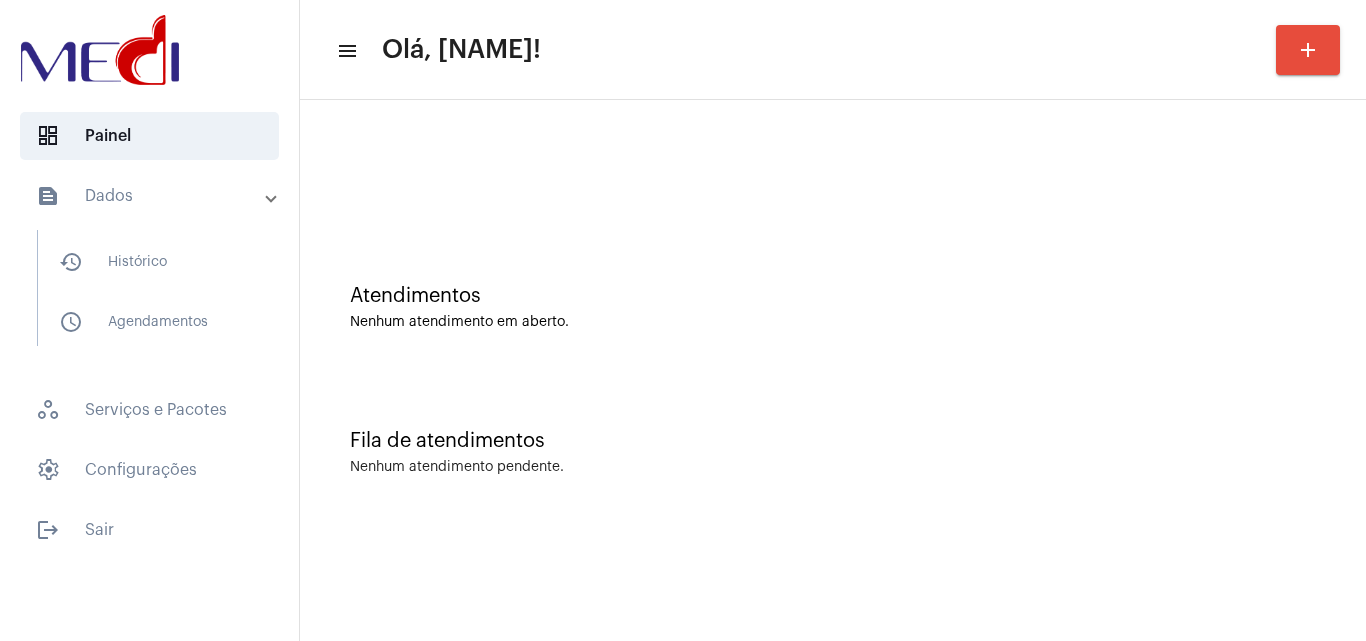 scroll, scrollTop: 0, scrollLeft: 0, axis: both 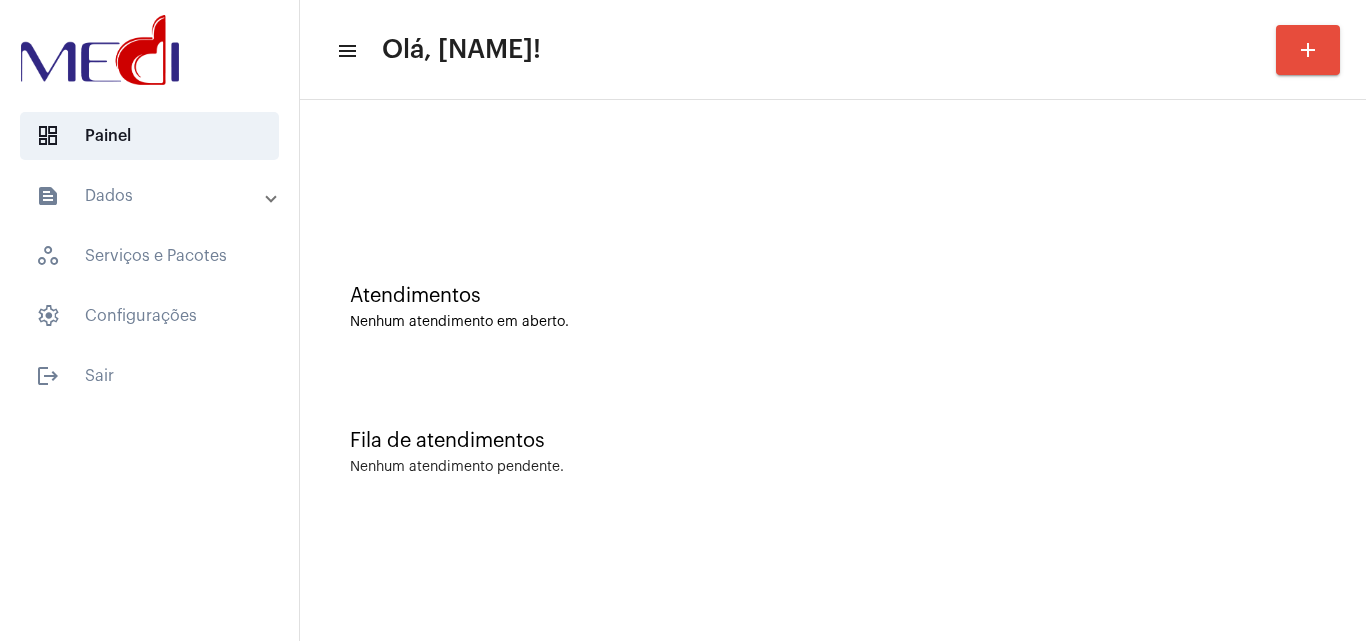 drag, startPoint x: 1260, startPoint y: 376, endPoint x: 1258, endPoint y: 388, distance: 12.165525 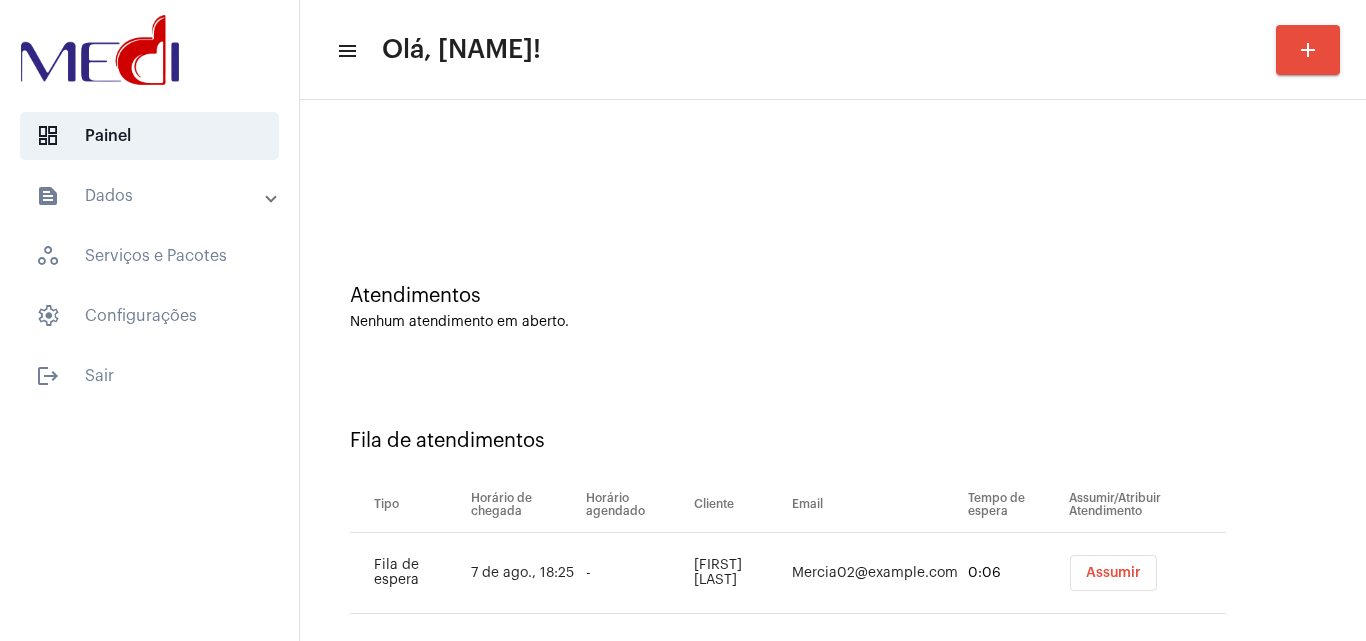 click on "Assumir" at bounding box center [1113, 573] 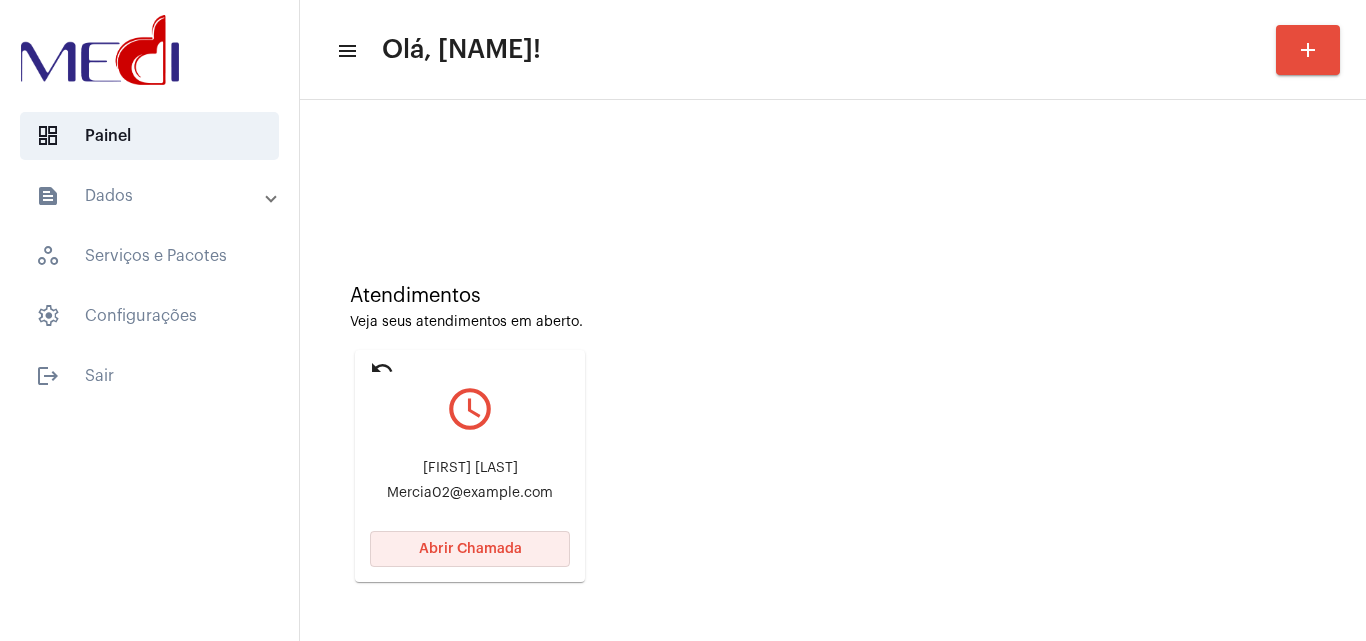 click on "Abrir Chamada" 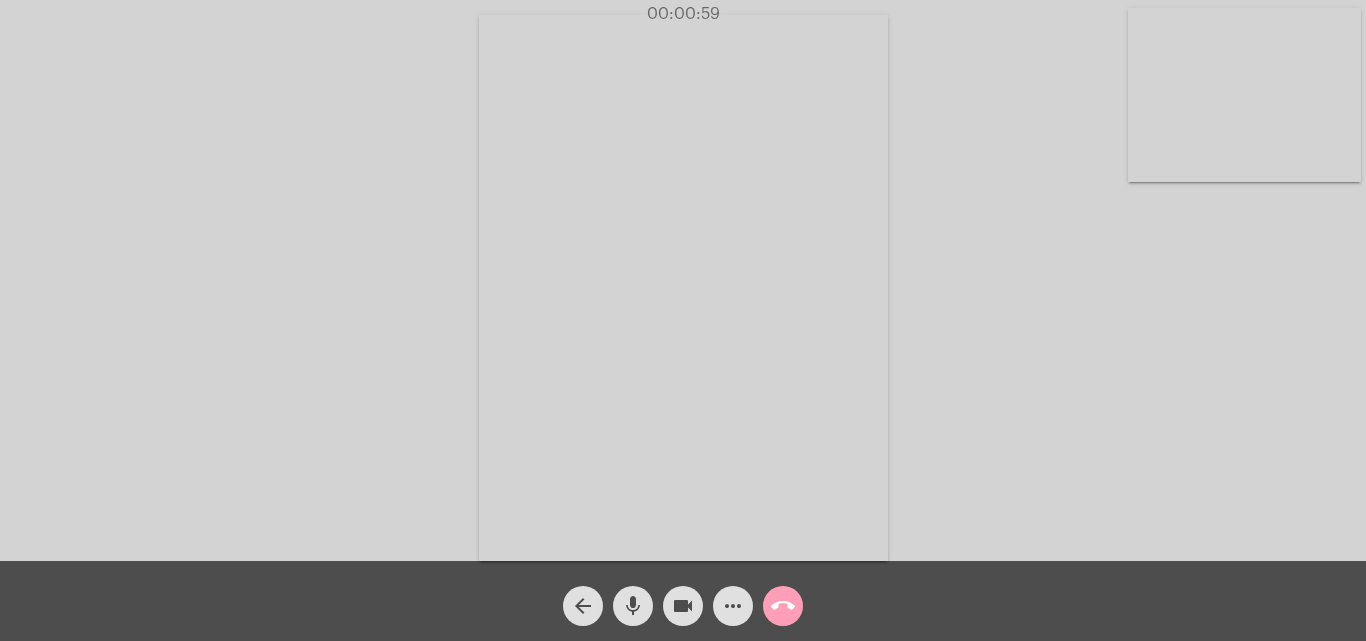 click on "call_end" 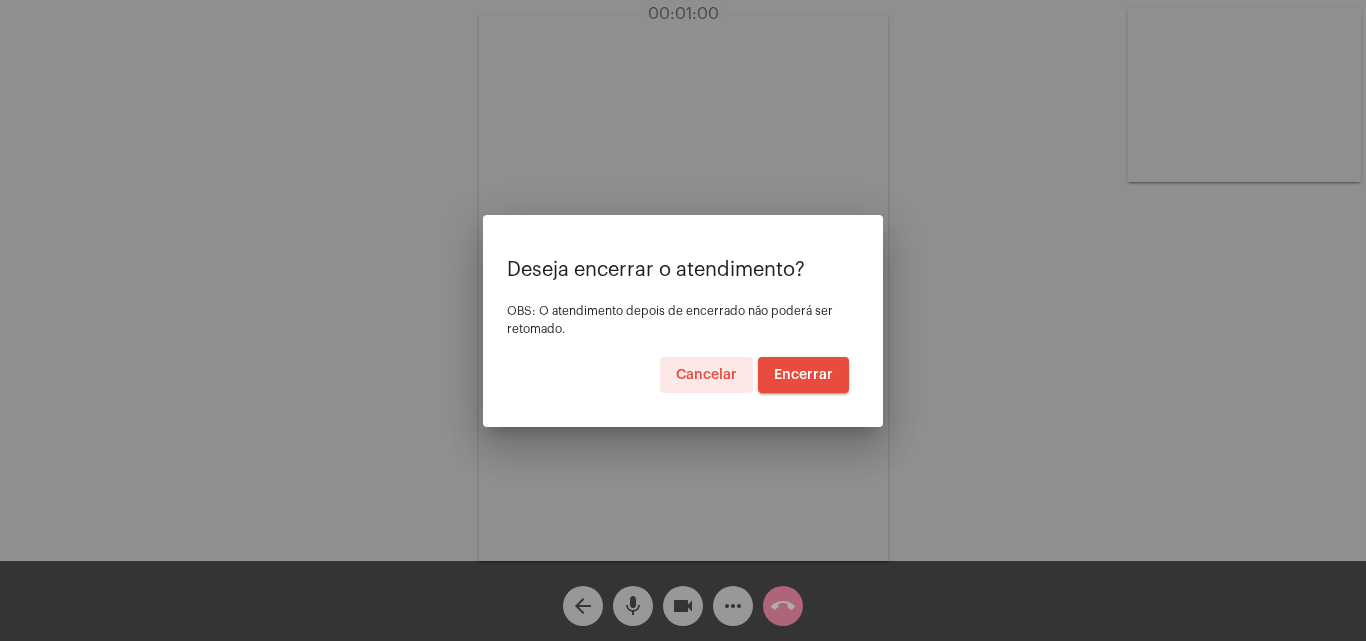click on "Encerrar" at bounding box center (803, 375) 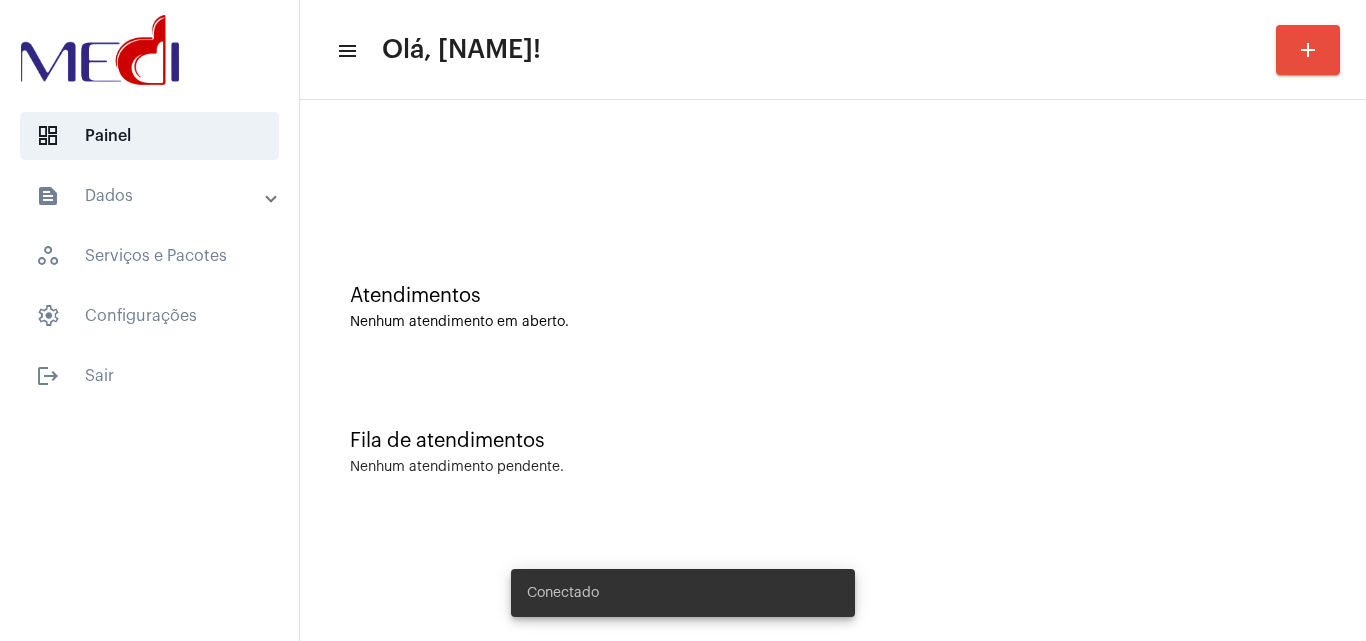 scroll, scrollTop: 0, scrollLeft: 0, axis: both 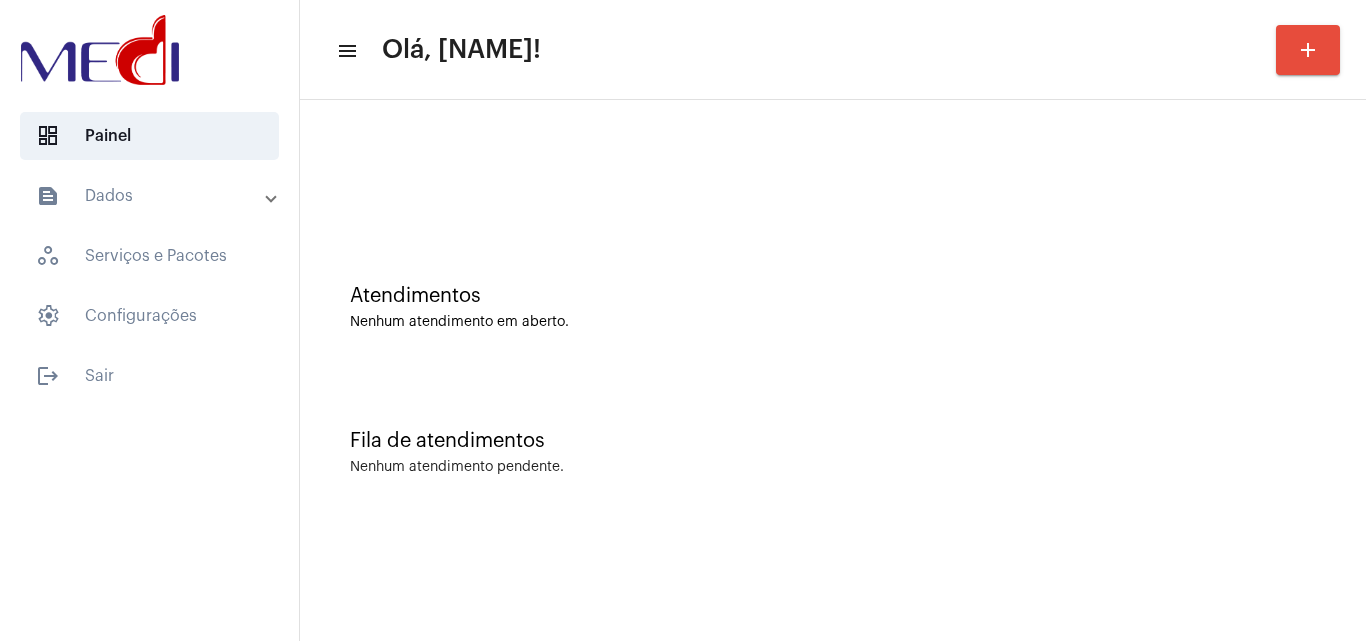 click on "Atendimentos Nenhum atendimento em aberto." 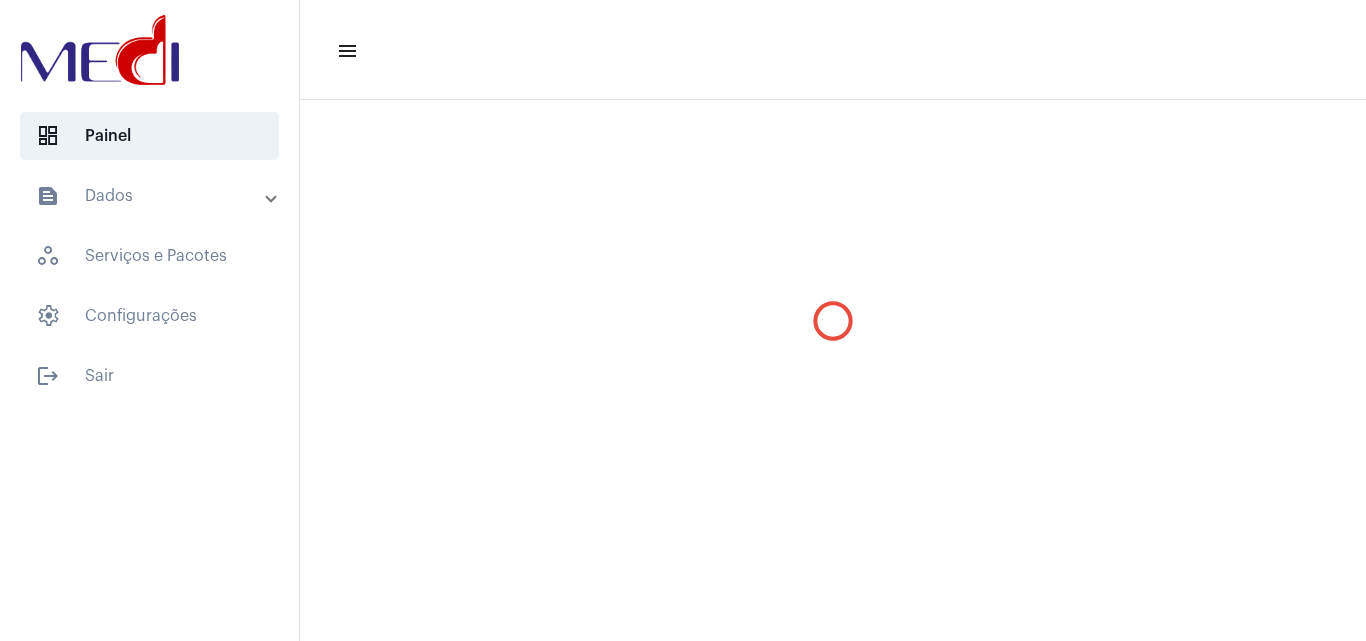 scroll, scrollTop: 0, scrollLeft: 0, axis: both 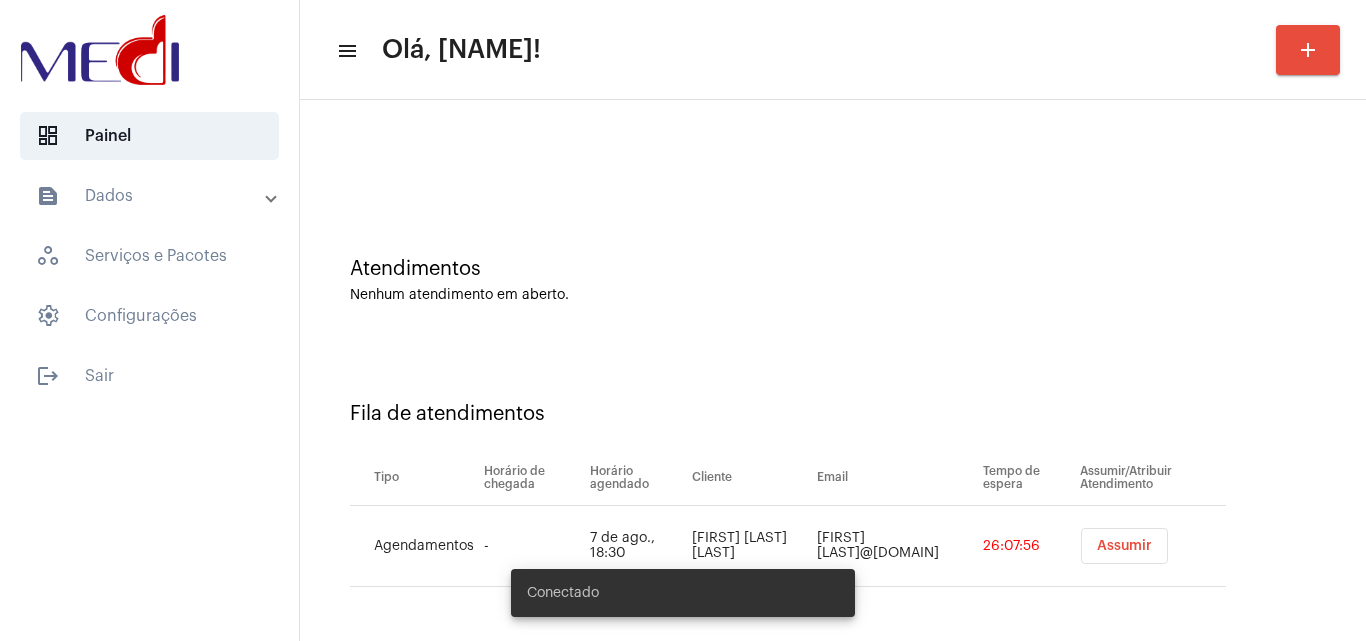 click on "Assumir" at bounding box center [1124, 546] 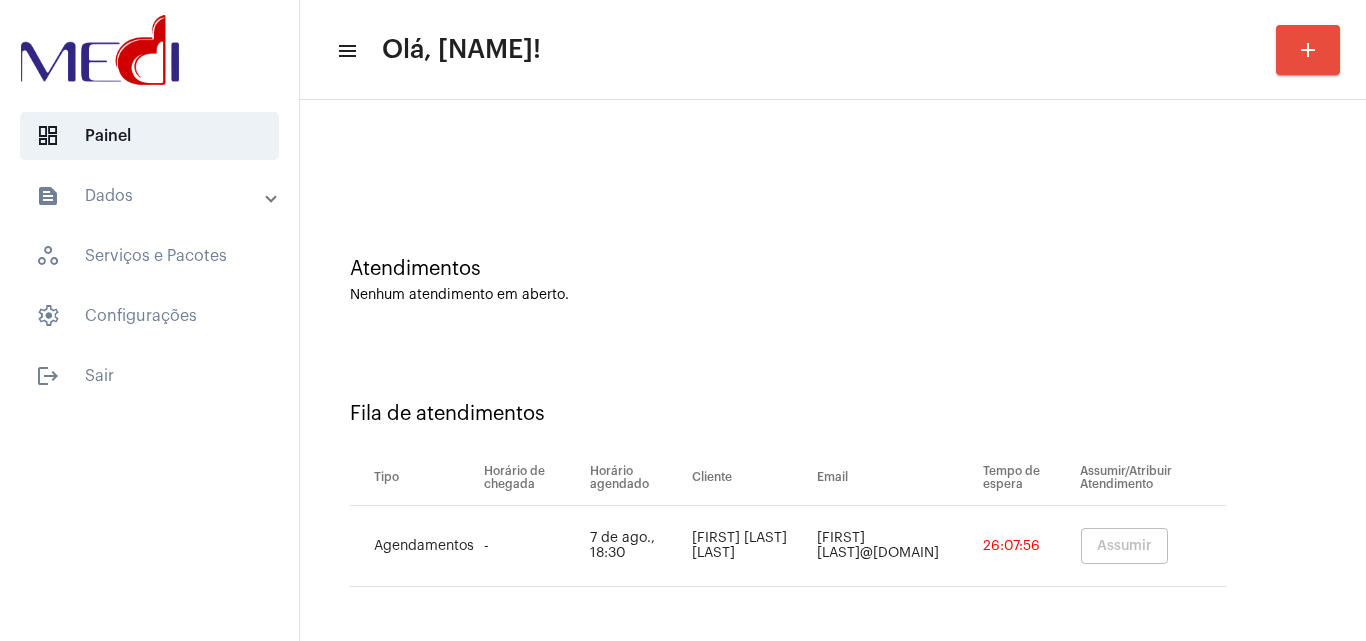 scroll, scrollTop: 0, scrollLeft: 0, axis: both 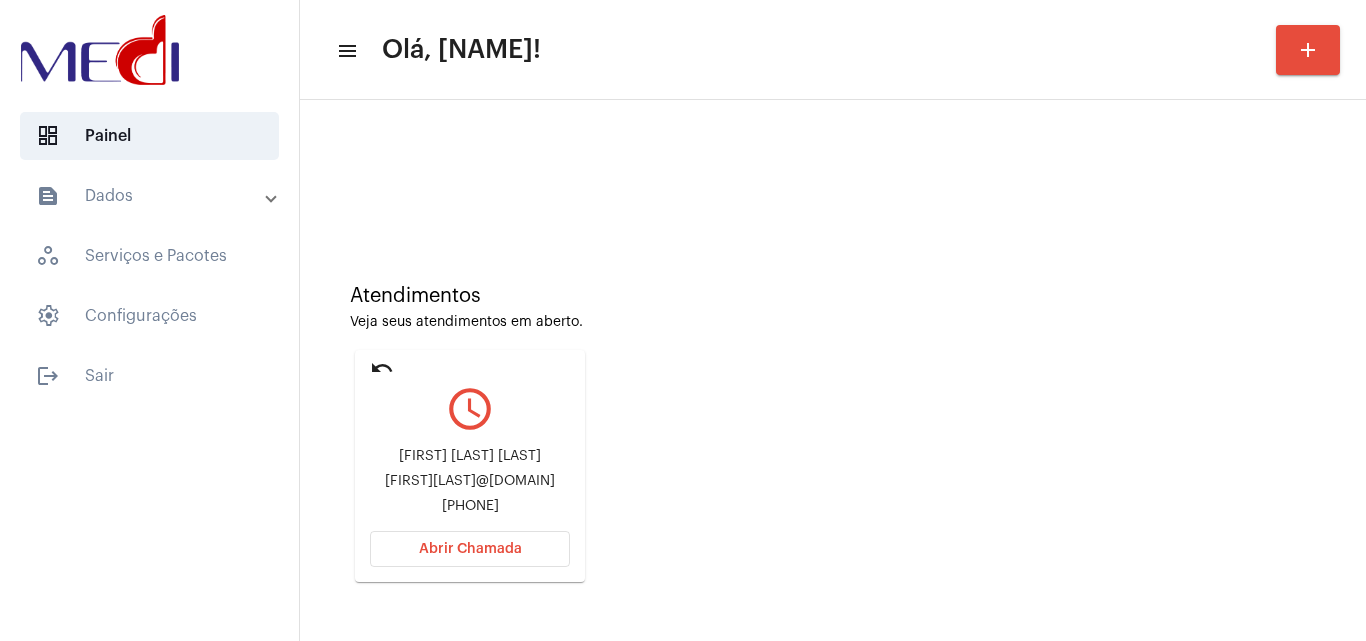 click on "Abrir Chamada" 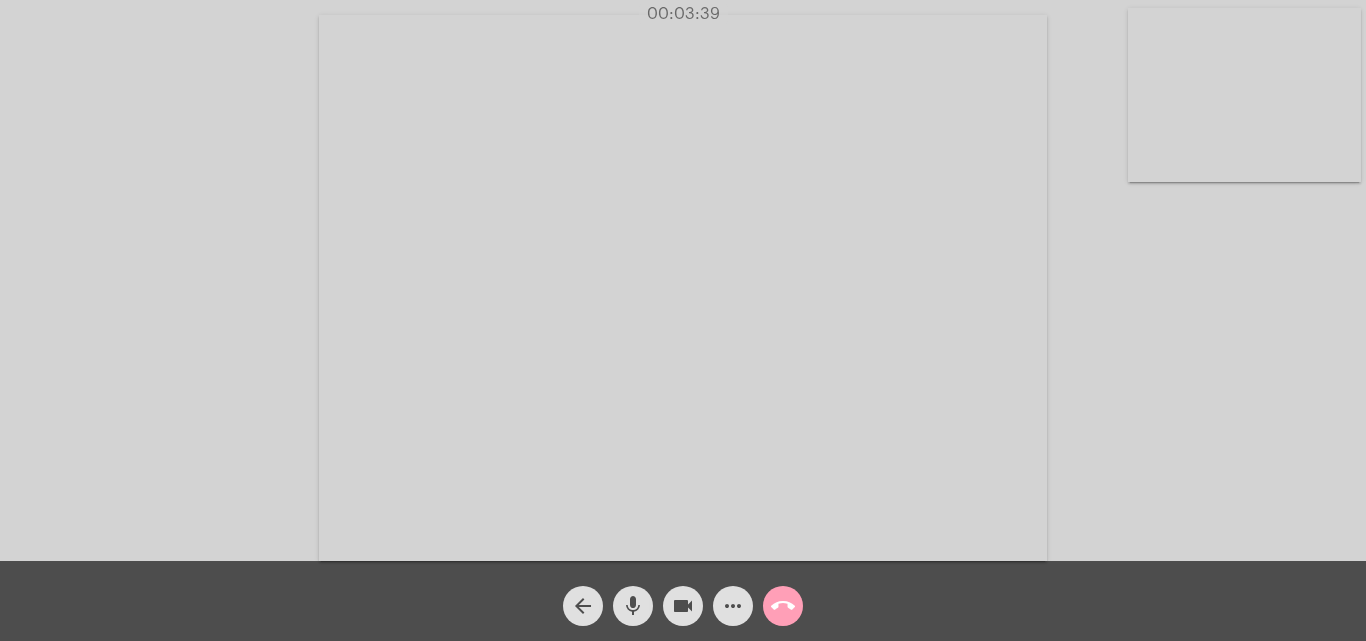 click on "call_end" 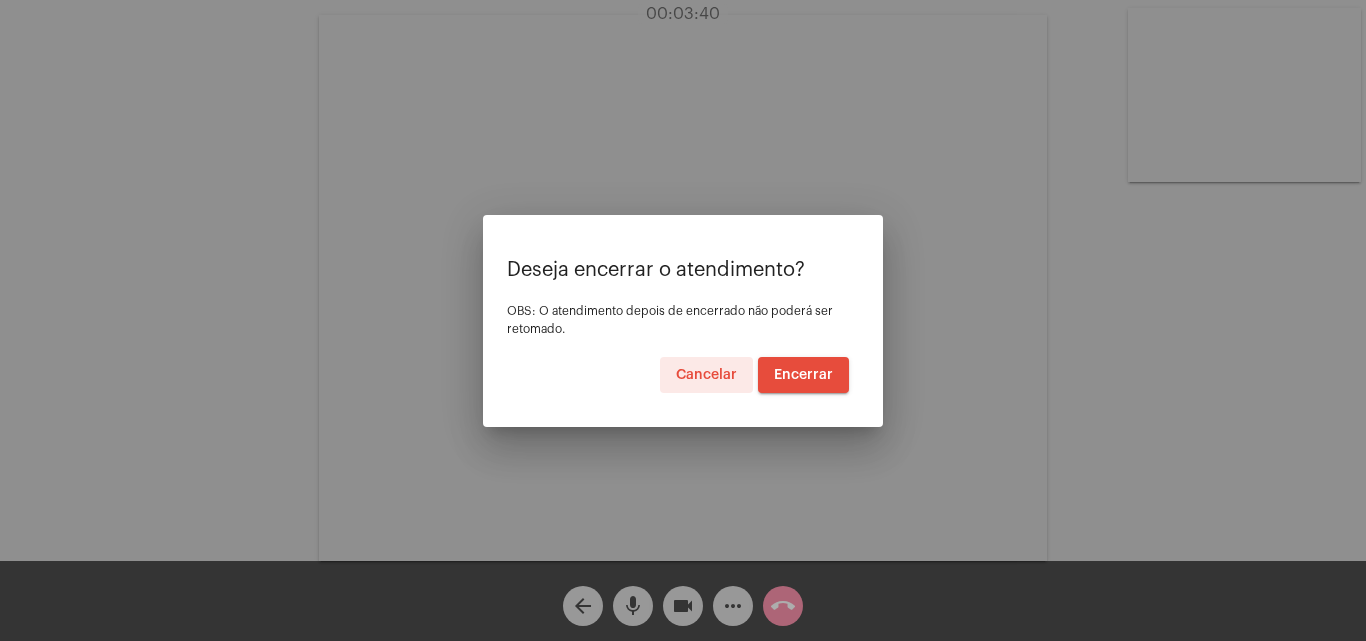 click on "Encerrar" at bounding box center [803, 375] 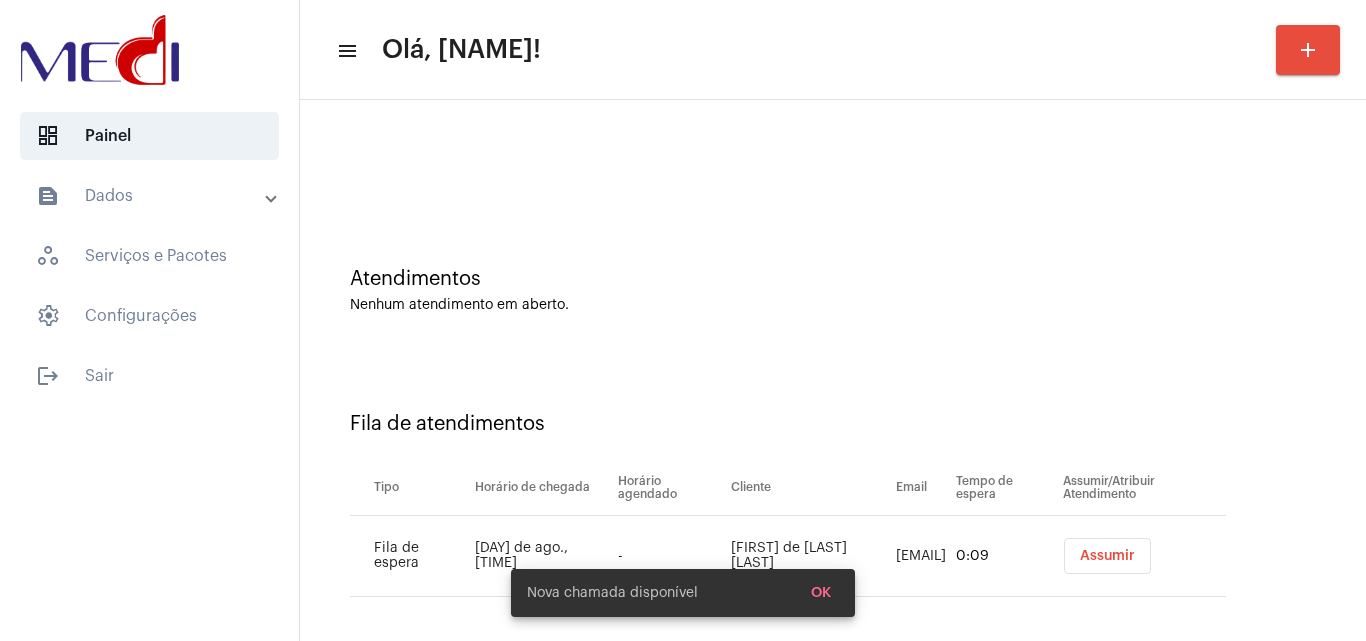 scroll, scrollTop: 27, scrollLeft: 0, axis: vertical 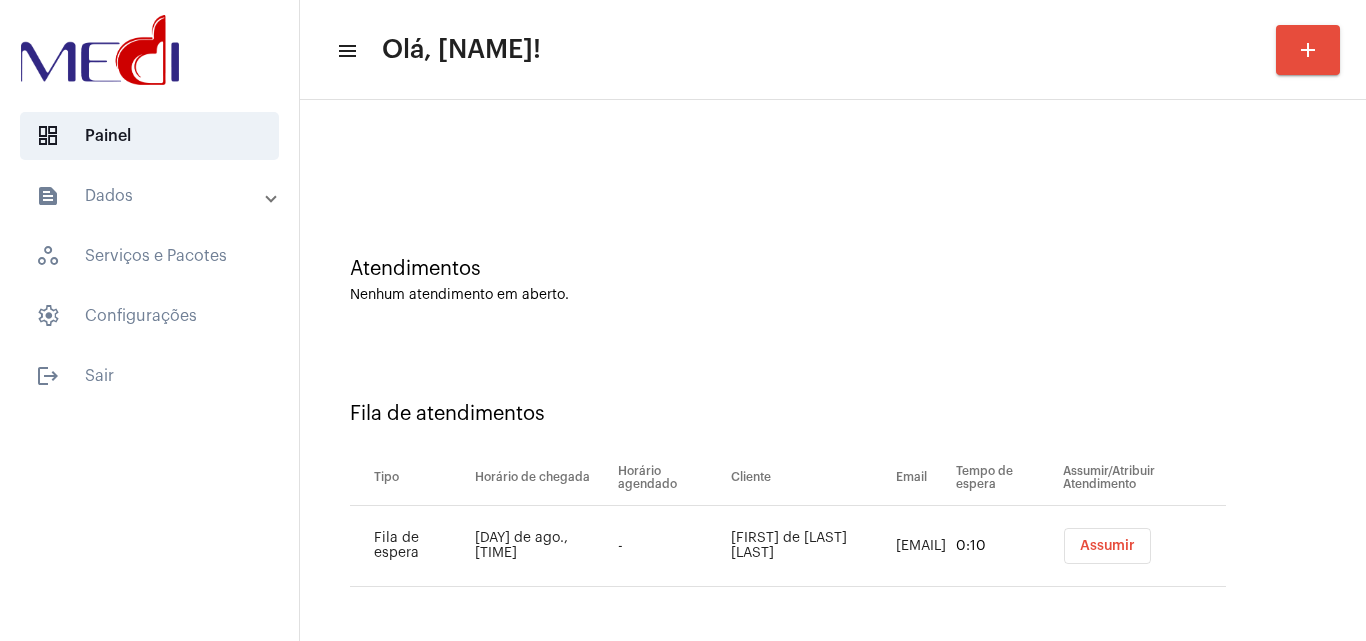 click on "Assumir" at bounding box center (1107, 546) 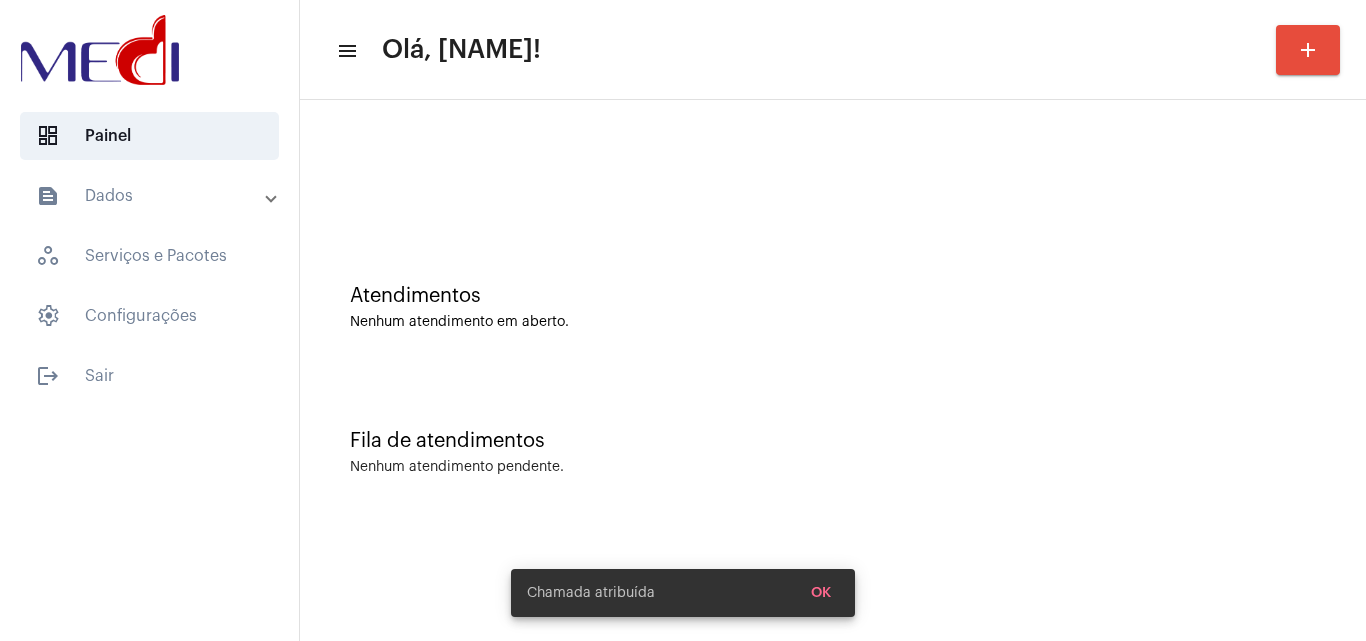 scroll, scrollTop: 0, scrollLeft: 0, axis: both 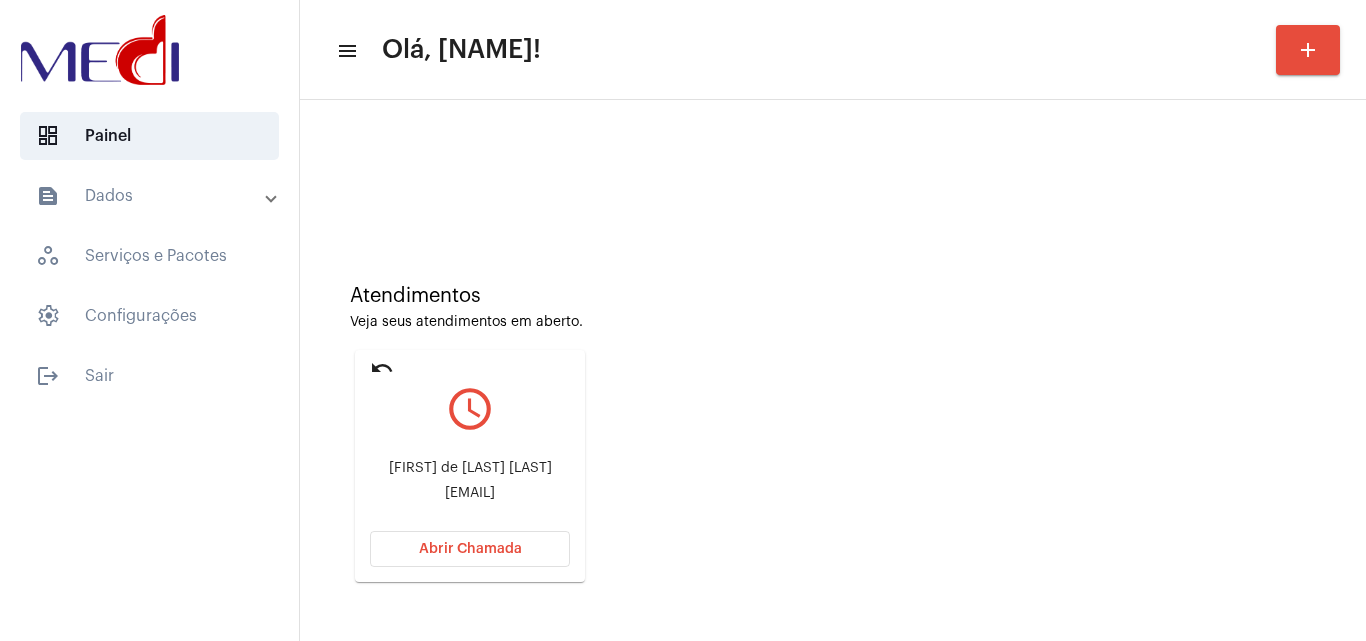 click on "Abrir Chamada" 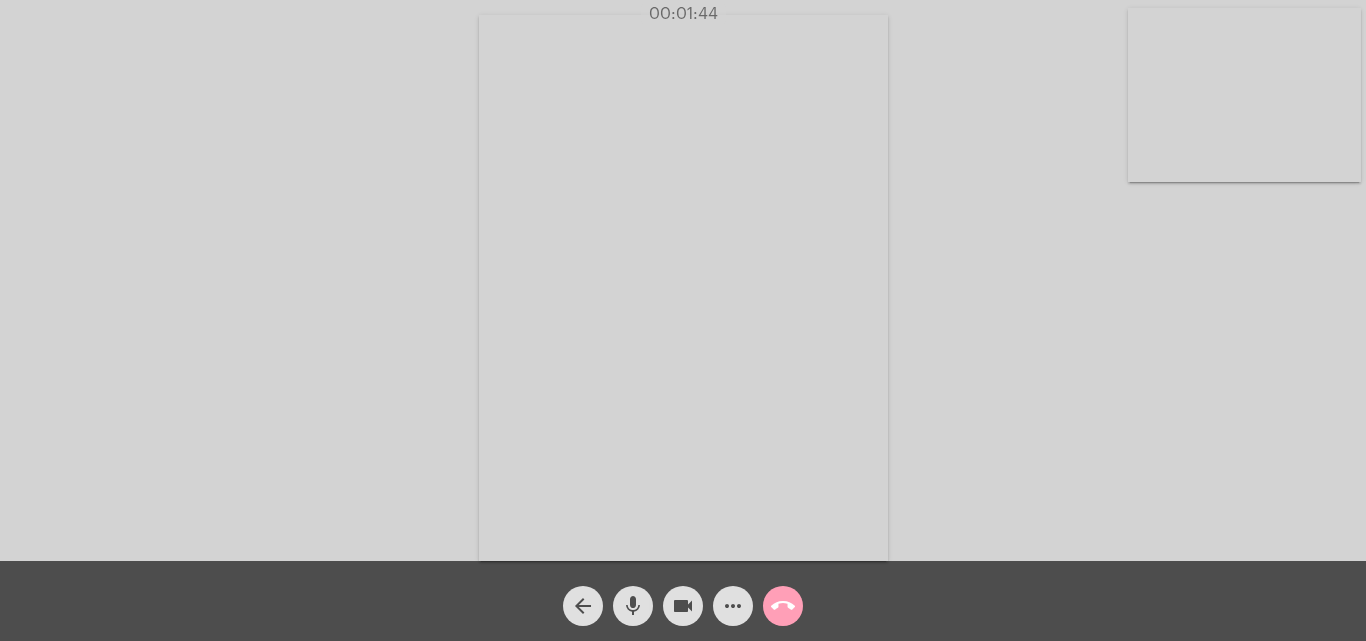 click on "call_end" 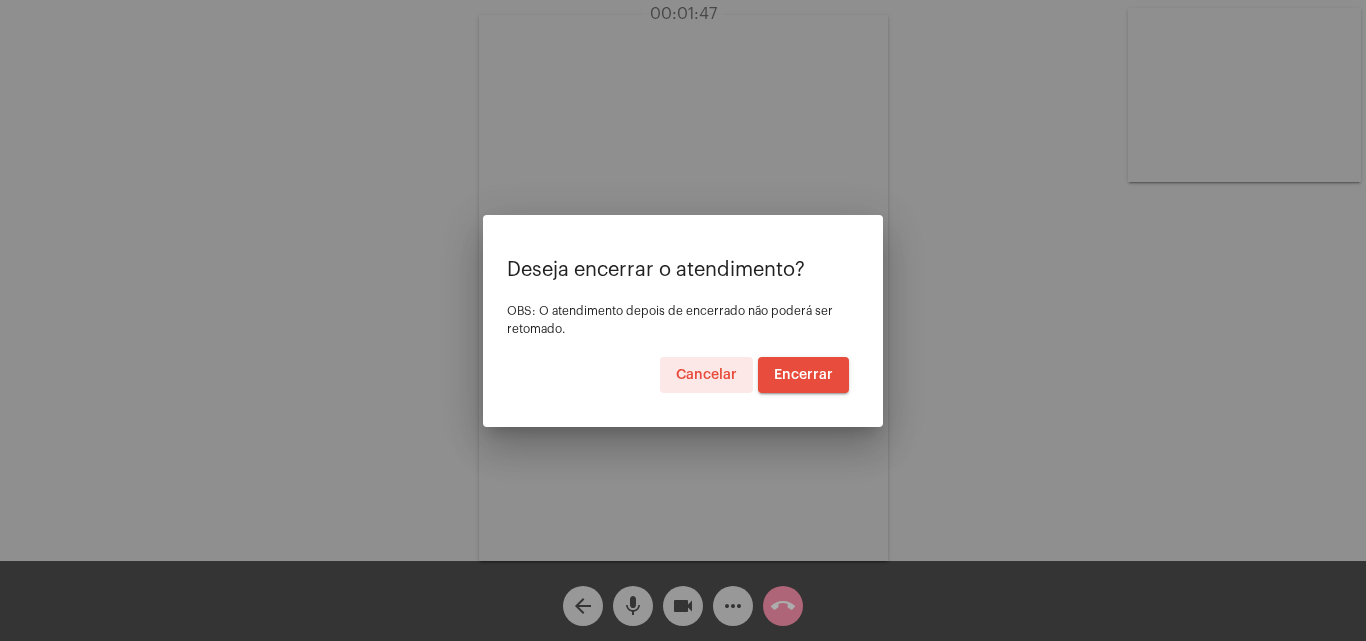 click on "Encerrar" at bounding box center (803, 375) 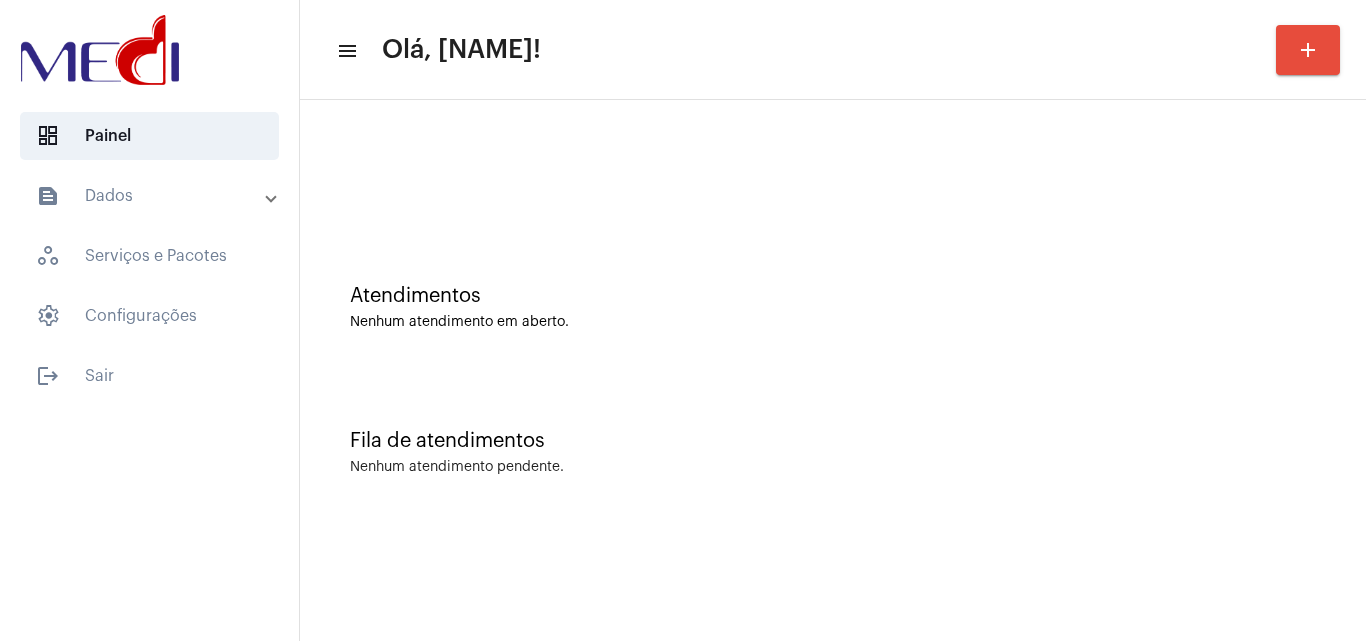 scroll, scrollTop: 0, scrollLeft: 0, axis: both 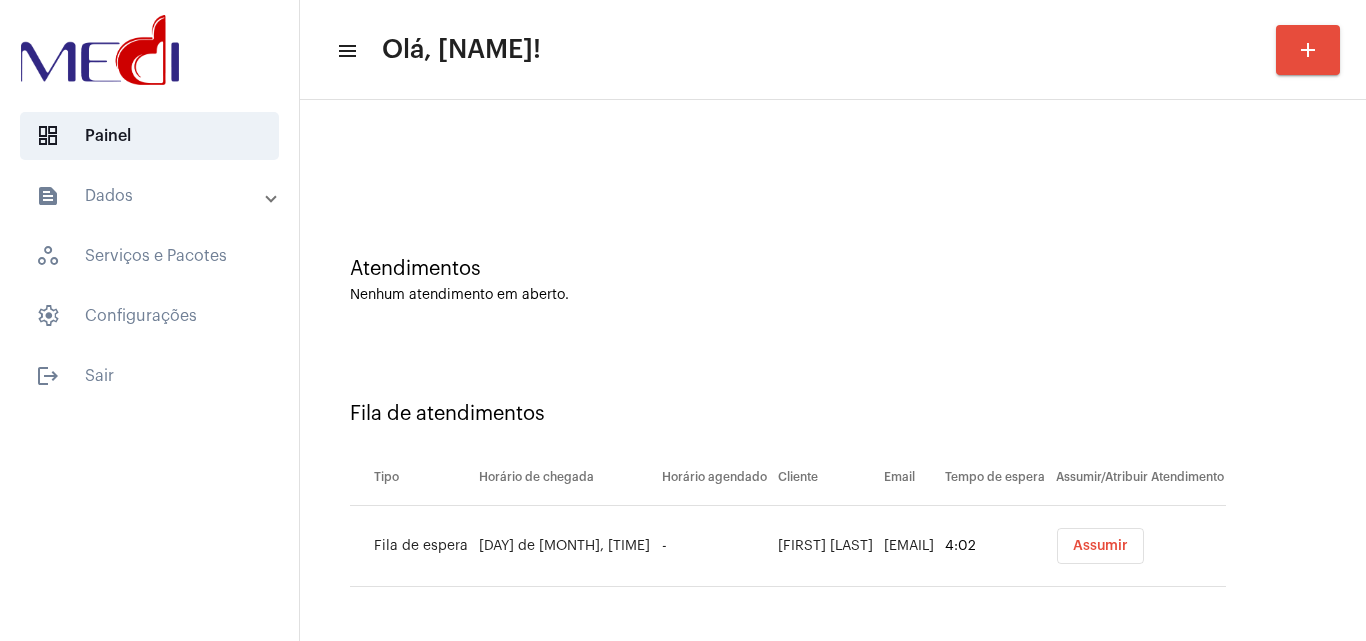 click on "Assumir" at bounding box center [1100, 546] 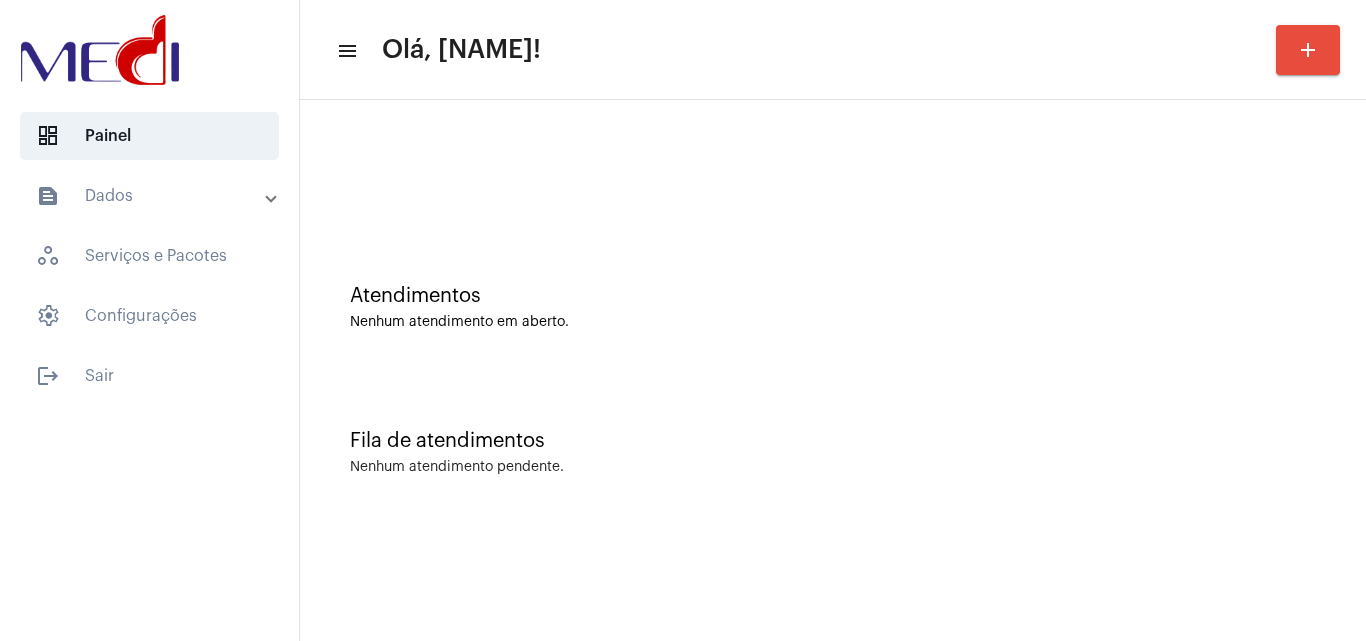 scroll, scrollTop: 0, scrollLeft: 0, axis: both 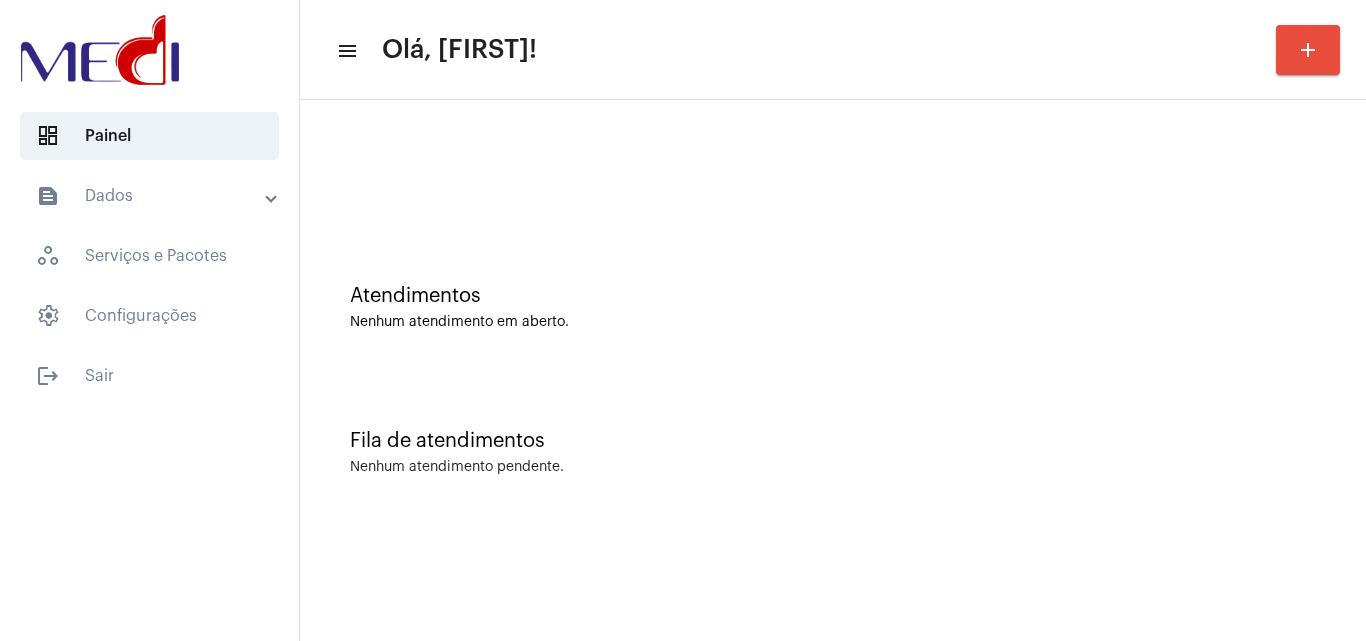click on "Fila de atendimentos" 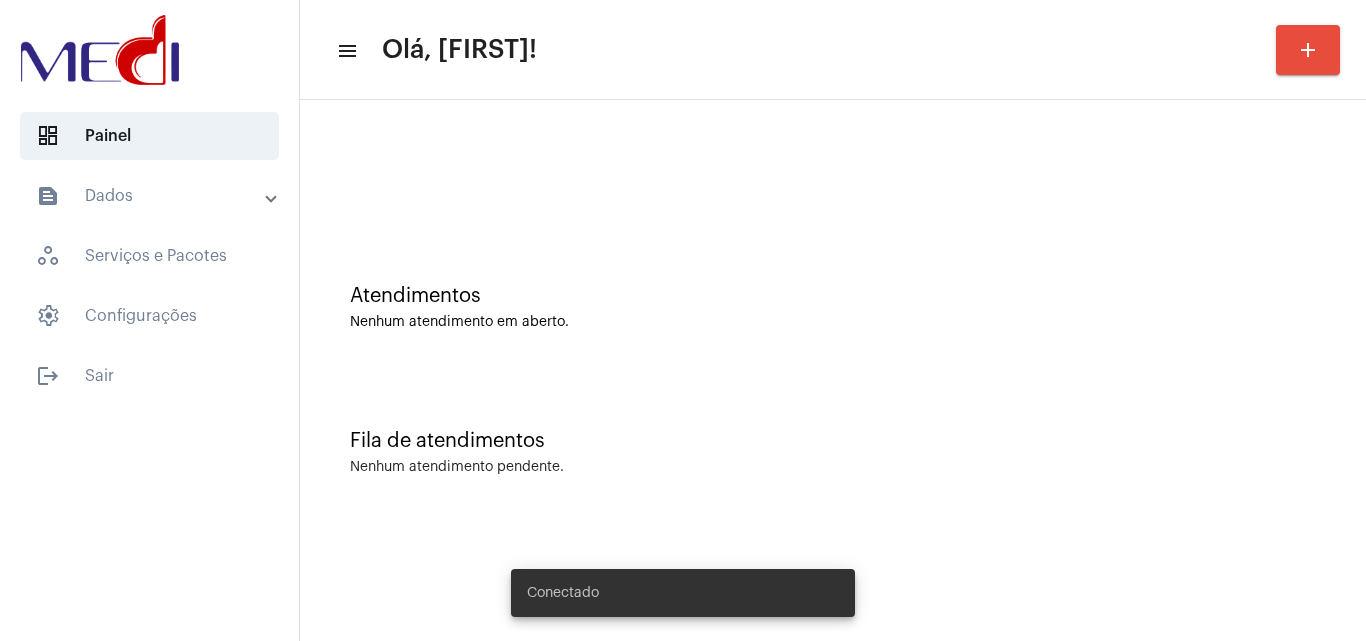 scroll, scrollTop: 0, scrollLeft: 0, axis: both 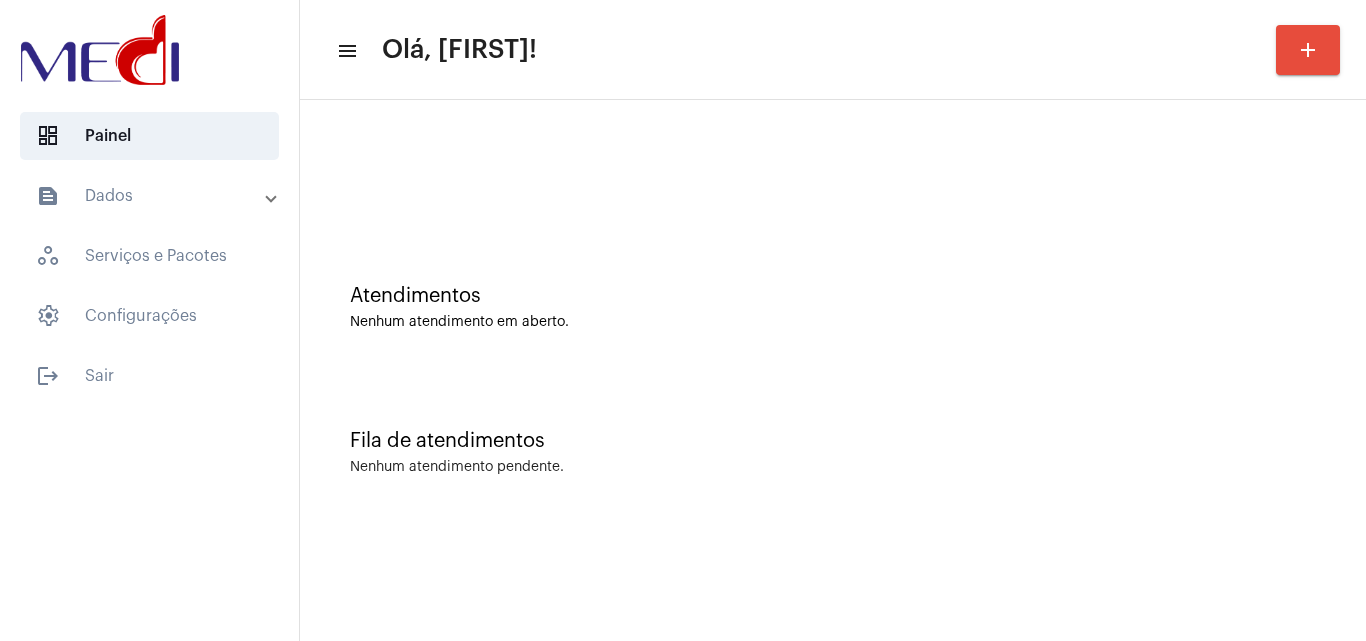 click on "Fila de atendimentos Nenhum atendimento pendente." 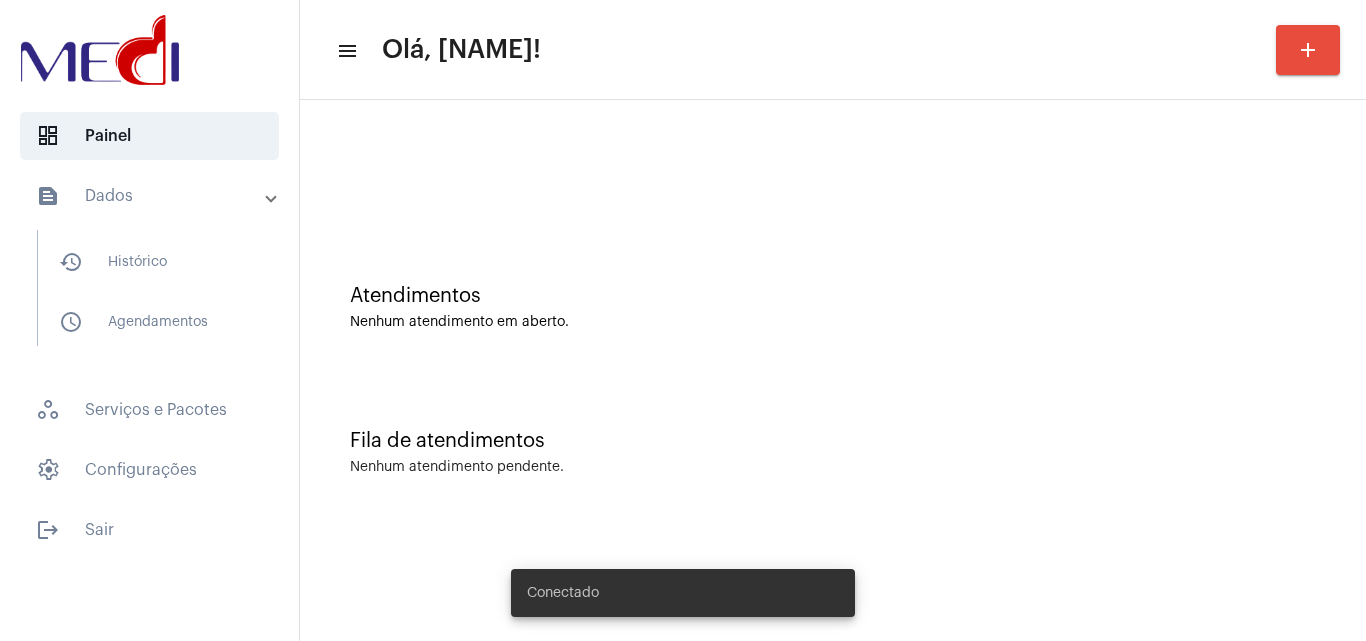 scroll, scrollTop: 0, scrollLeft: 0, axis: both 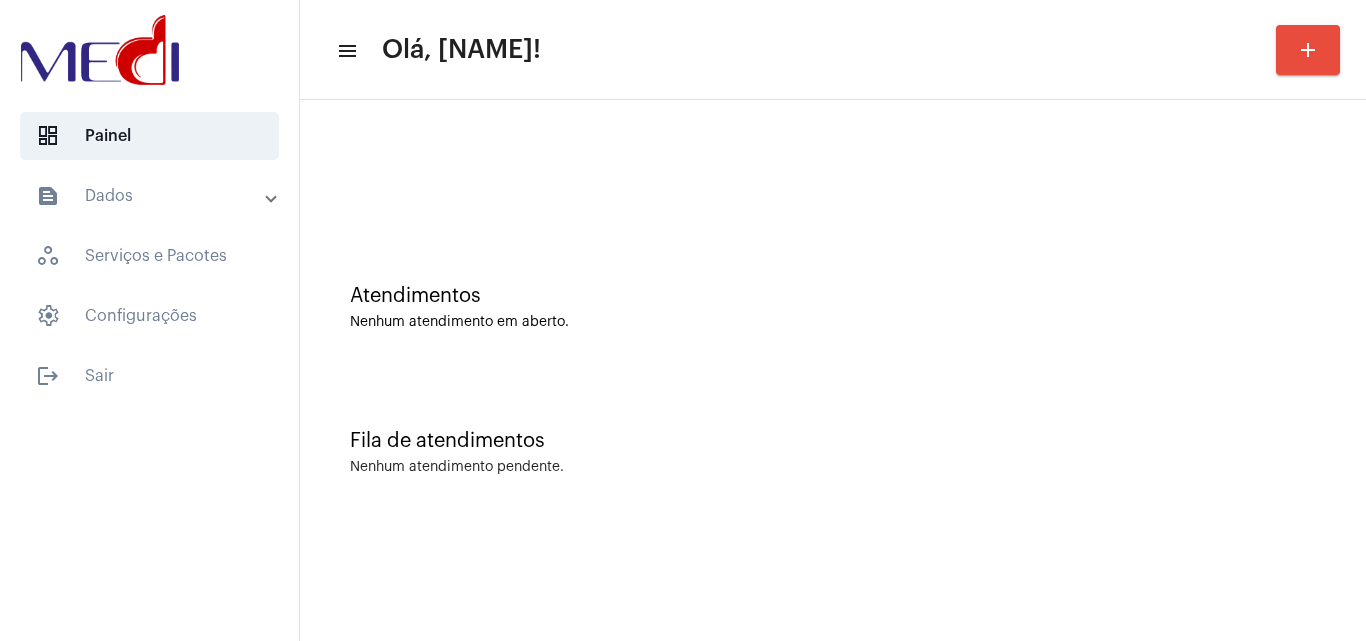 click on "Fila de atendimentos Nenhum atendimento pendente." 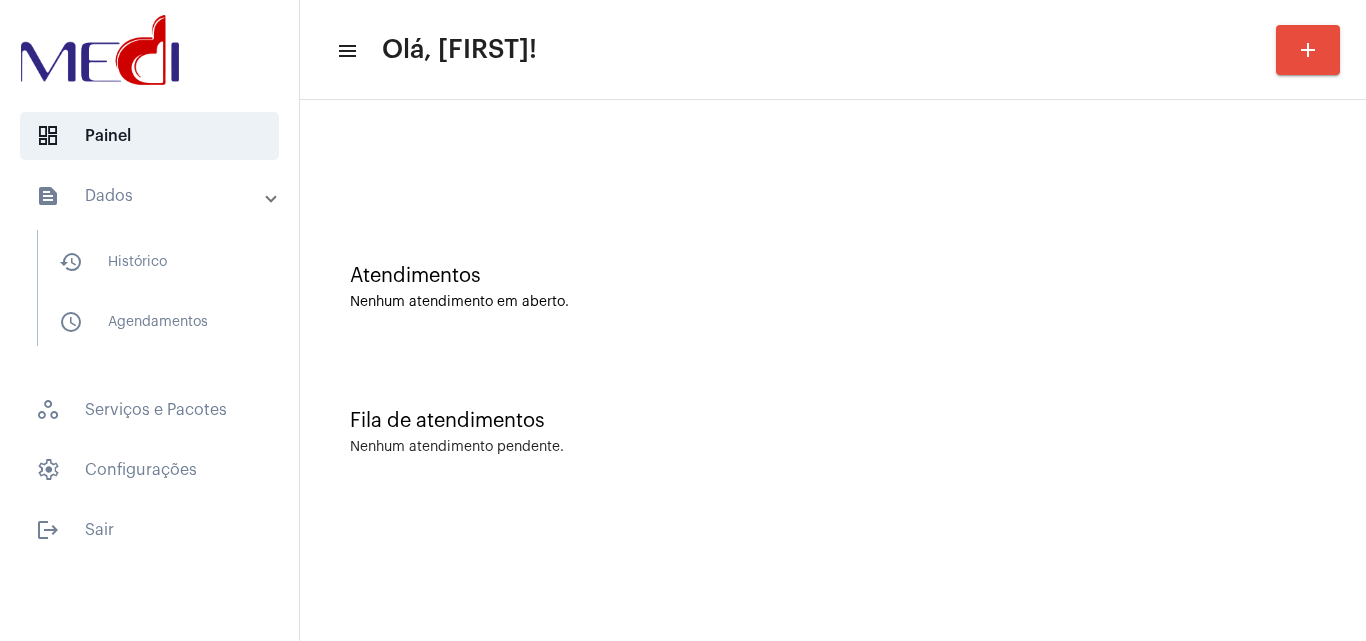 scroll, scrollTop: 0, scrollLeft: 0, axis: both 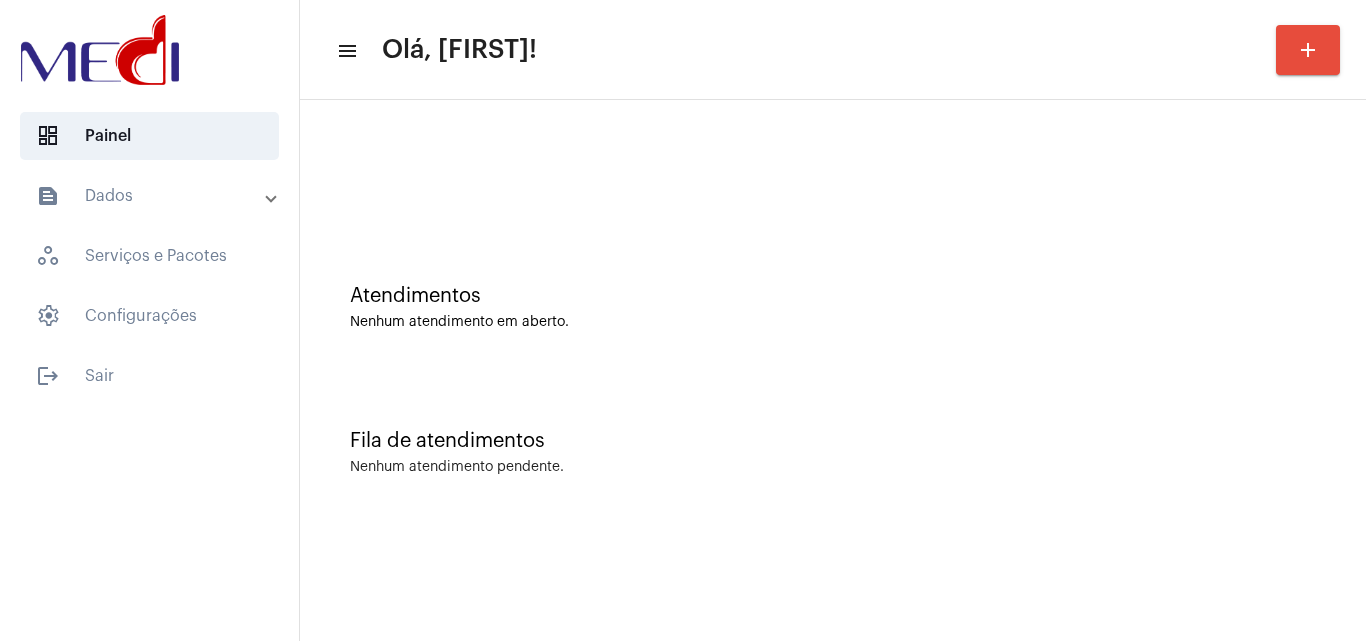 click on "Fila de atendimentos" 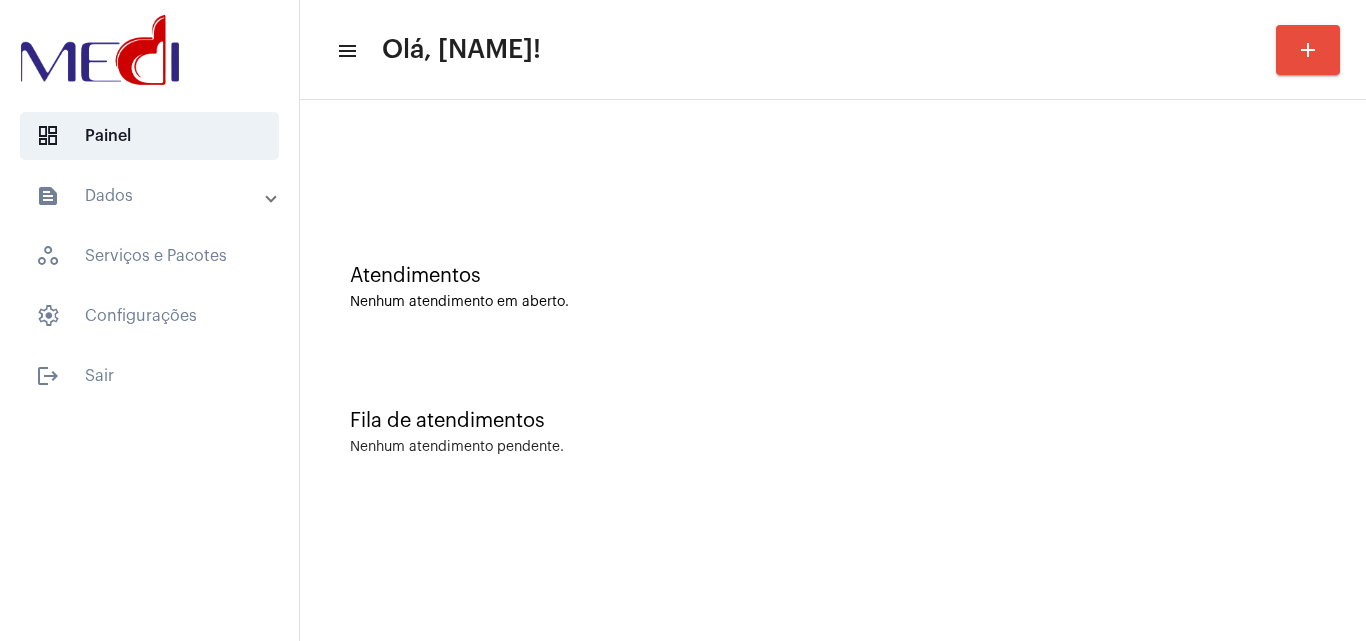 scroll, scrollTop: 0, scrollLeft: 0, axis: both 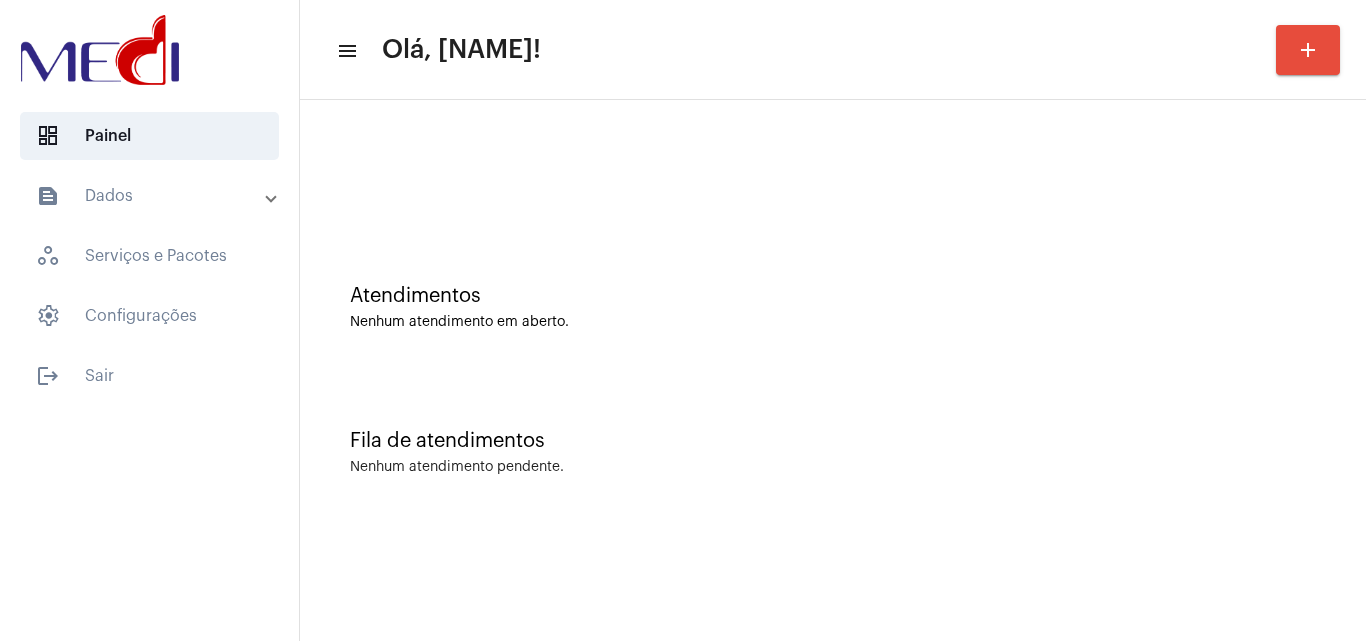 click on "Fila de atendimentos Nenhum atendimento pendente." 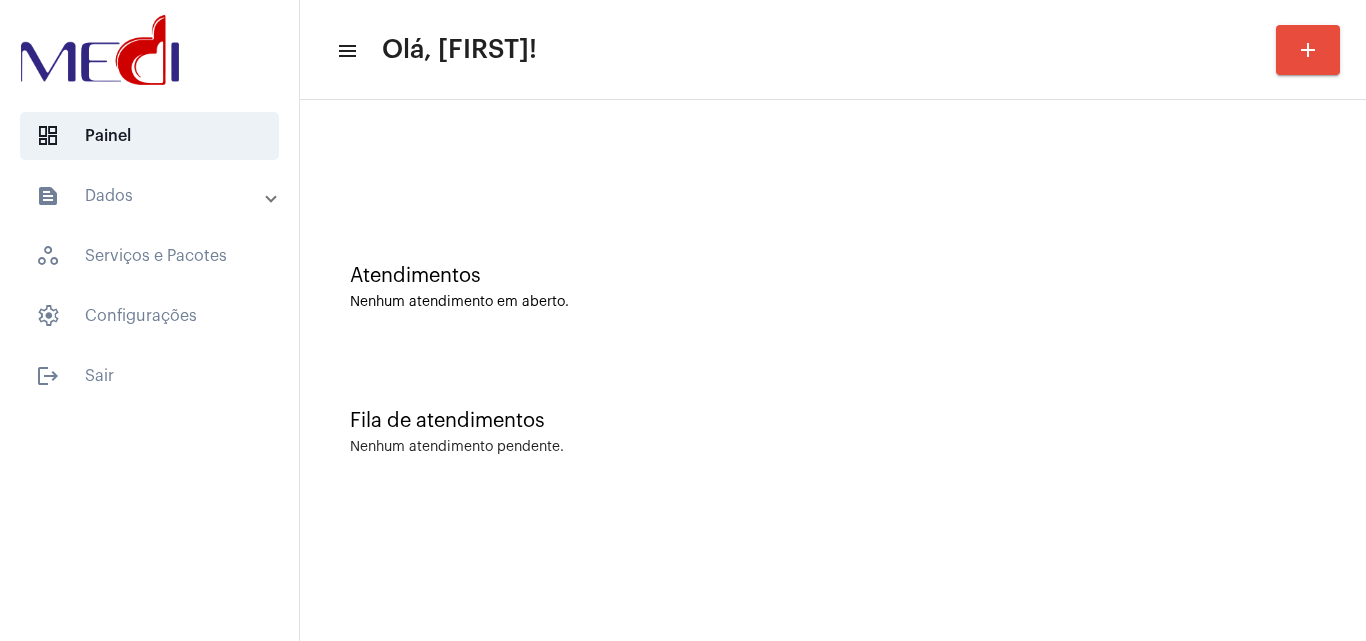 scroll, scrollTop: 0, scrollLeft: 0, axis: both 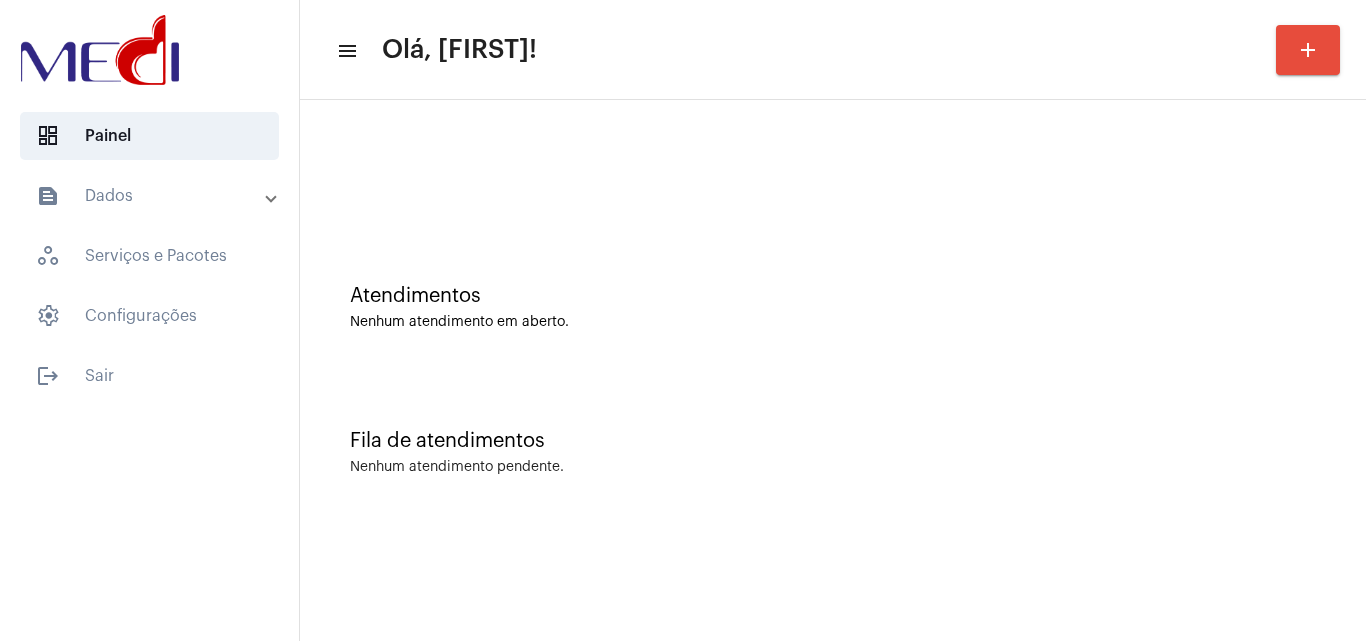 click on "Fila de atendimentos Nenhum atendimento pendente." 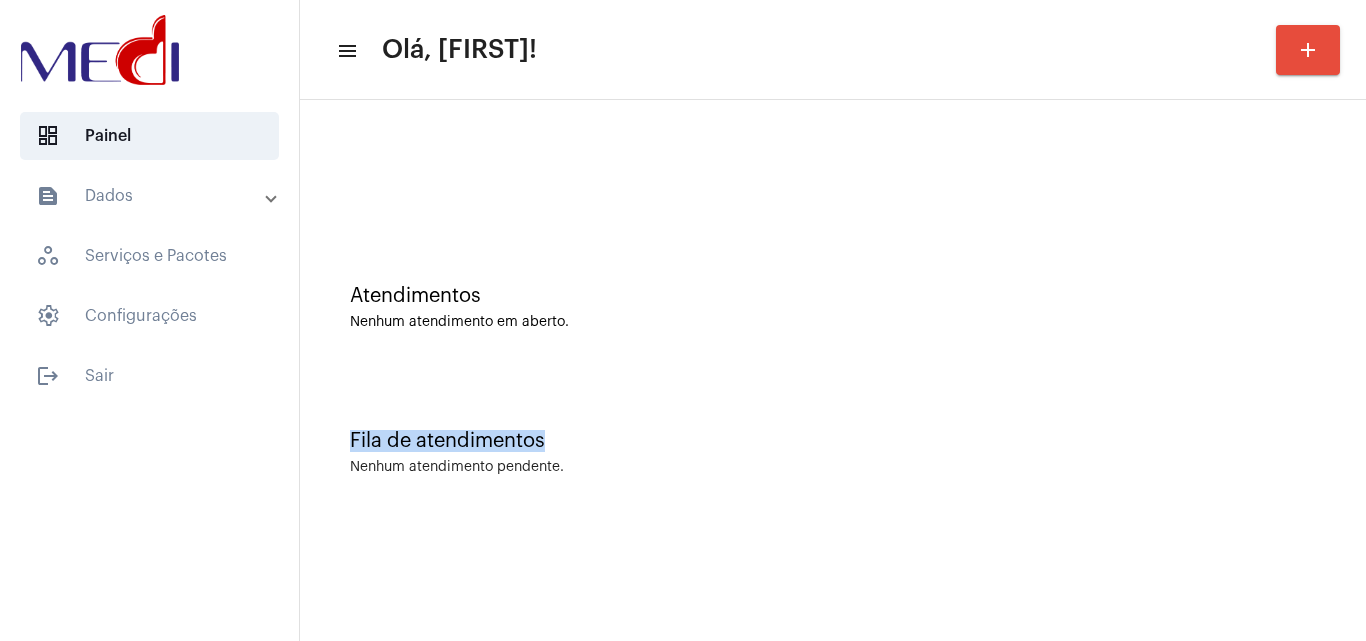 click on "Atendimentos Nenhum atendimento em aberto. Fila de atendimentos Nenhum atendimento pendente." 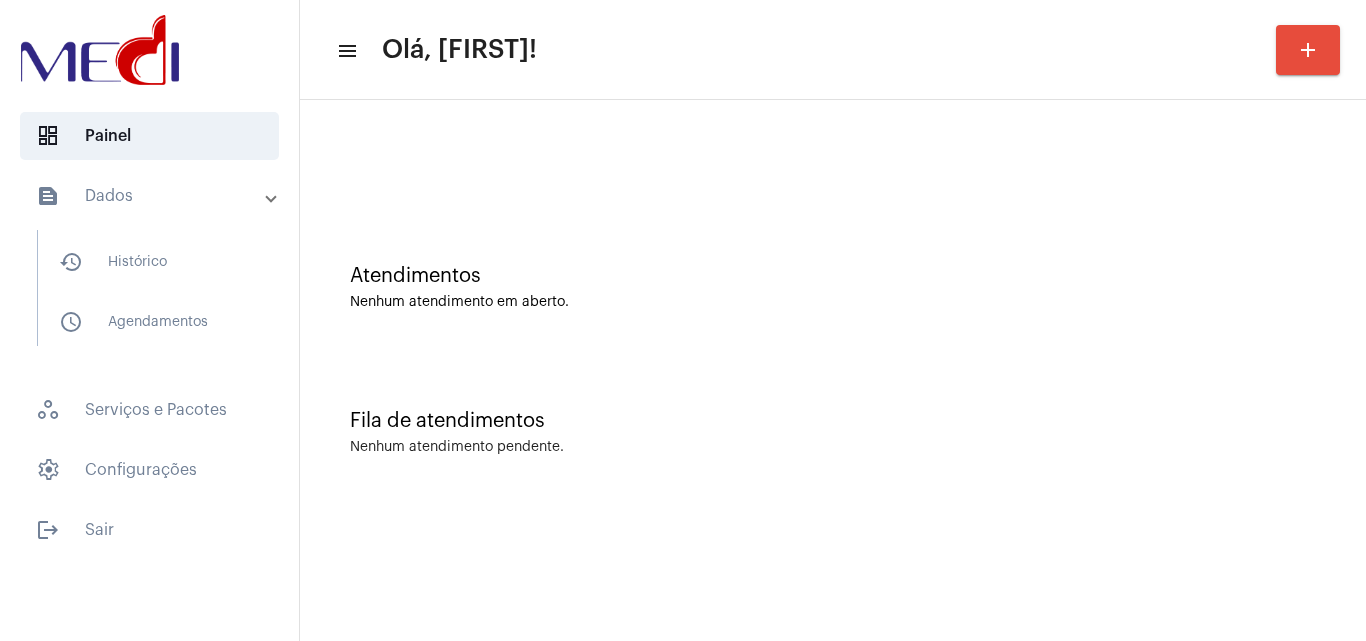 scroll, scrollTop: 0, scrollLeft: 0, axis: both 